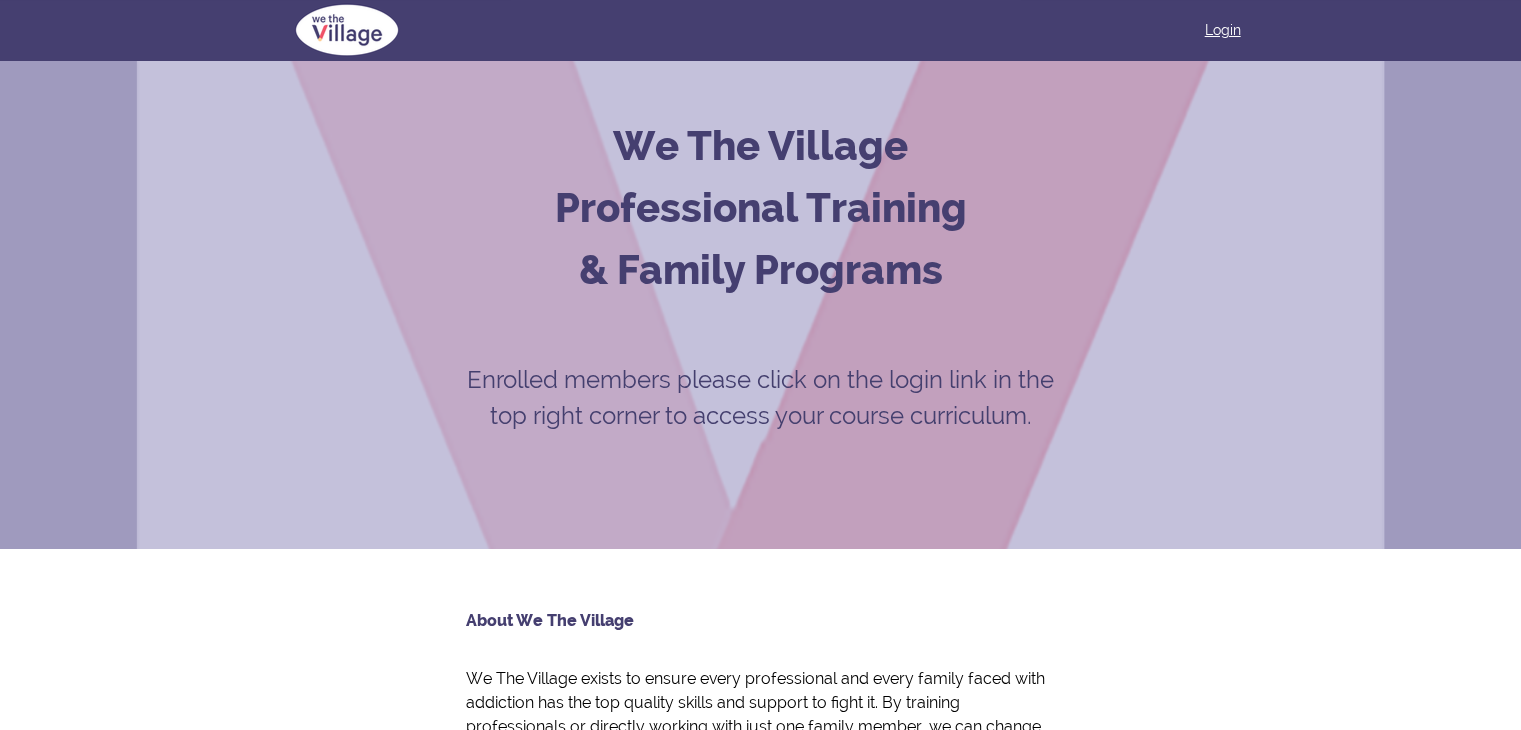 scroll, scrollTop: 0, scrollLeft: 0, axis: both 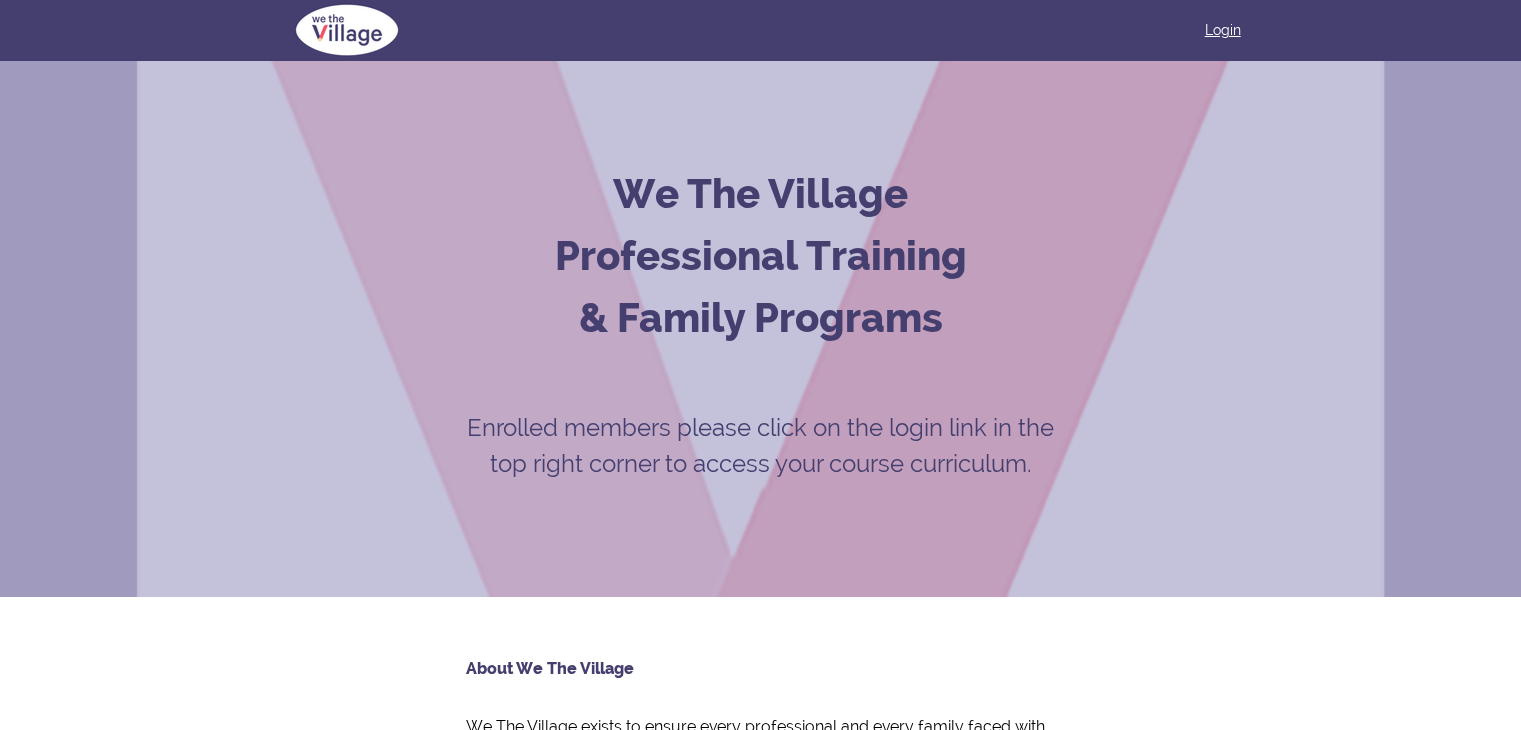 click on "Login" at bounding box center [1223, 30] 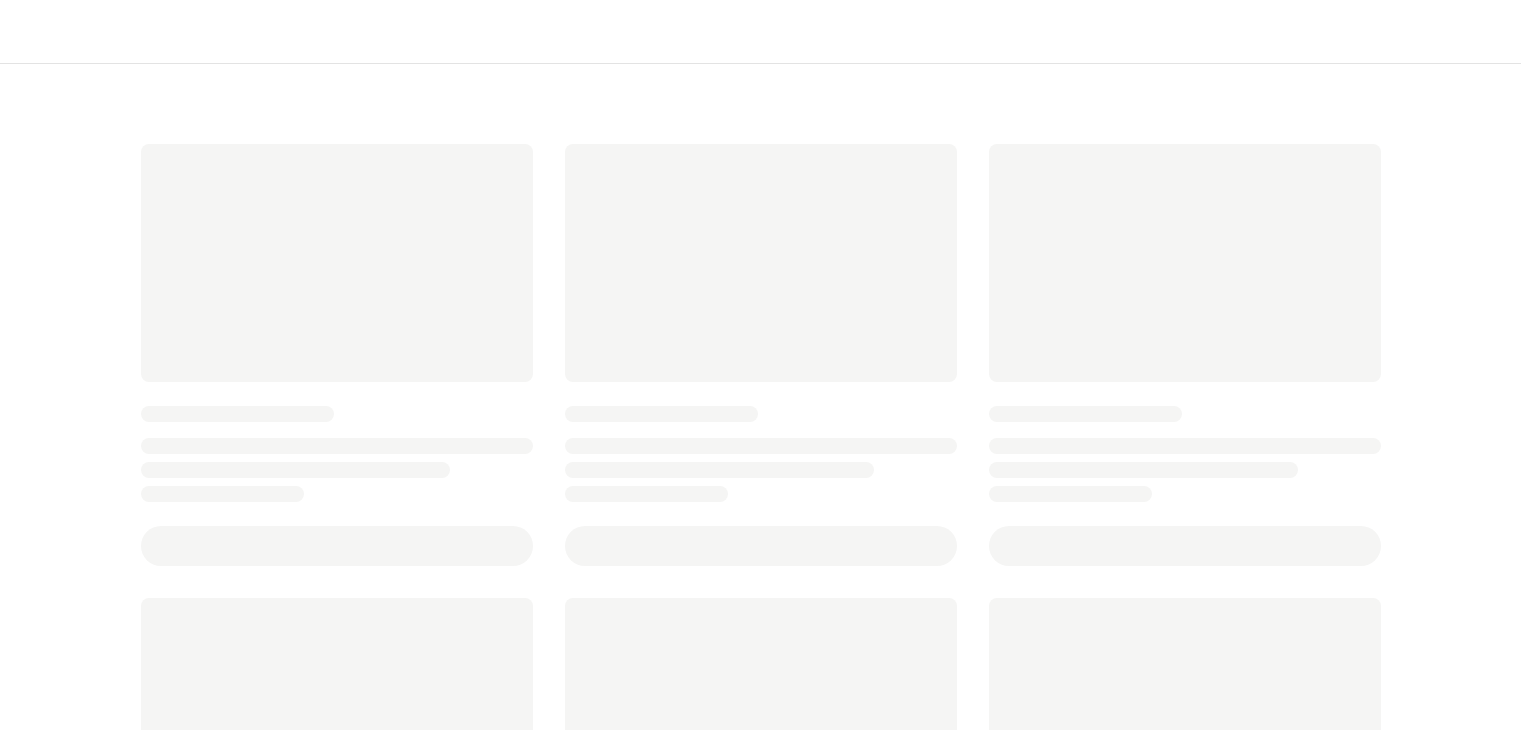 scroll, scrollTop: 0, scrollLeft: 0, axis: both 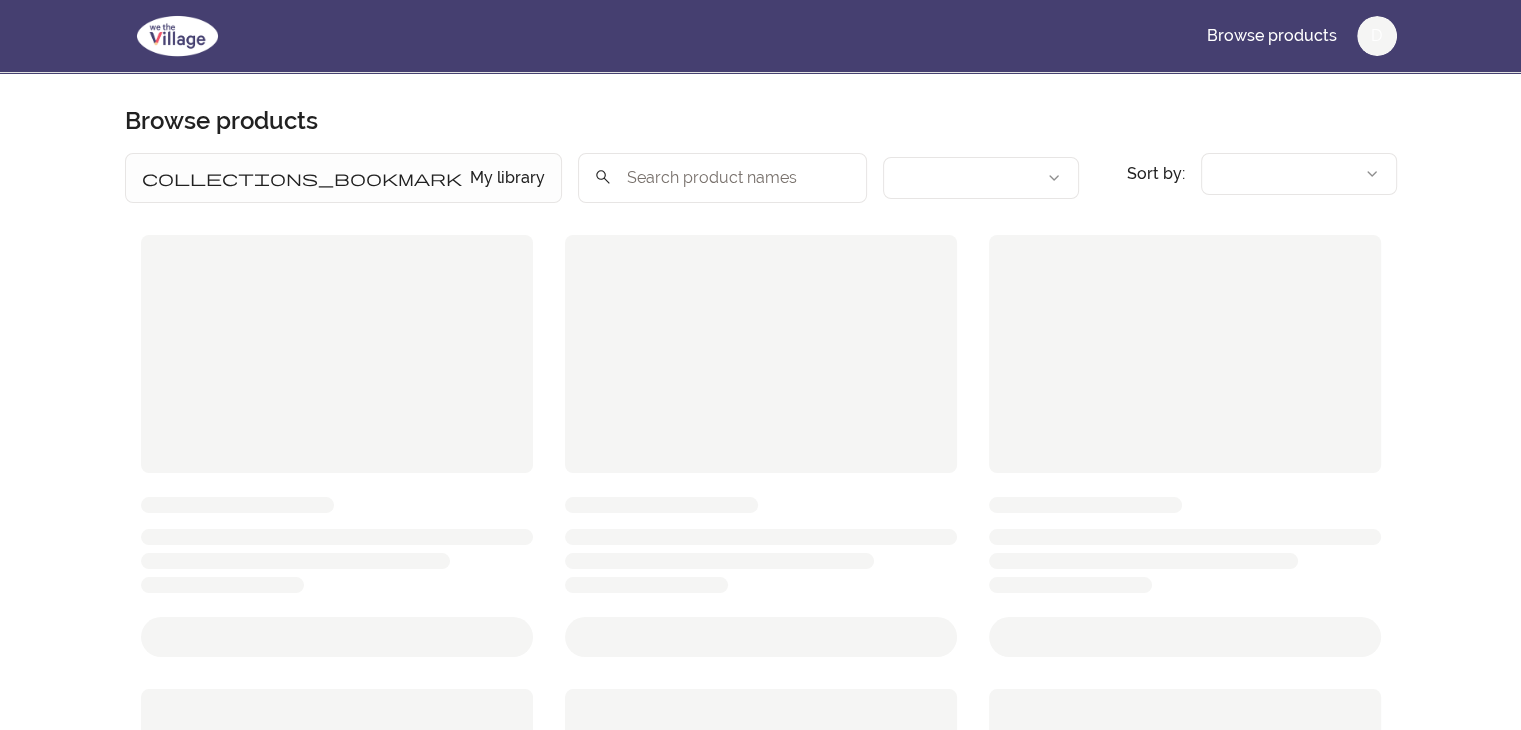 type 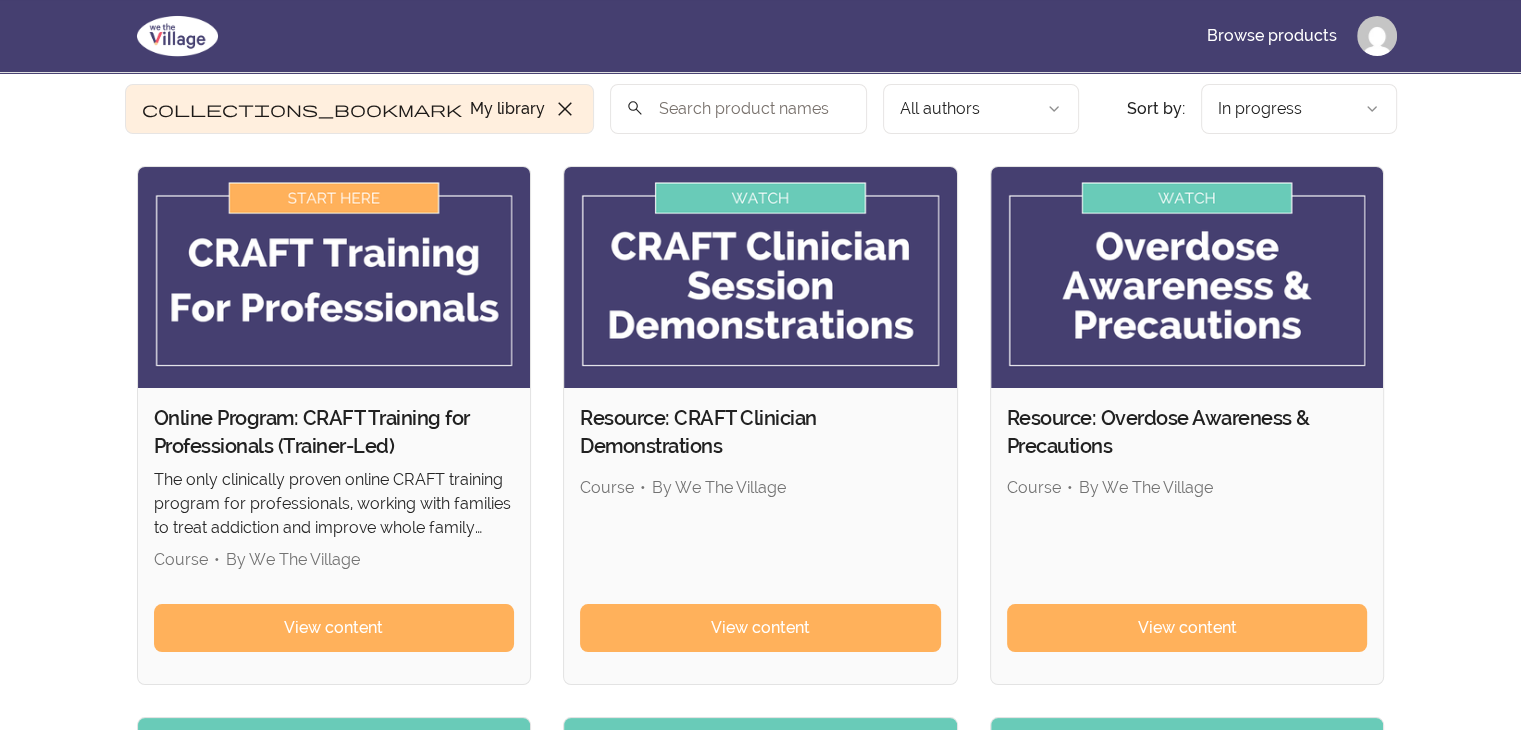 scroll, scrollTop: 100, scrollLeft: 0, axis: vertical 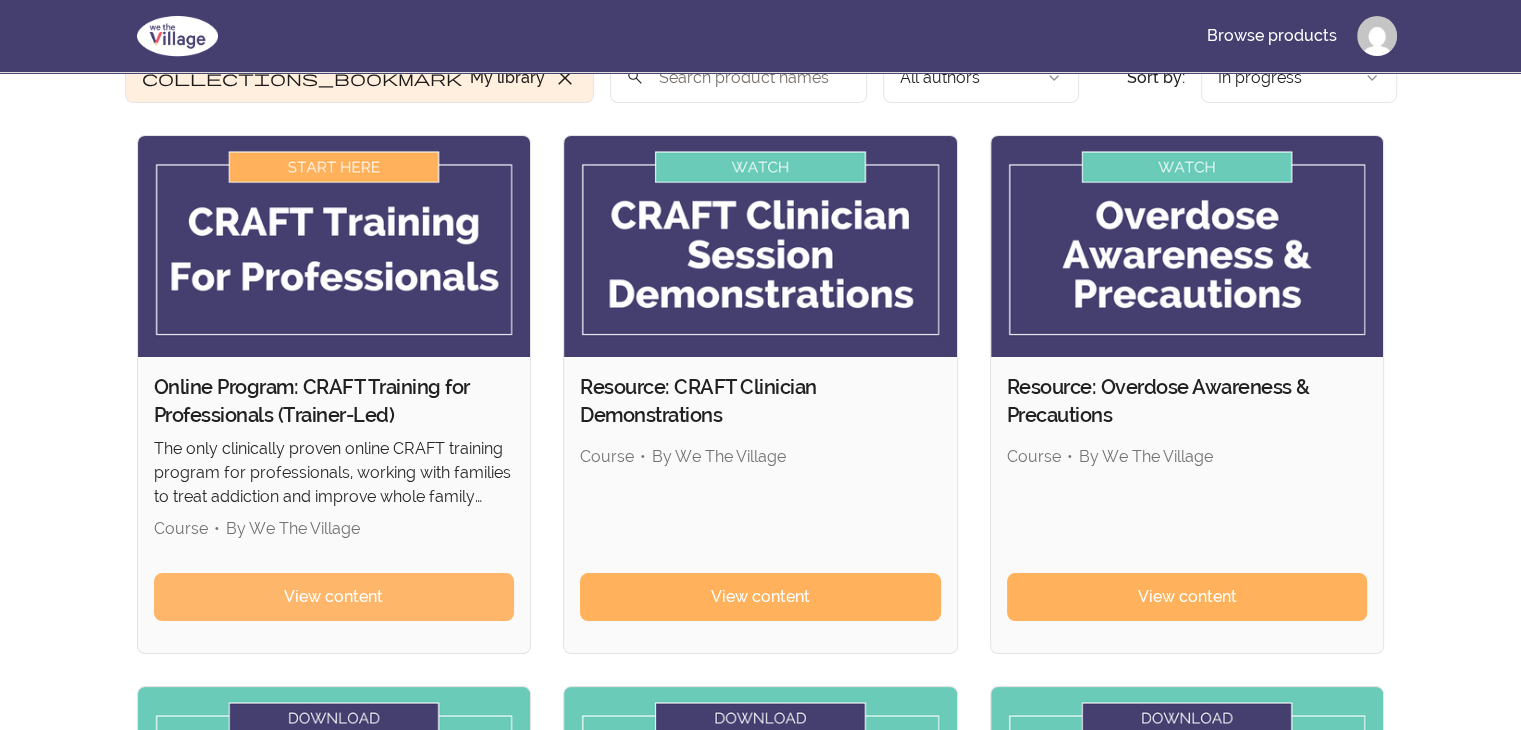 click on "View content" at bounding box center [333, 597] 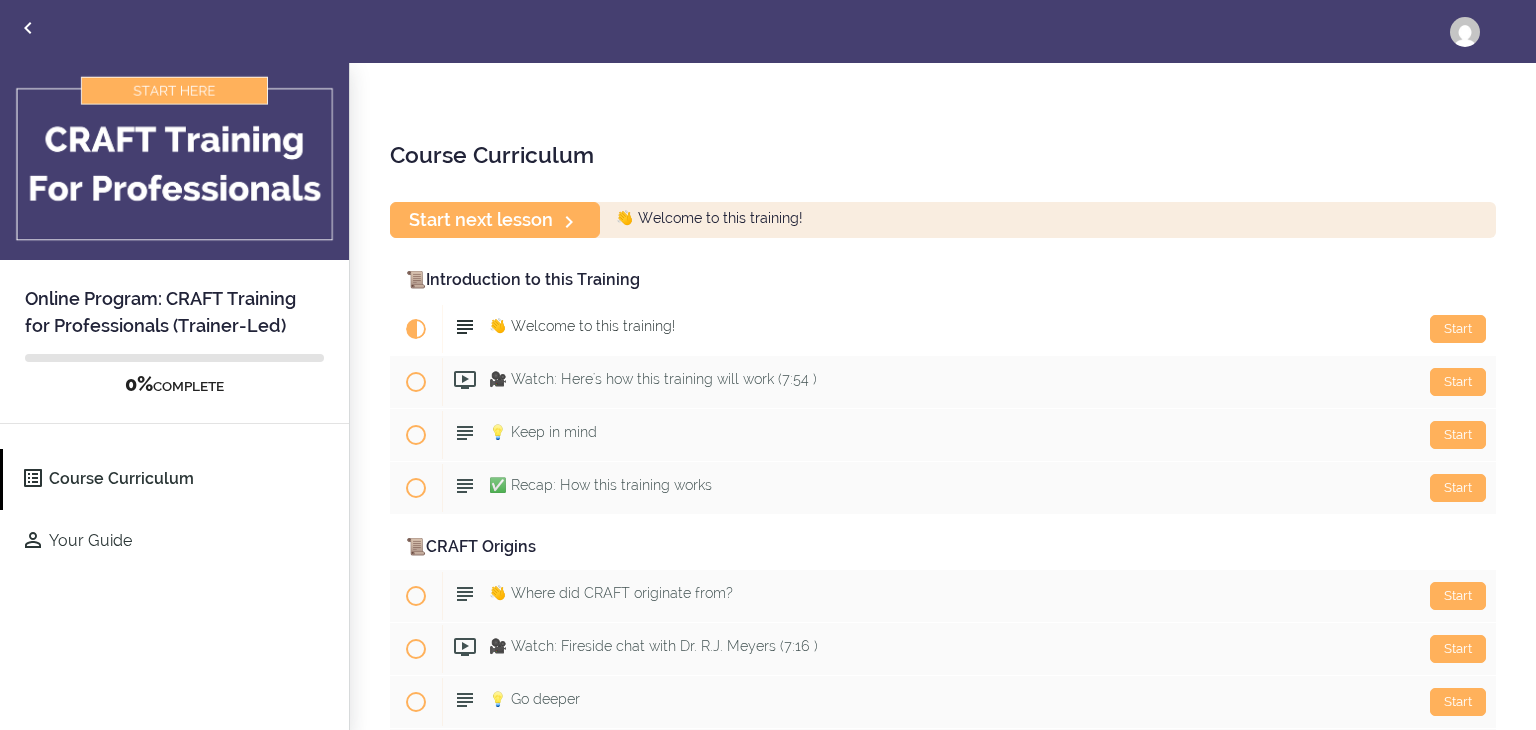 scroll, scrollTop: 0, scrollLeft: 0, axis: both 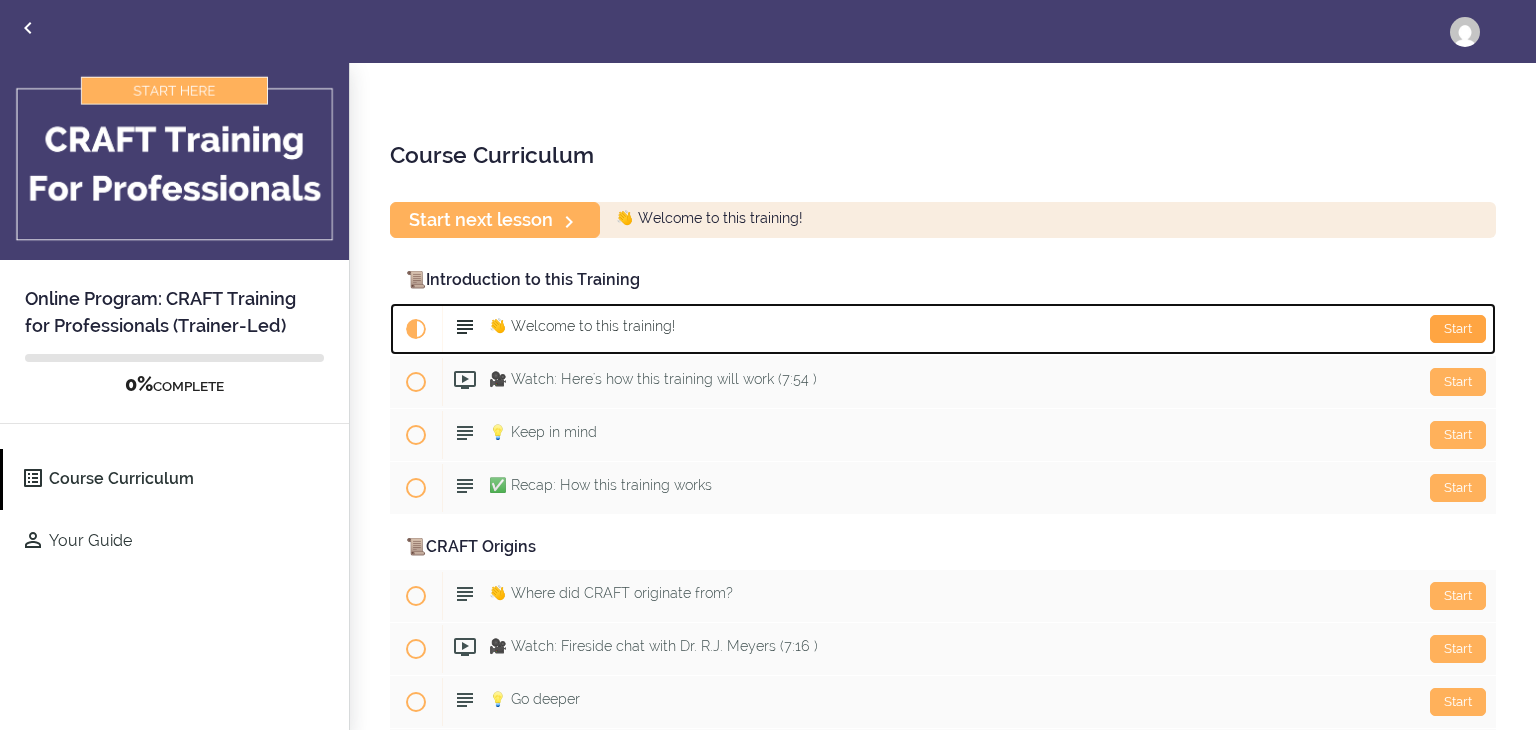 click on "Start" at bounding box center (1458, 329) 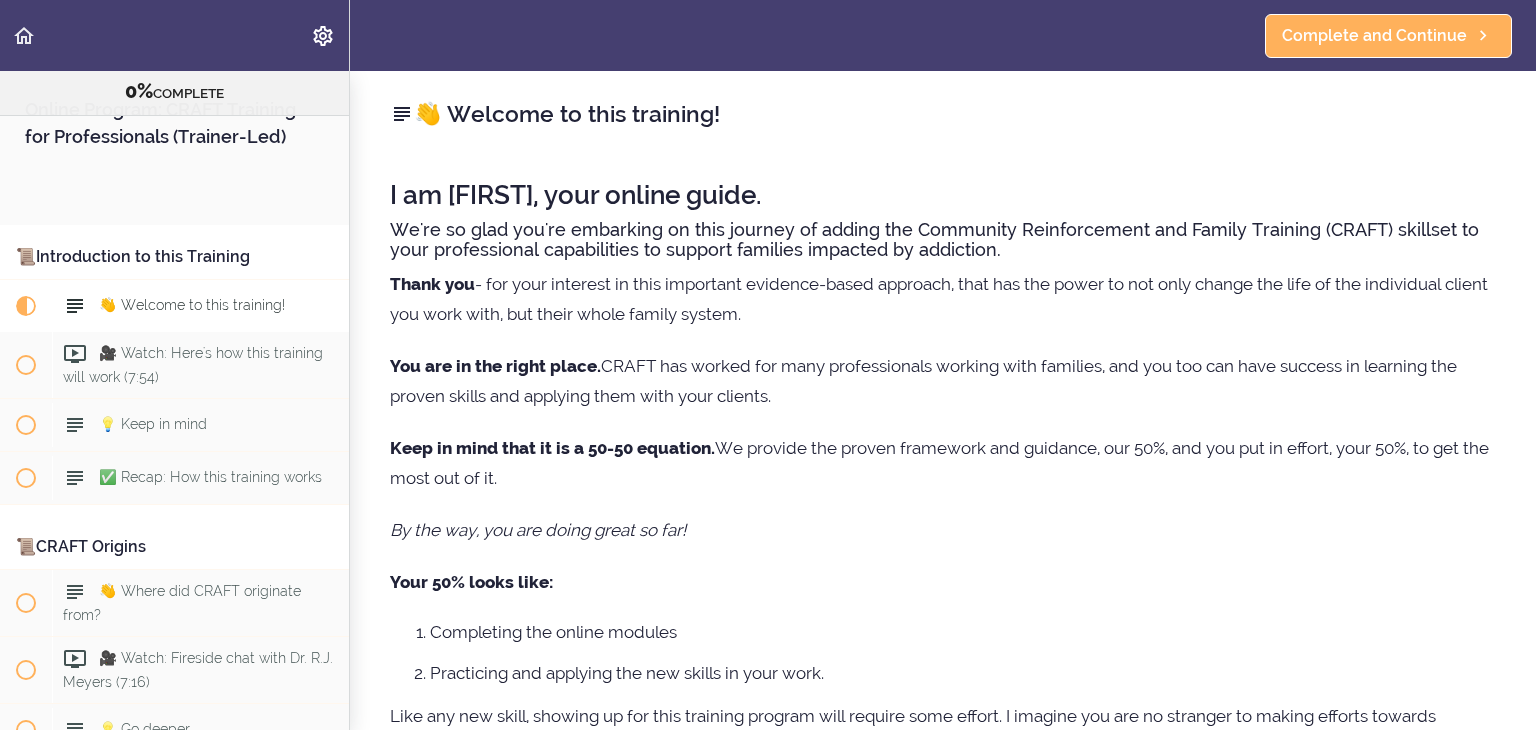 scroll, scrollTop: 0, scrollLeft: 0, axis: both 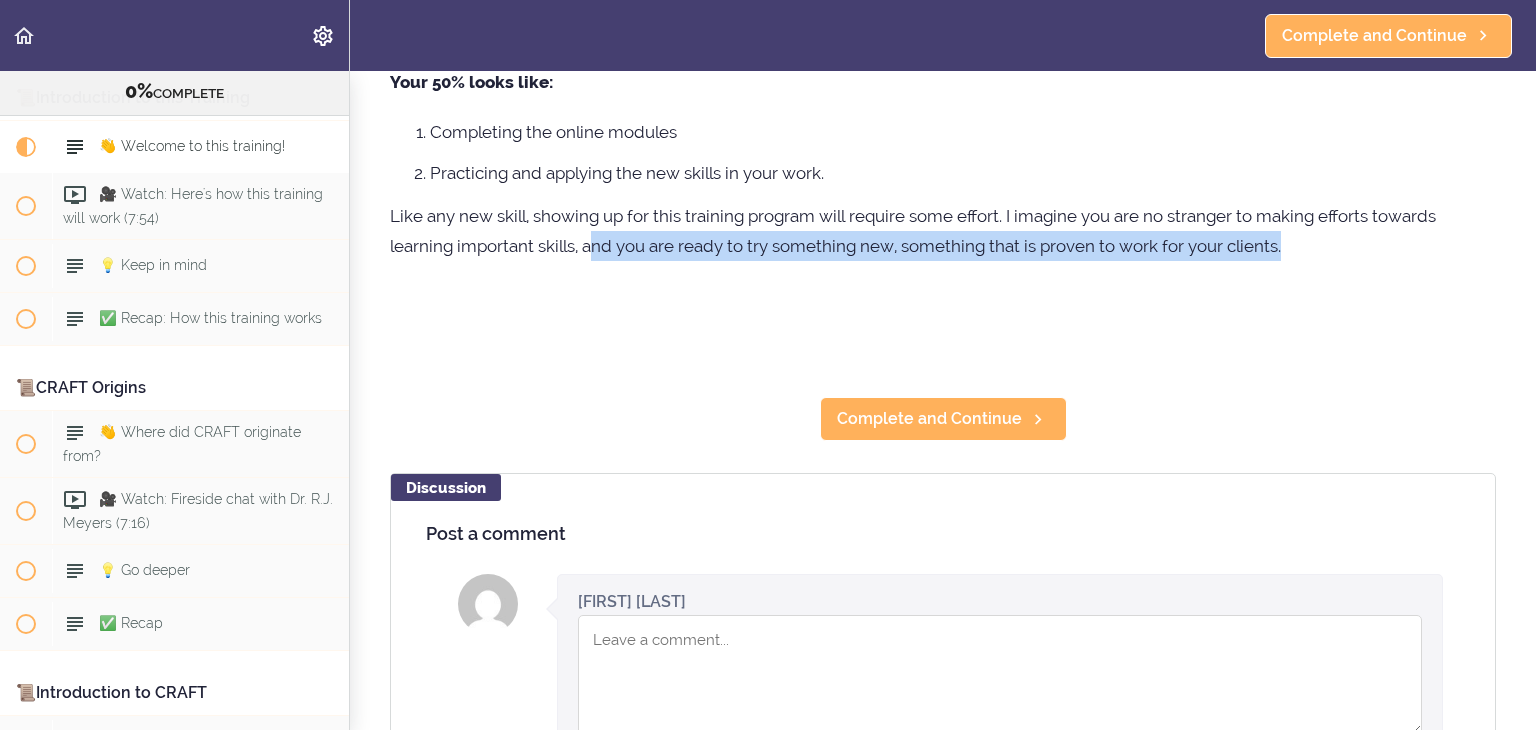 drag, startPoint x: 593, startPoint y: 247, endPoint x: 1294, endPoint y: 264, distance: 701.2061 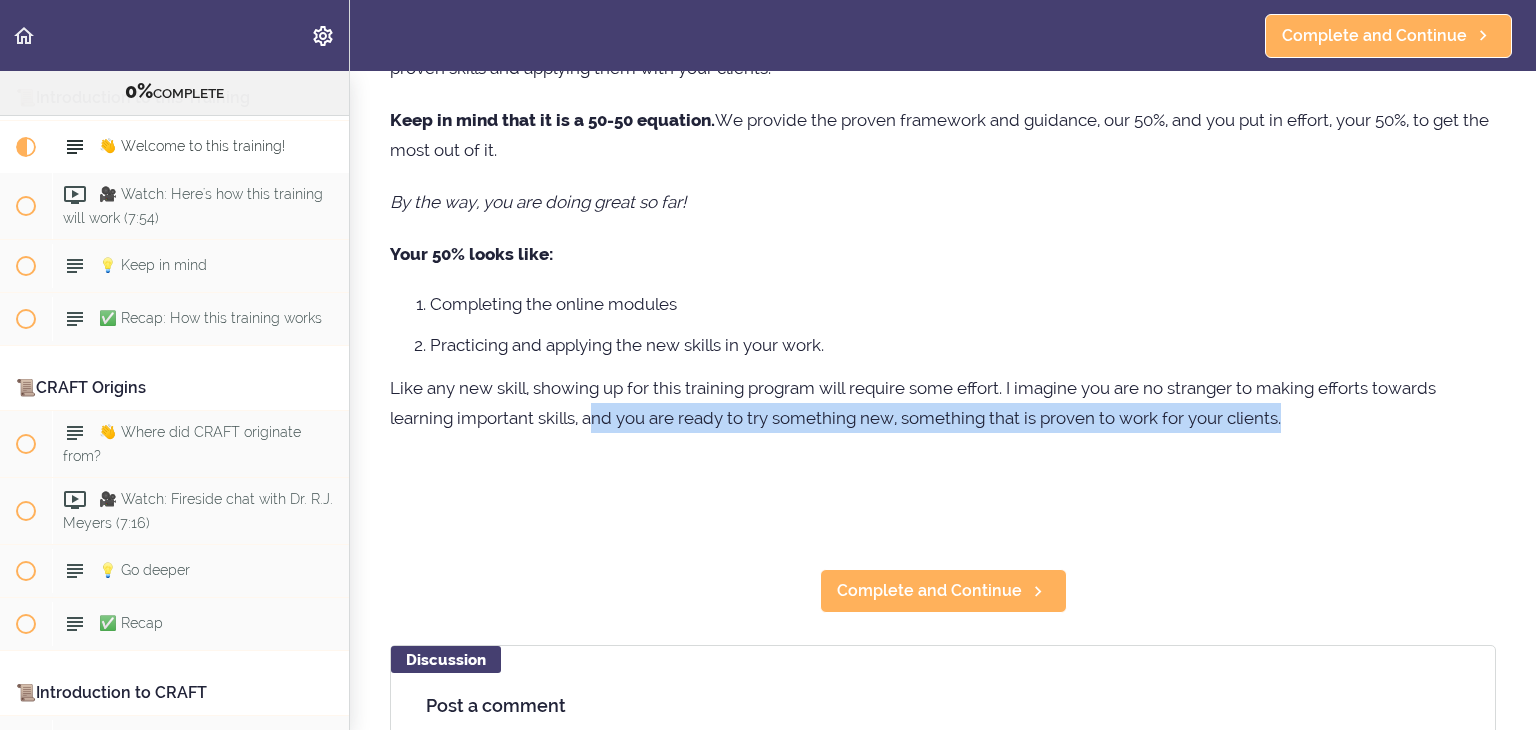scroll, scrollTop: 300, scrollLeft: 0, axis: vertical 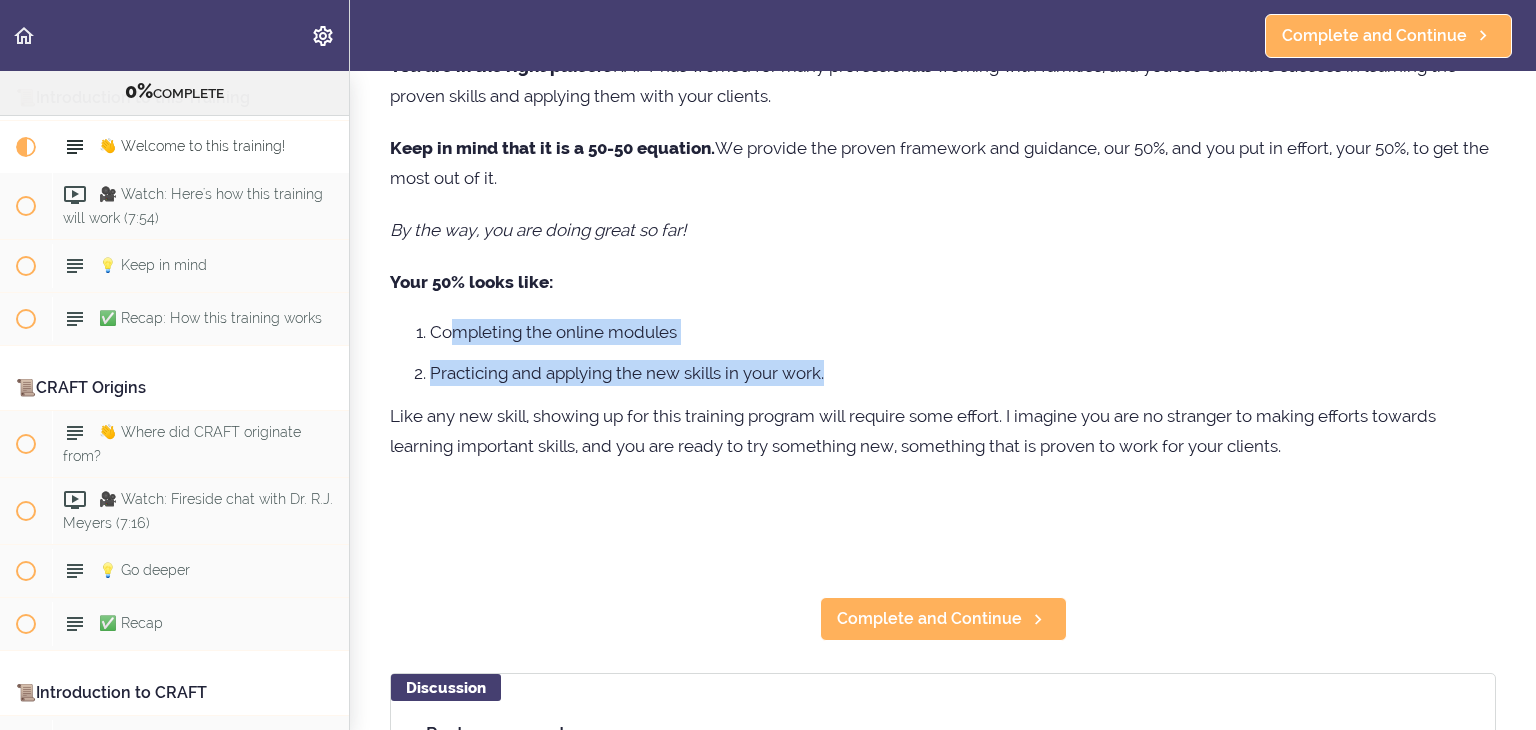 drag, startPoint x: 451, startPoint y: 329, endPoint x: 848, endPoint y: 357, distance: 397.98618 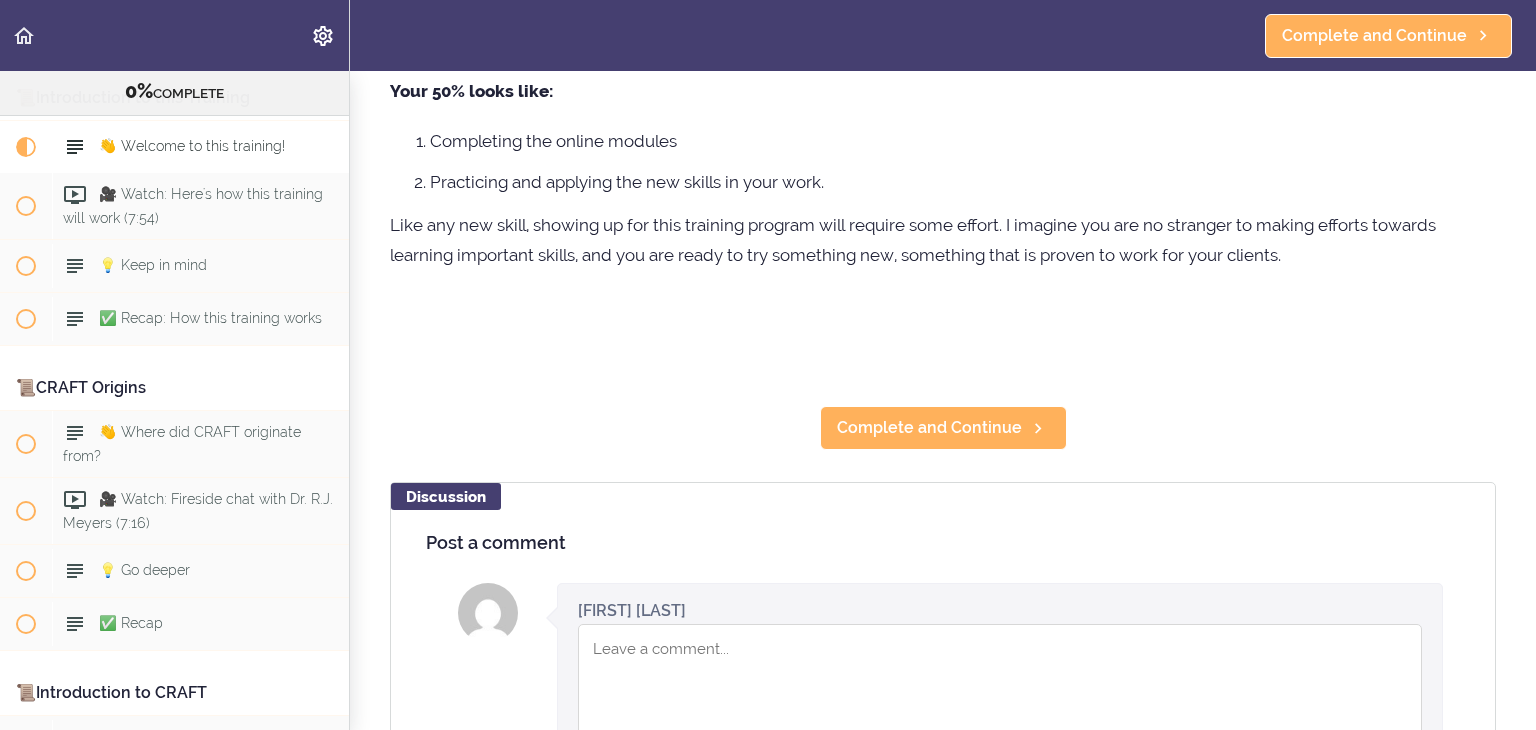 scroll, scrollTop: 471, scrollLeft: 0, axis: vertical 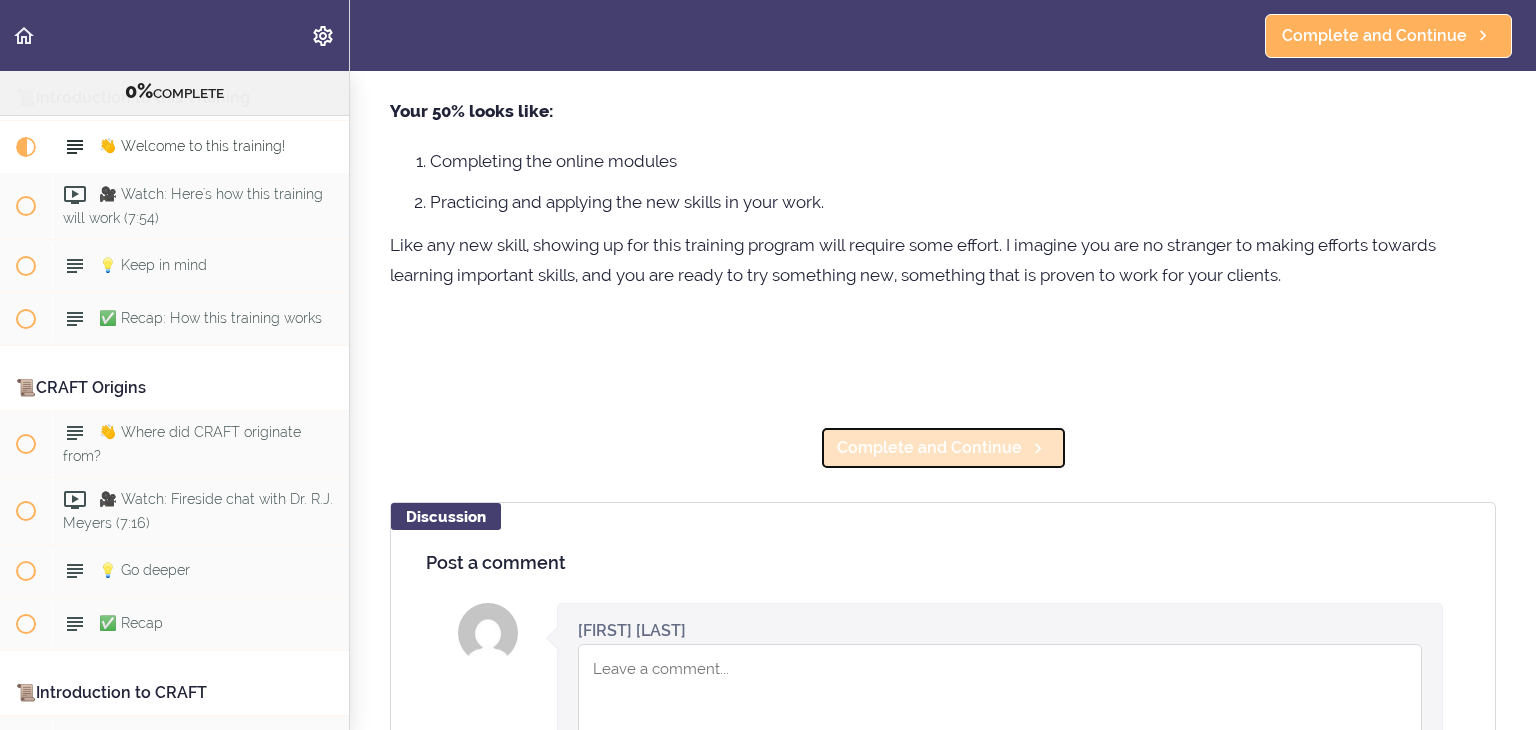 click on "Complete and Continue" at bounding box center [943, 448] 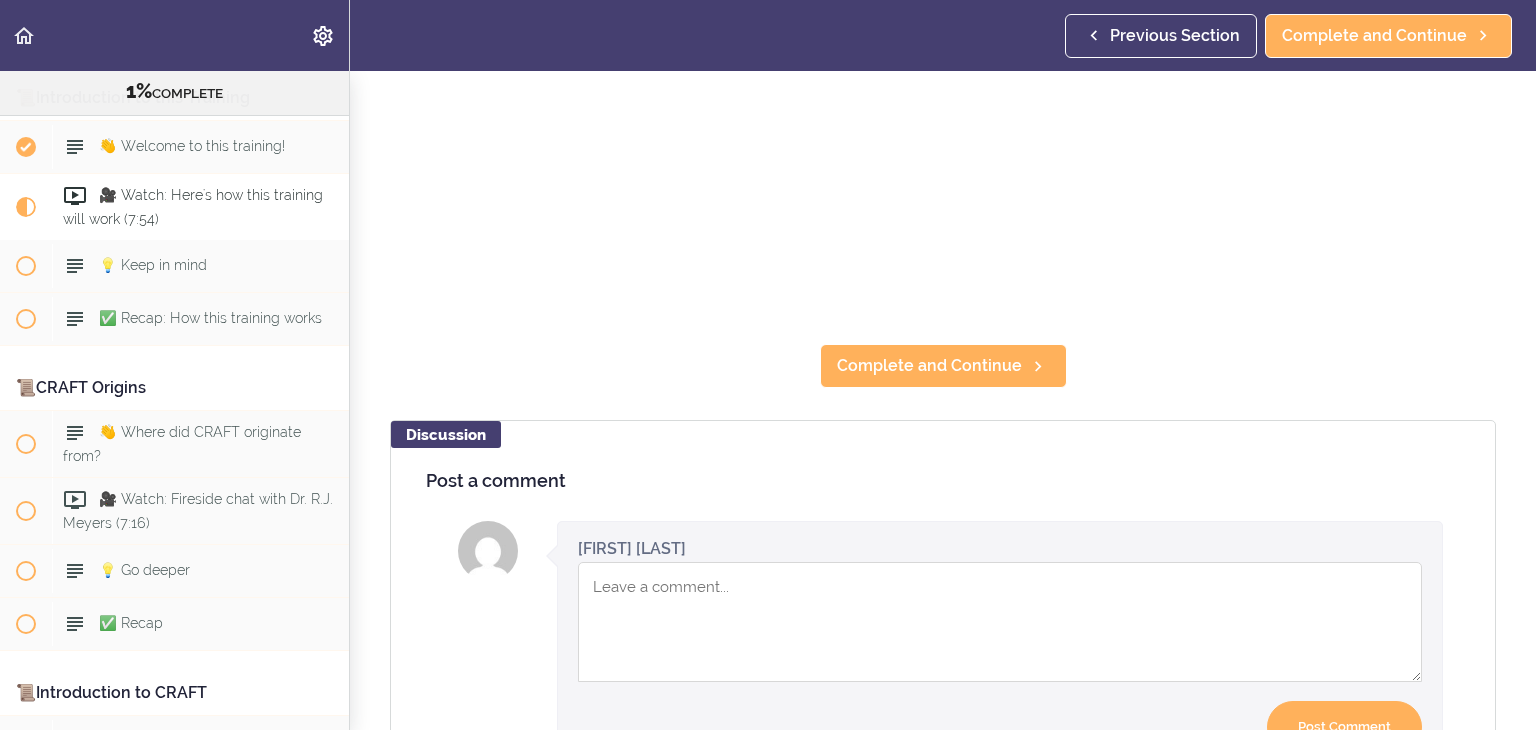 scroll, scrollTop: 8, scrollLeft: 0, axis: vertical 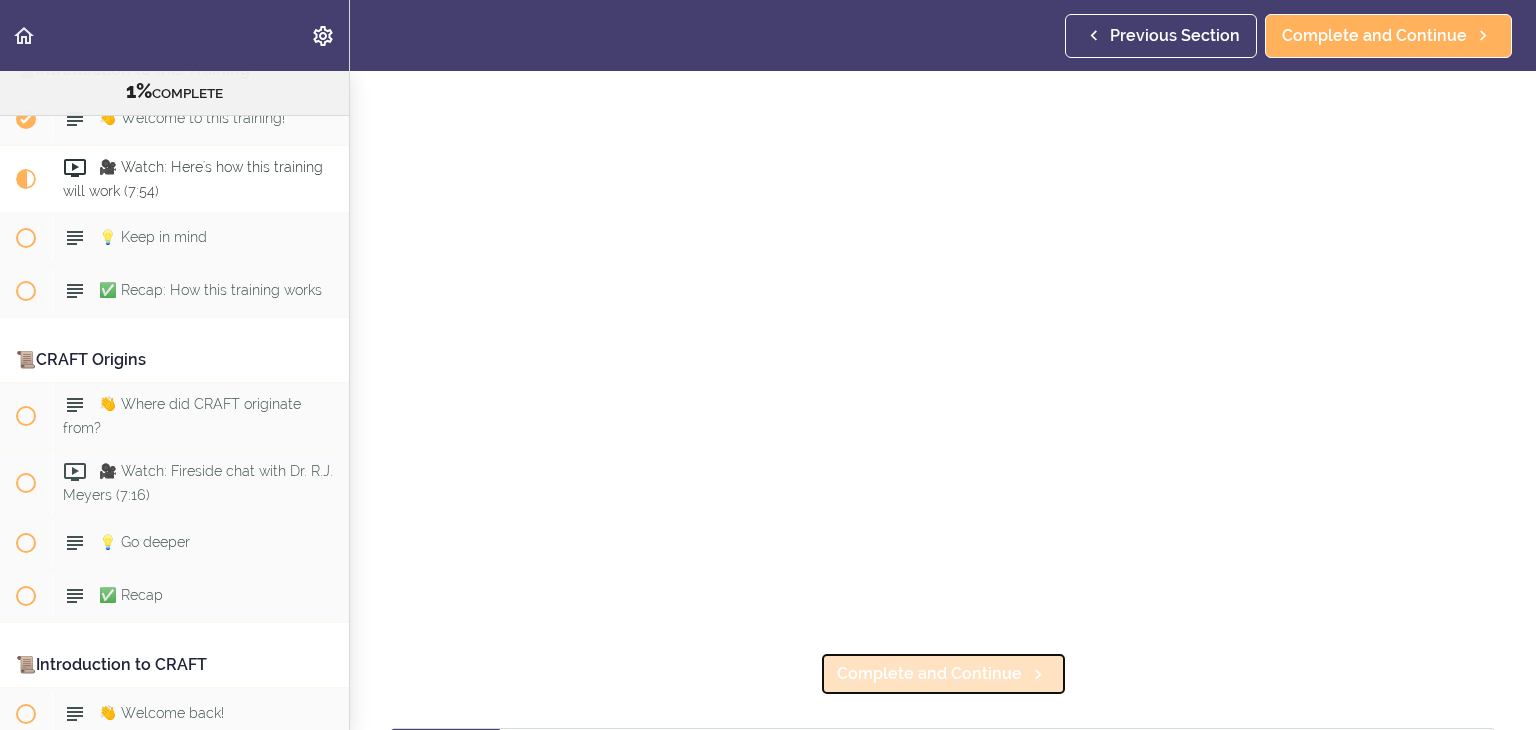 click on "Complete and Continue" at bounding box center [929, 674] 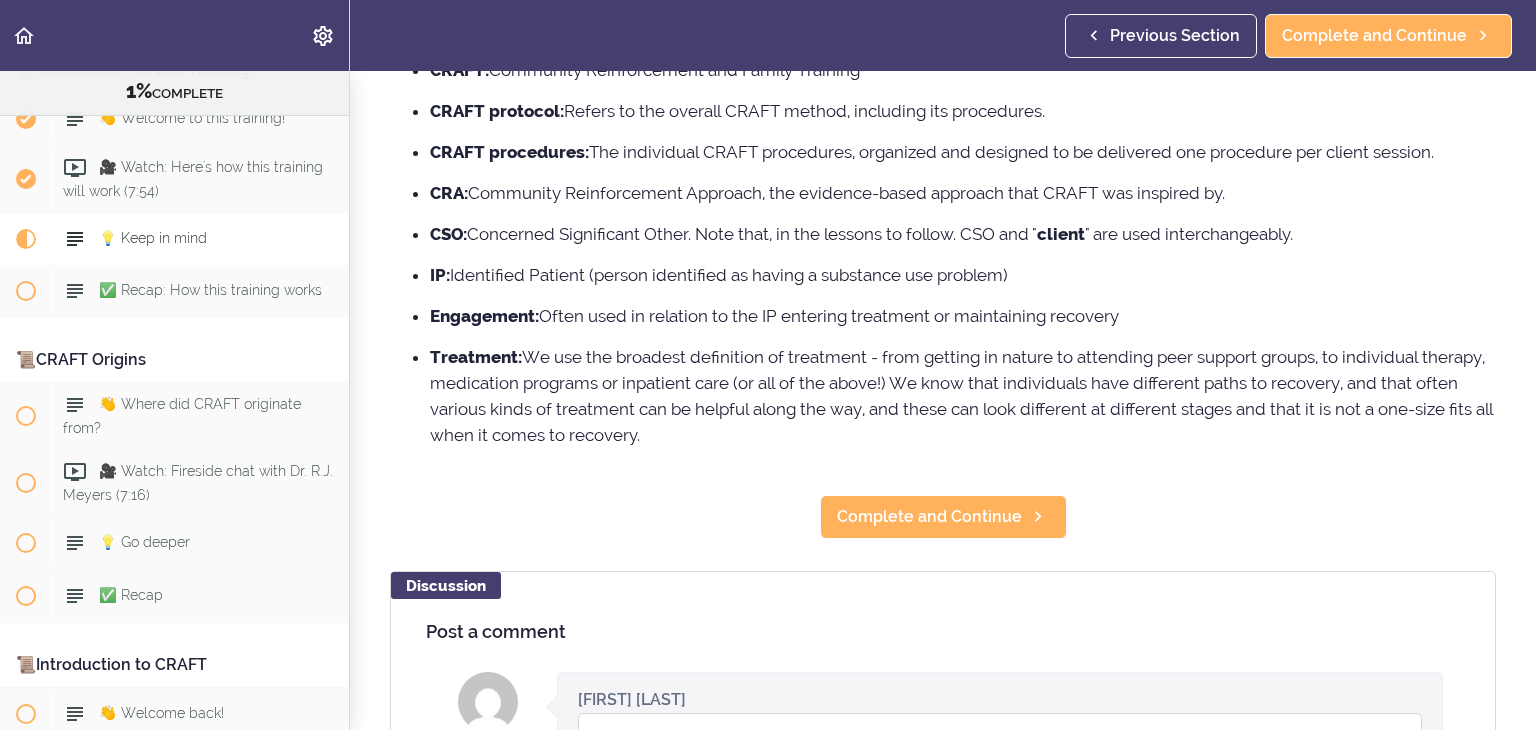 scroll, scrollTop: 0, scrollLeft: 0, axis: both 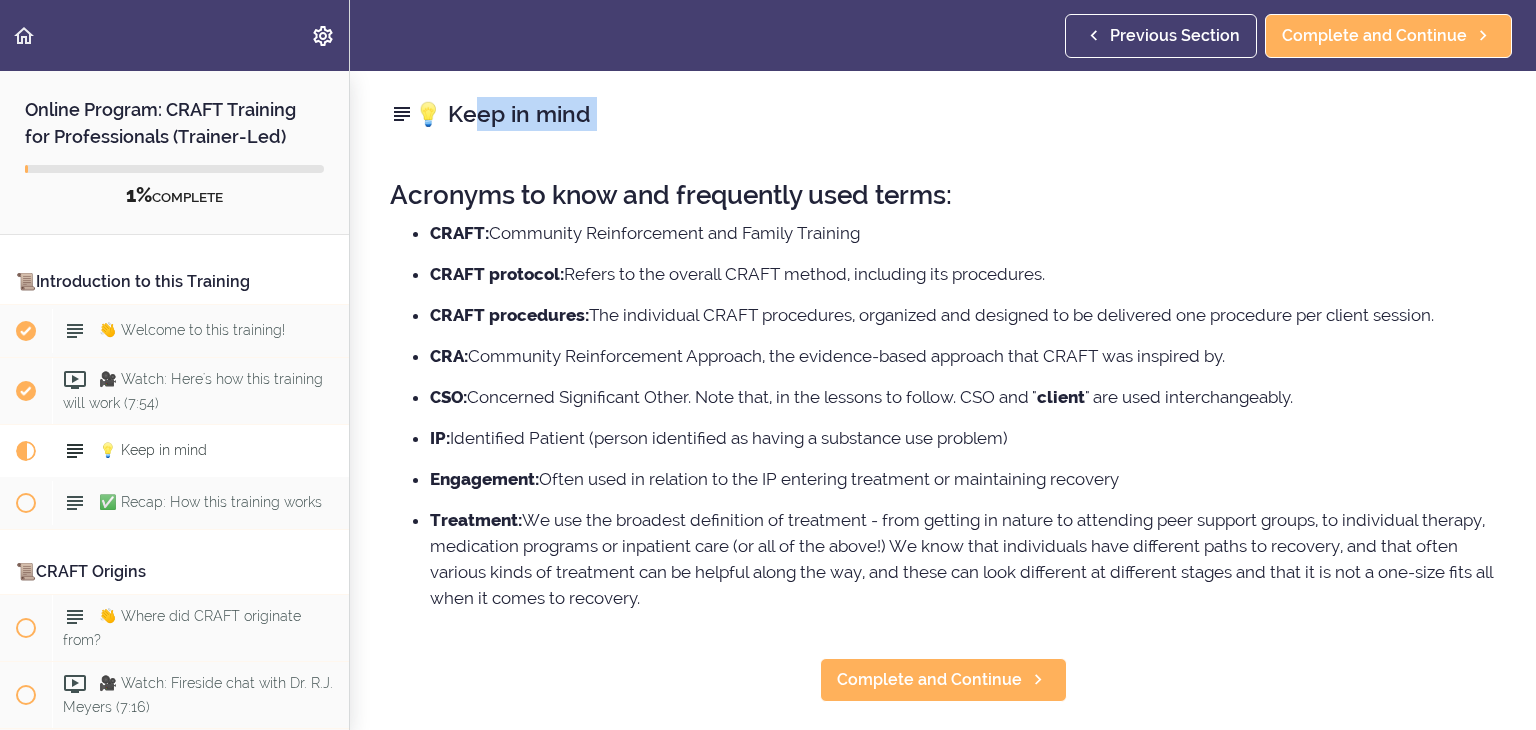 drag, startPoint x: 628, startPoint y: 106, endPoint x: 366, endPoint y: 144, distance: 264.7414 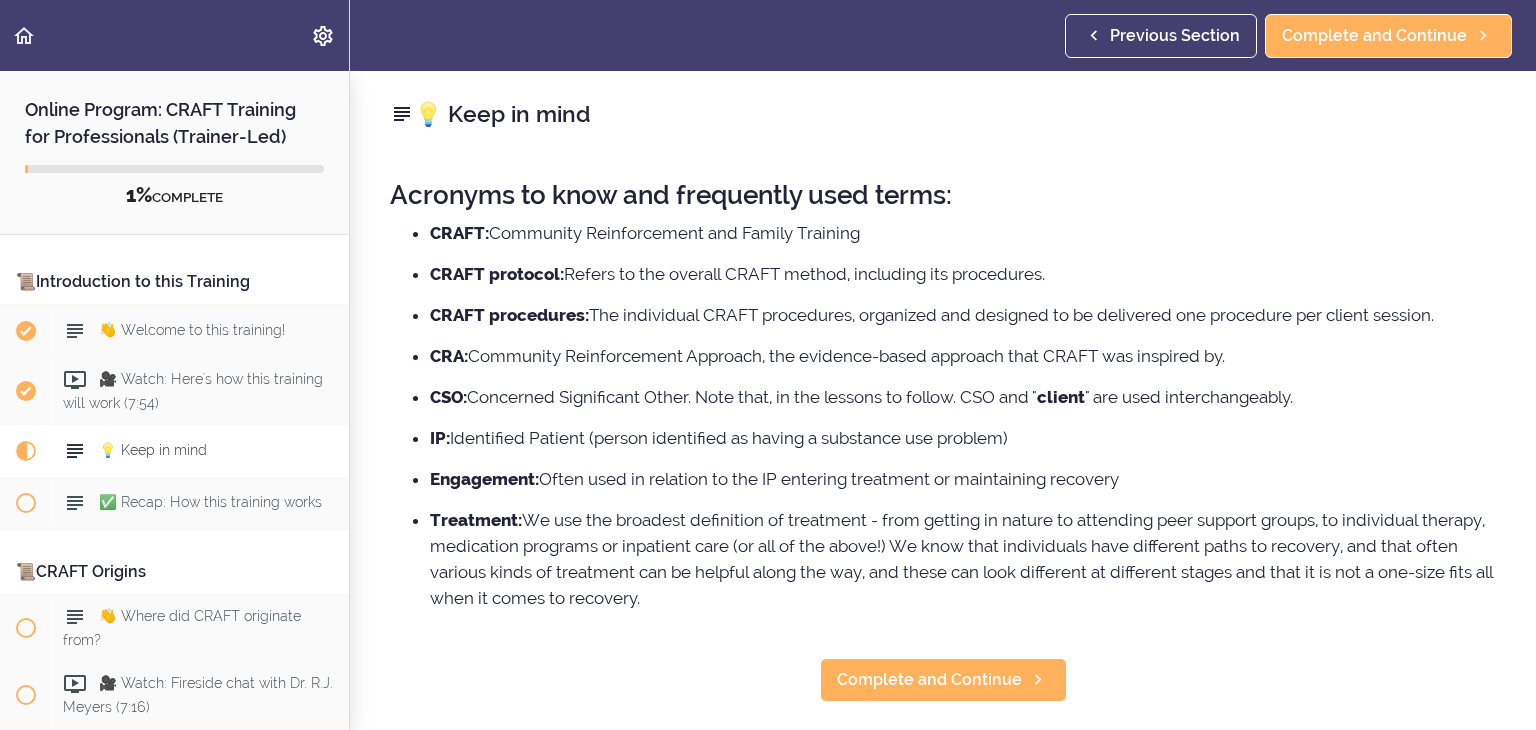 click on "💡 Keep in mind
Acronyms to know and frequently used terms: CRAFT:  Community Reinforcement and Family Training CRAFT protocol:  Refers to the overall CRAFT method, including its procedures. CRAFT procedures:  The individual CRAFT procedures, organized and designed to be delivered one procedure per client session. CRA:  Community Reinforcement Approach, the evidence-based approach that CRAFT was inspired by. CSO:  Concerned Significant Other. Note that, in the lessons to follow. CSO and " client " are used interchangeably. IP:  Identified Patient (person identified as having a substance use problem) Engagement:  Often used in relation to the IP entering treatment or maintaining recovery Treatment:
Complete and Continue
Discussion
Post a comment
Instructor" at bounding box center (943, 400) 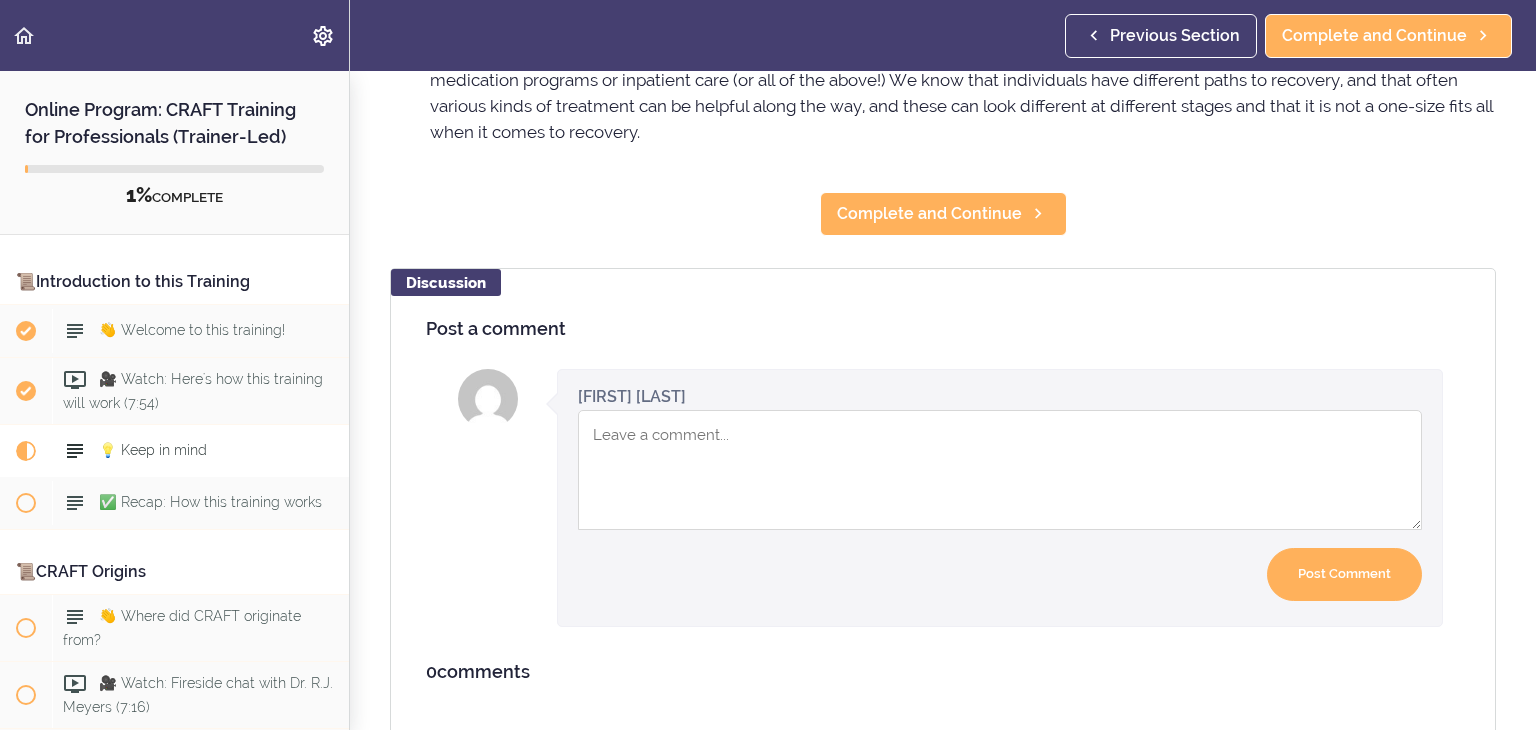 scroll, scrollTop: 331, scrollLeft: 0, axis: vertical 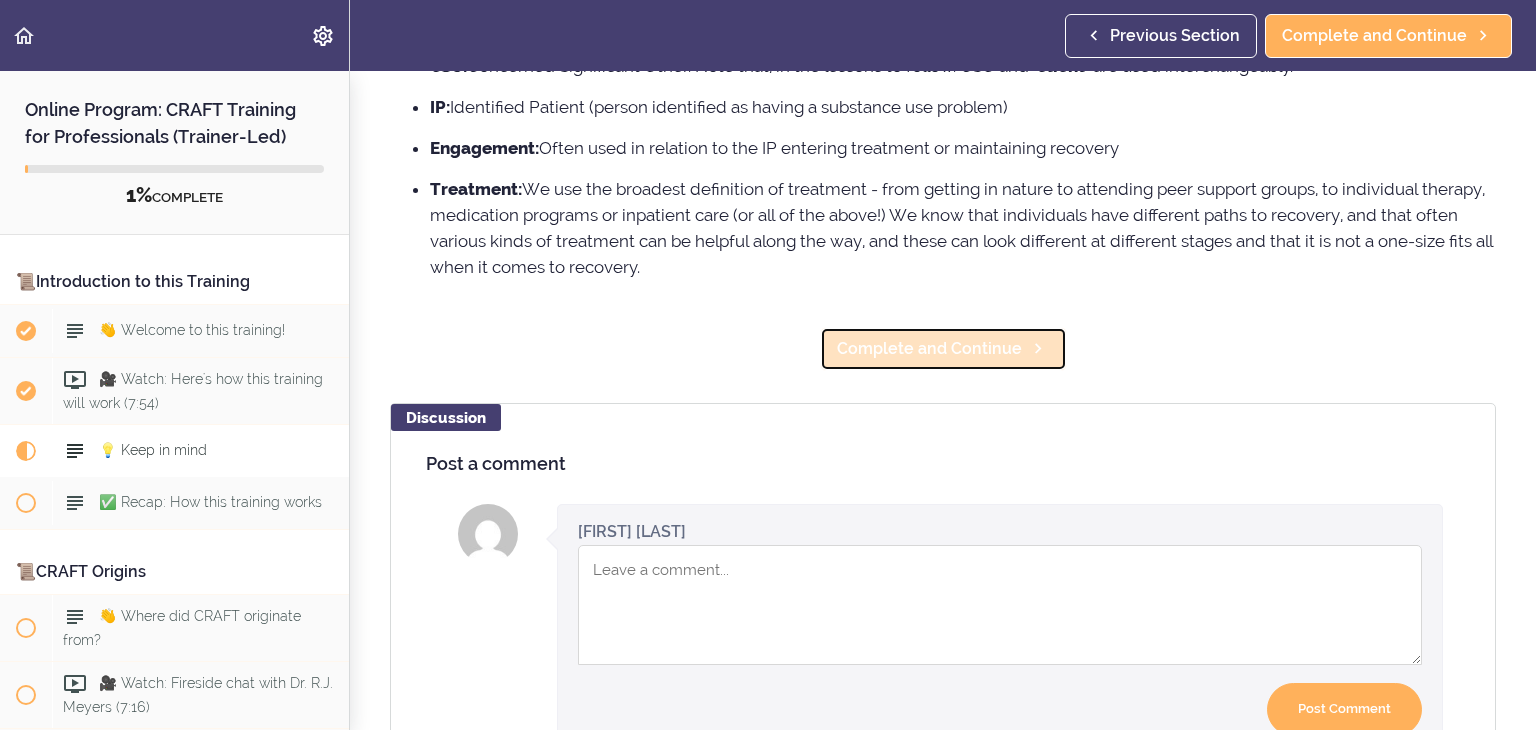 click on "Complete and Continue" at bounding box center (929, 349) 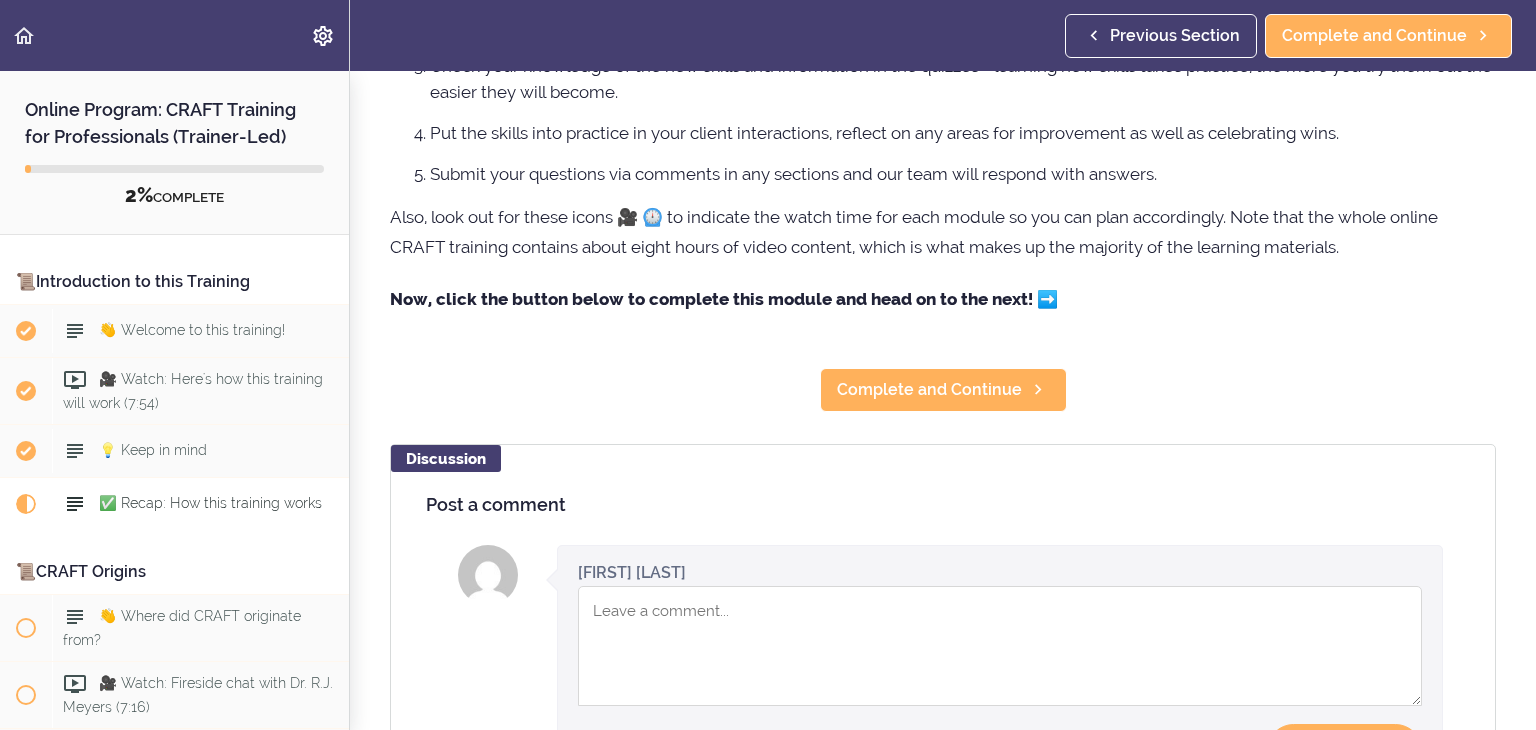 scroll, scrollTop: 0, scrollLeft: 0, axis: both 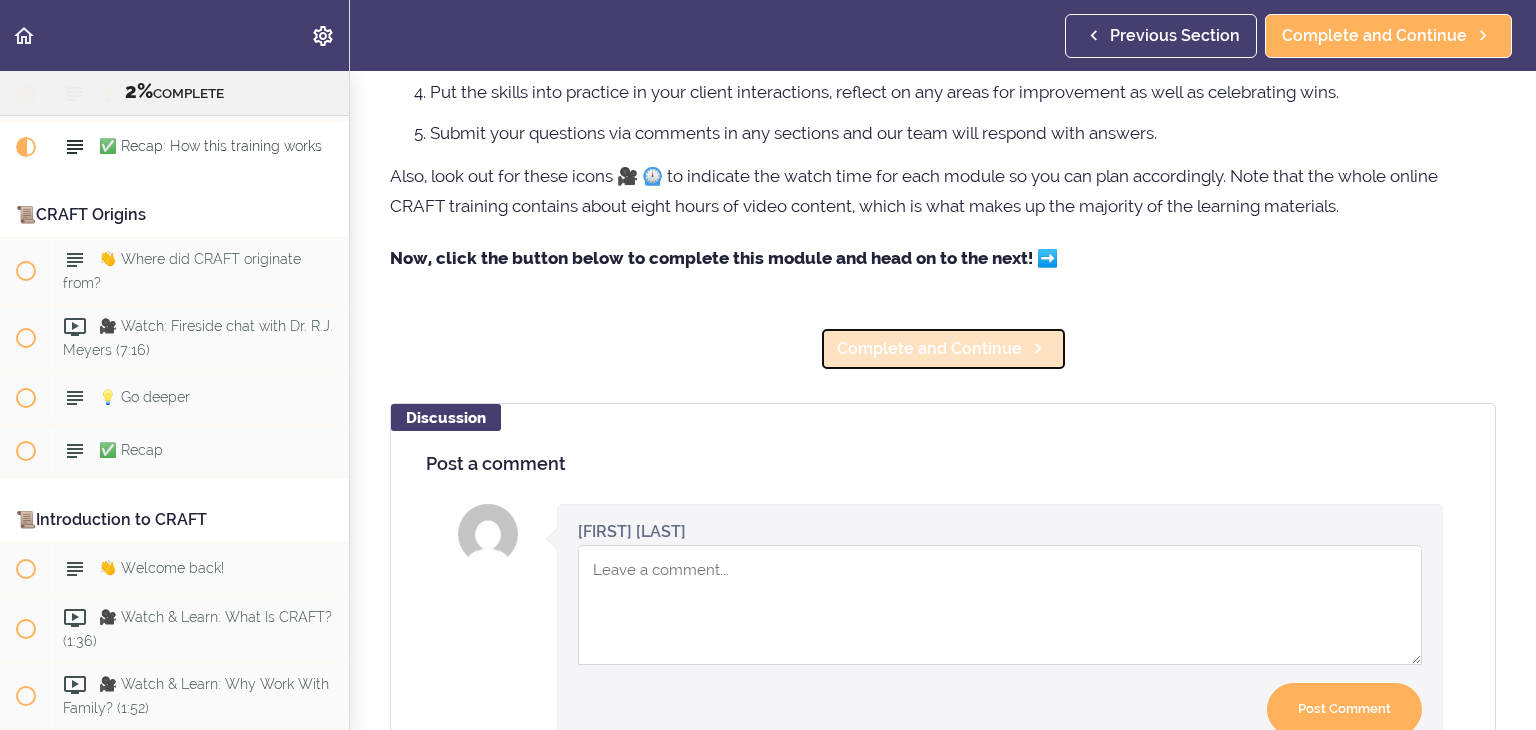click on "Complete and Continue" at bounding box center [929, 349] 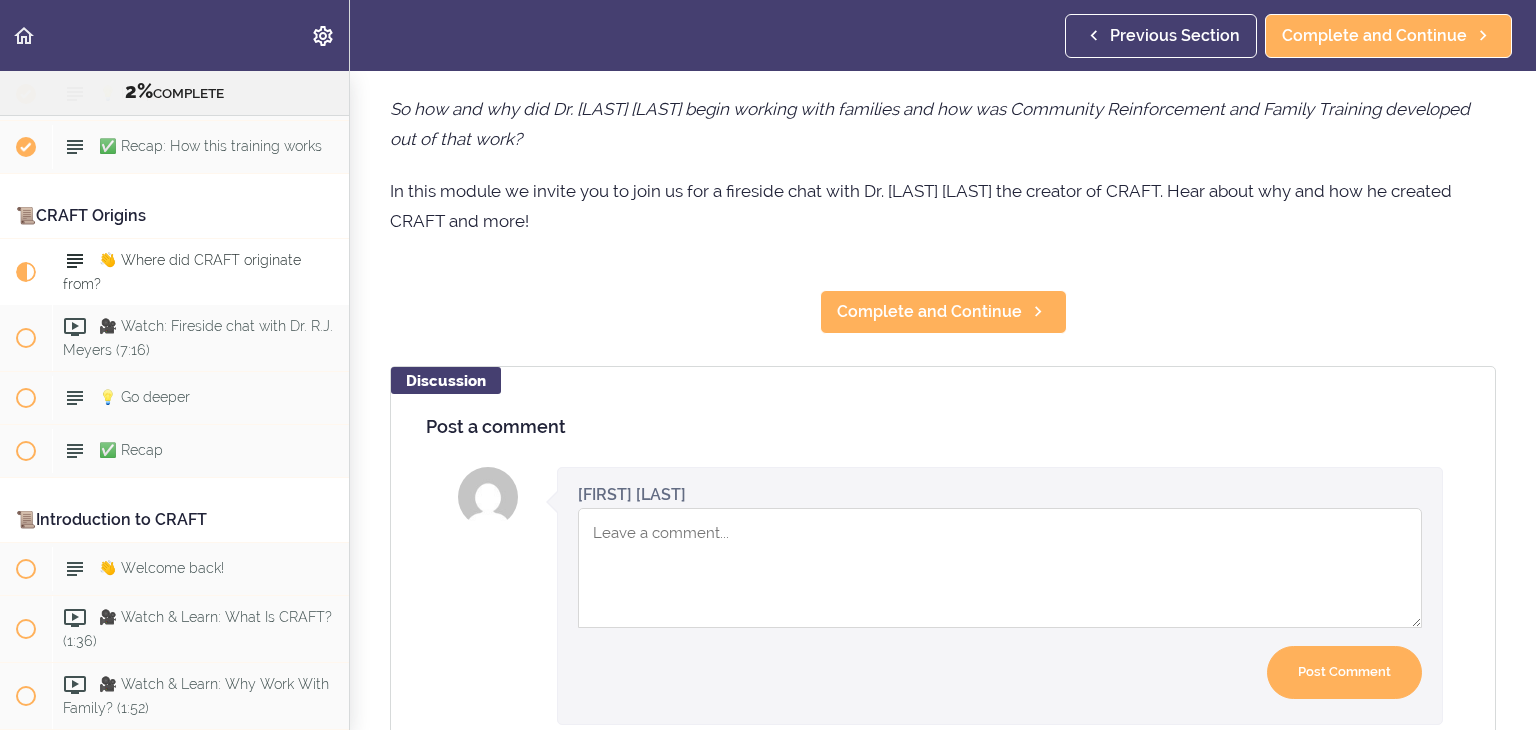 scroll, scrollTop: 0, scrollLeft: 0, axis: both 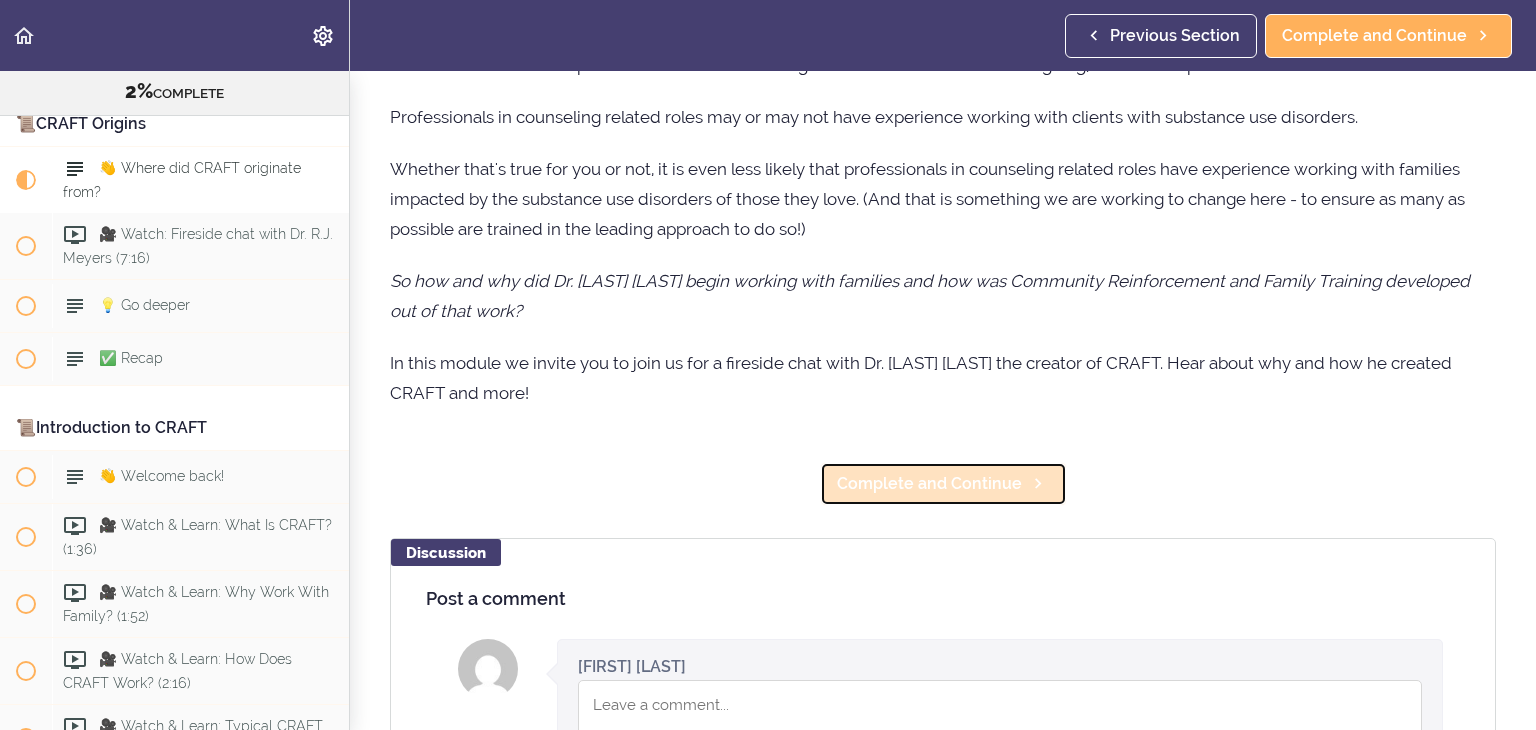 click on "Complete and Continue" at bounding box center (929, 484) 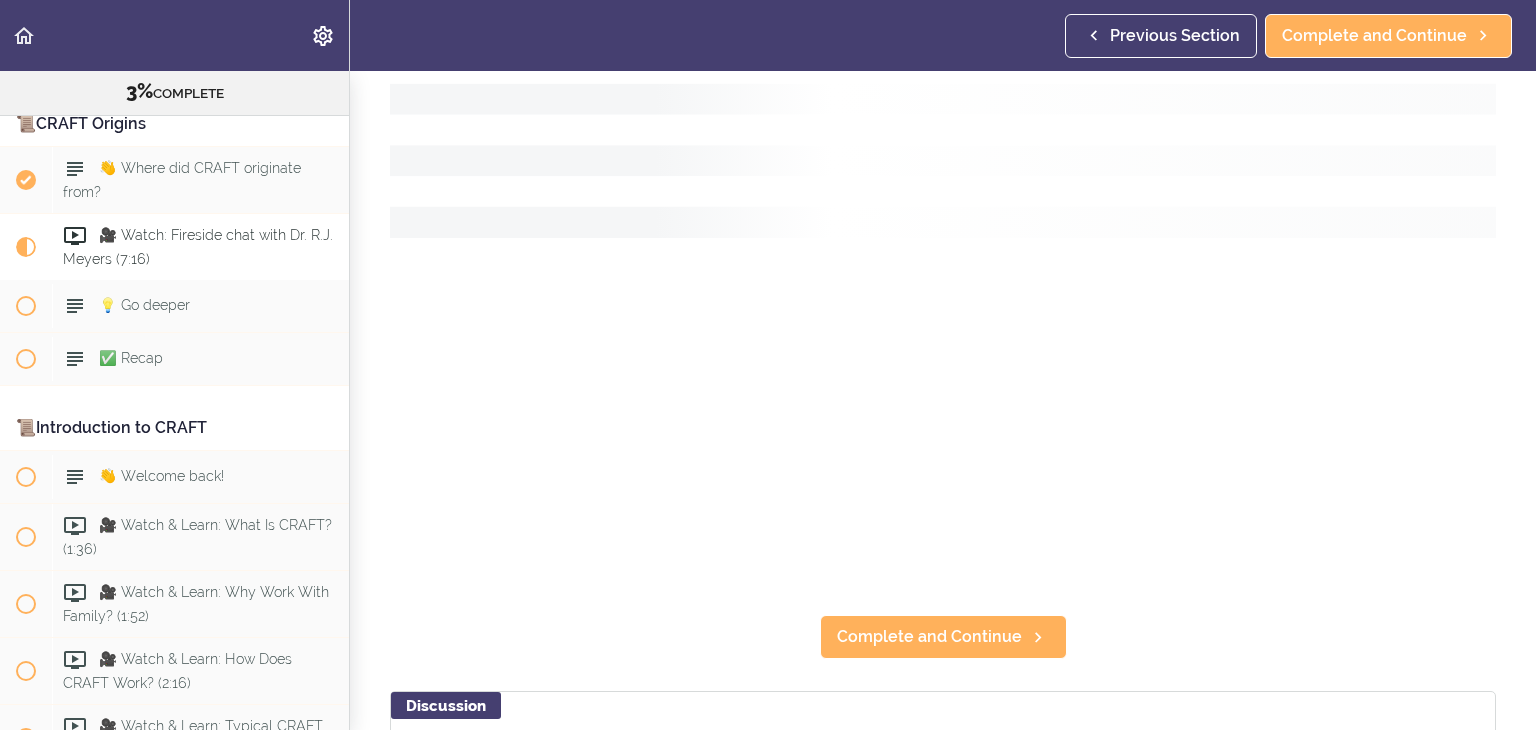 scroll, scrollTop: 0, scrollLeft: 0, axis: both 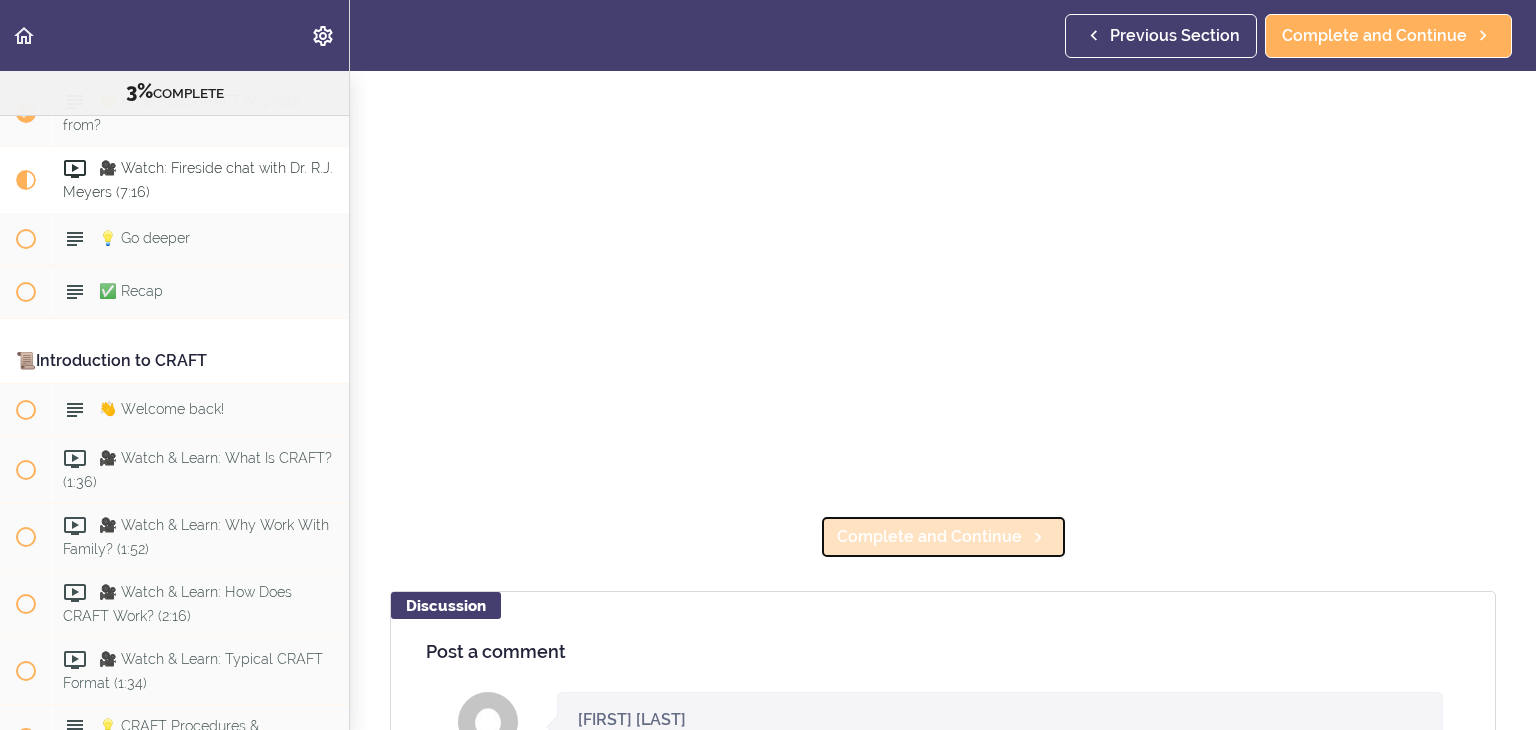 click on "Complete and Continue" at bounding box center (929, 537) 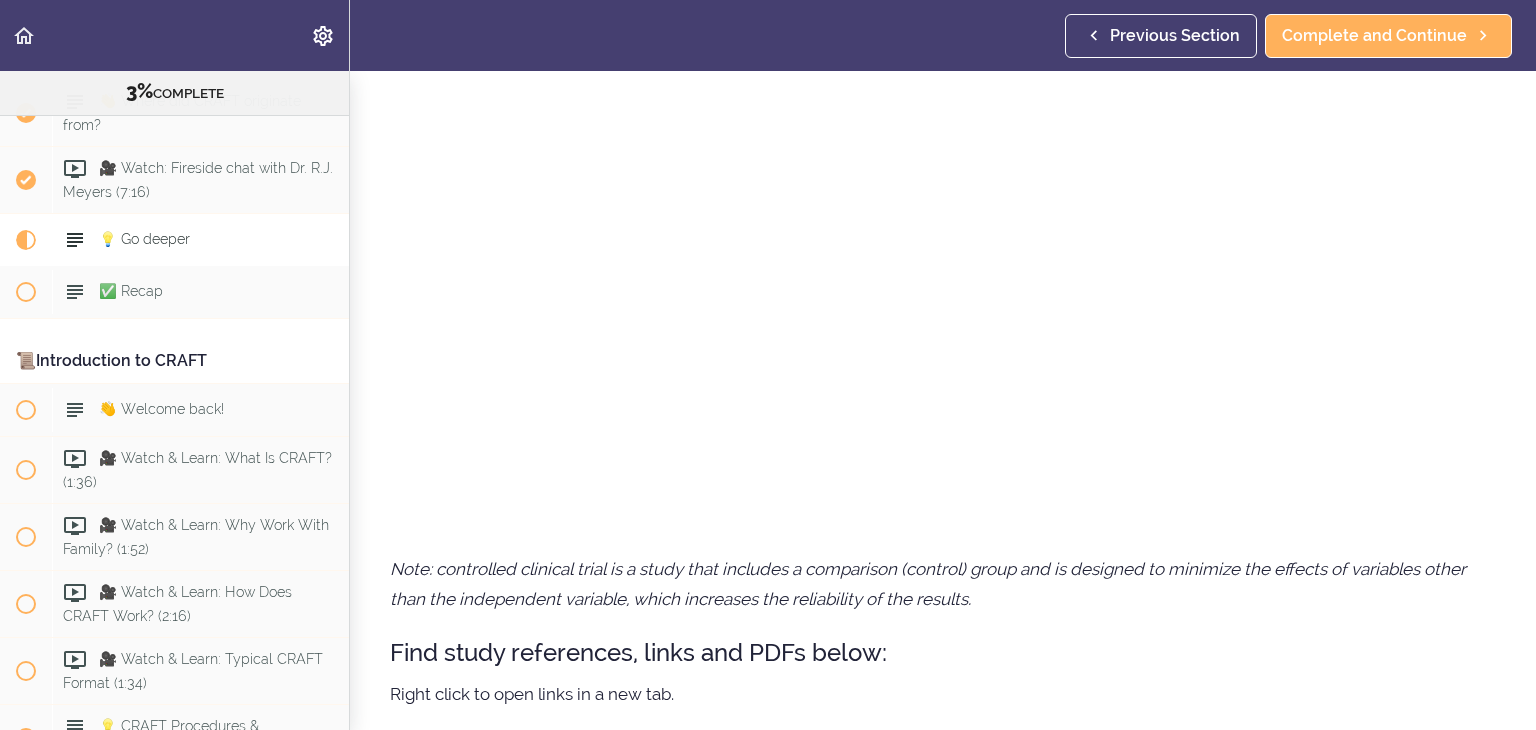scroll, scrollTop: 0, scrollLeft: 0, axis: both 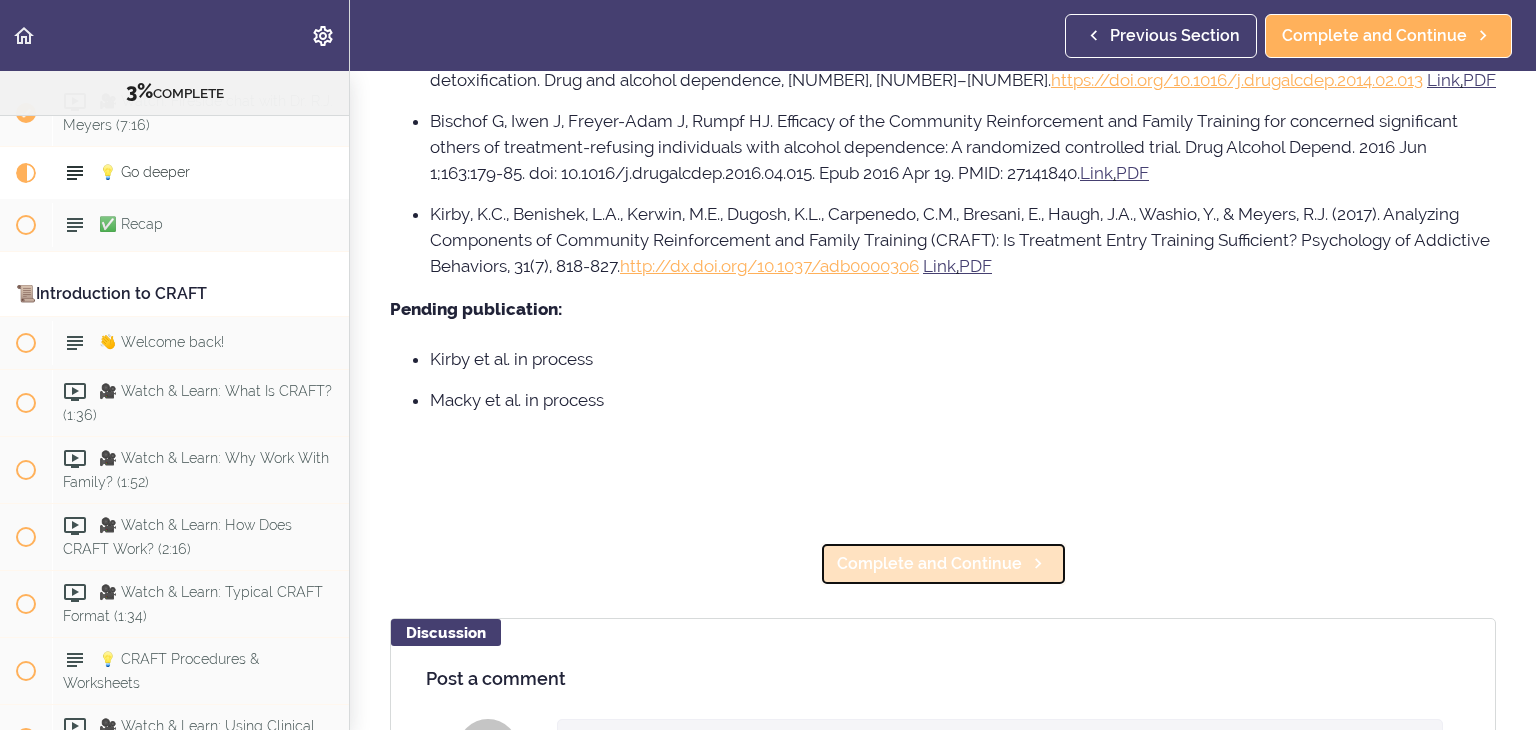 click on "Complete and Continue" at bounding box center (943, 564) 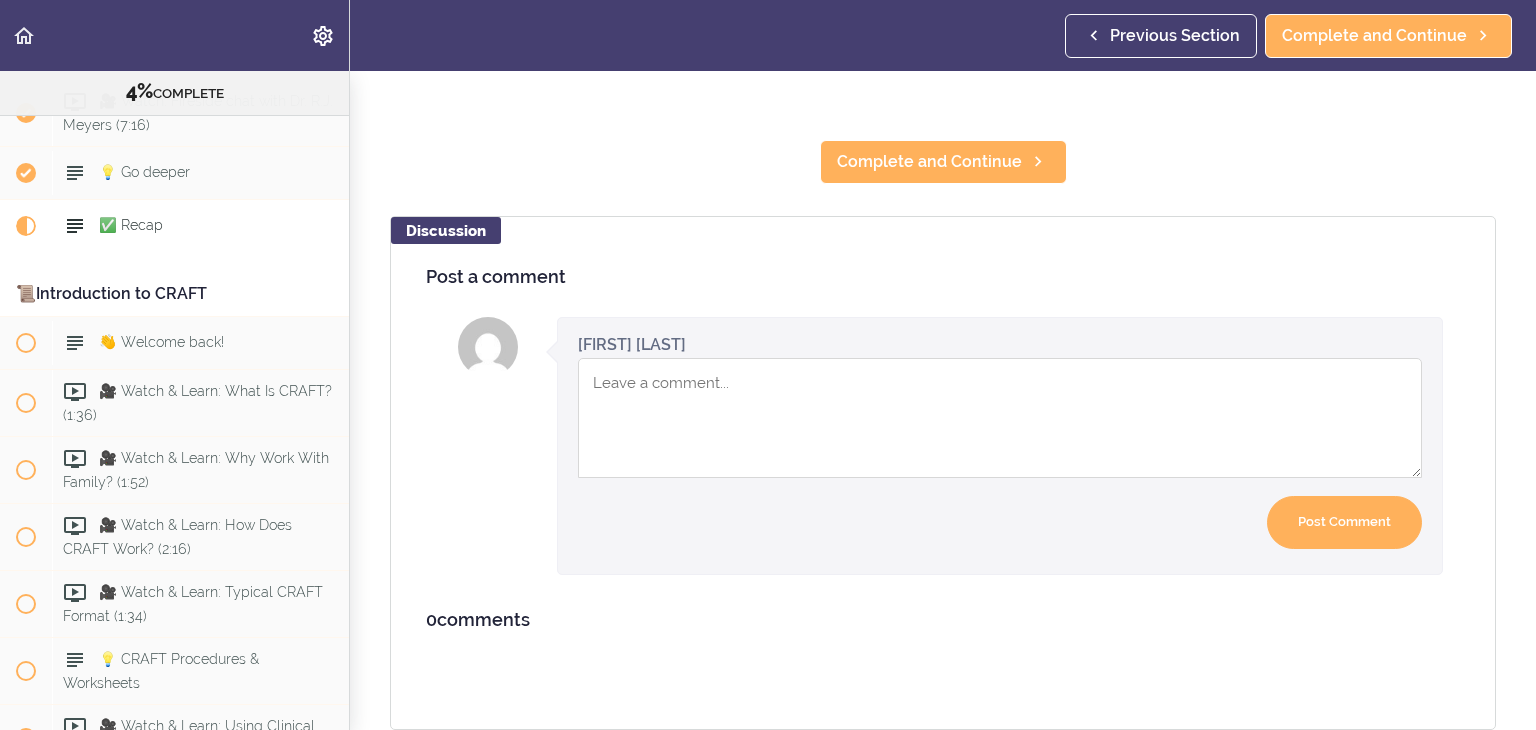 scroll, scrollTop: 91, scrollLeft: 0, axis: vertical 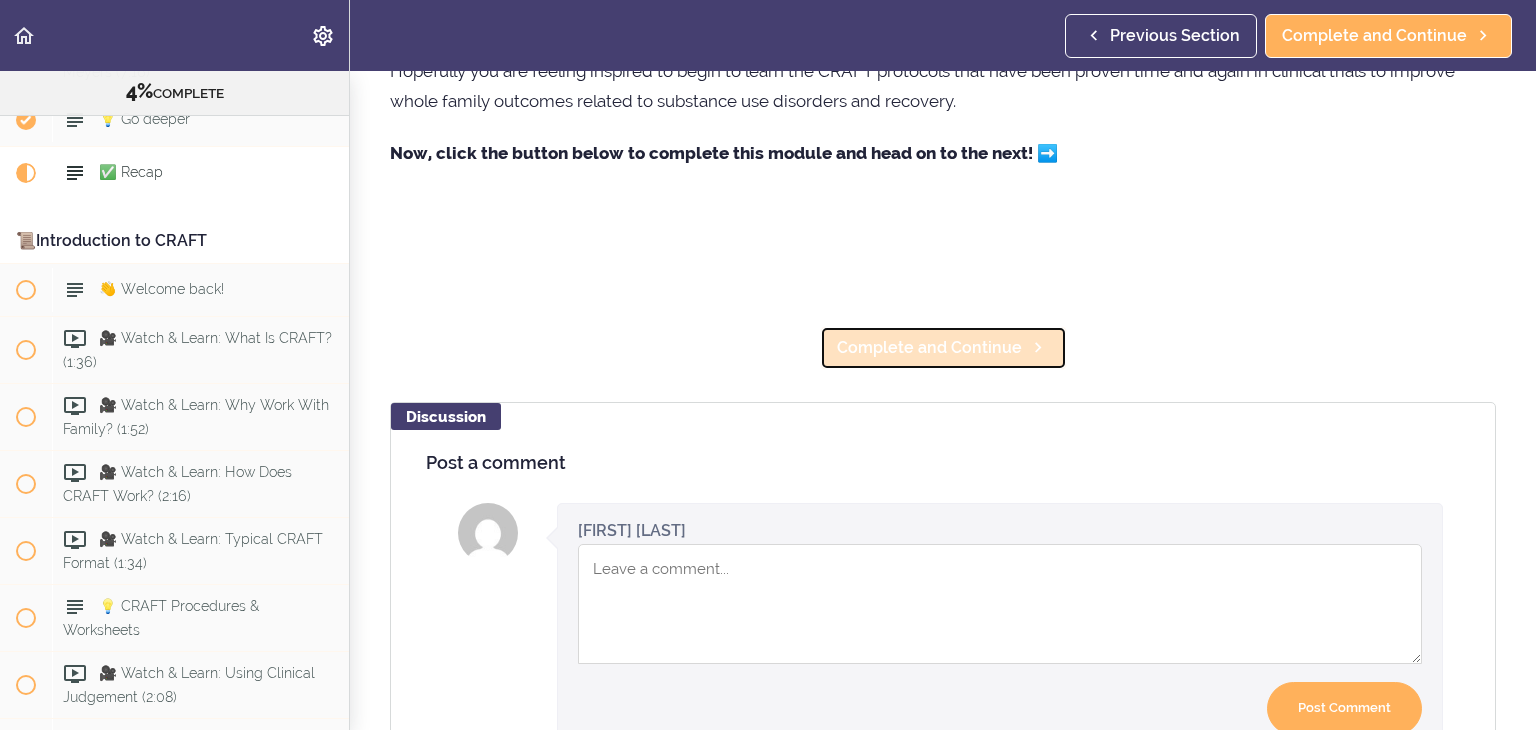 click on "Complete and Continue" at bounding box center (943, 348) 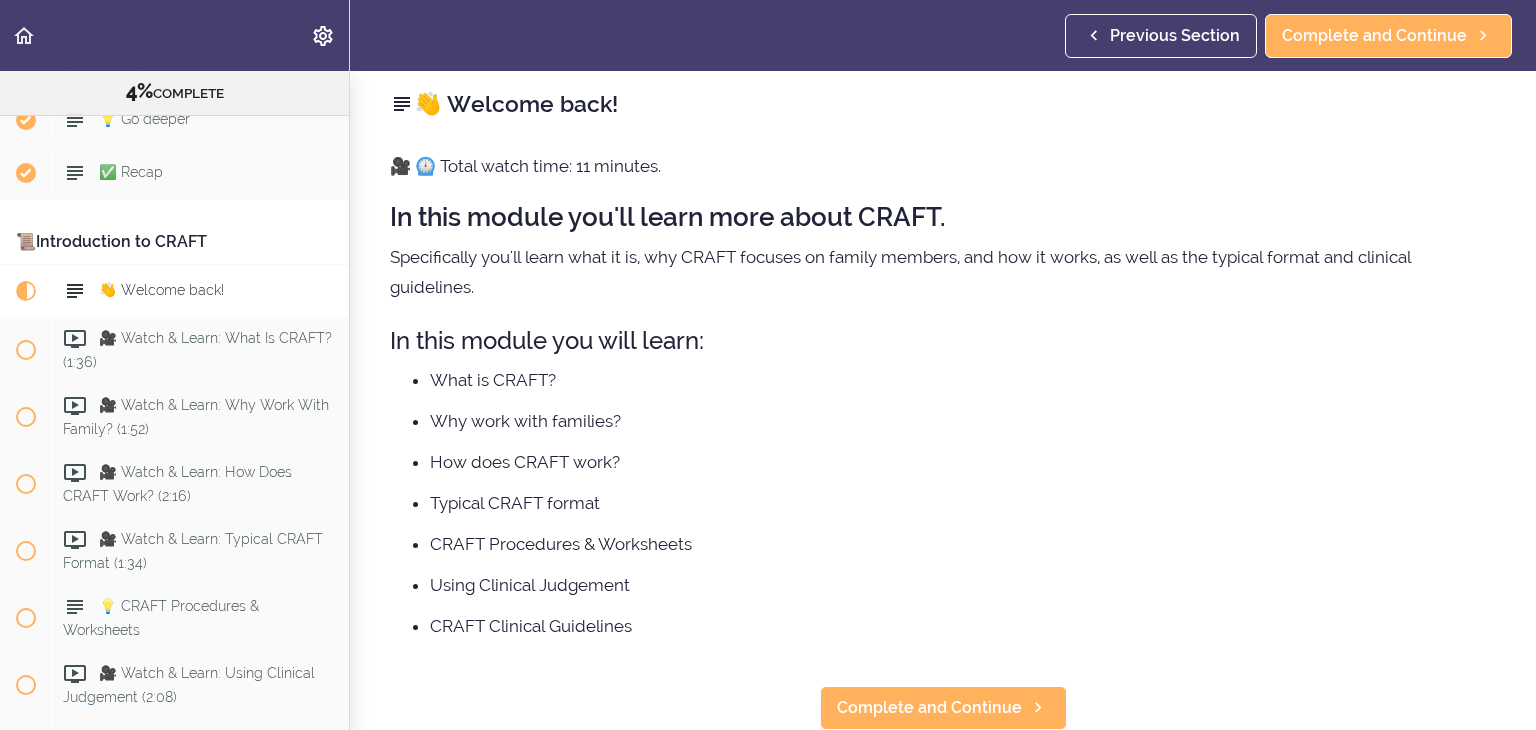 scroll, scrollTop: 0, scrollLeft: 0, axis: both 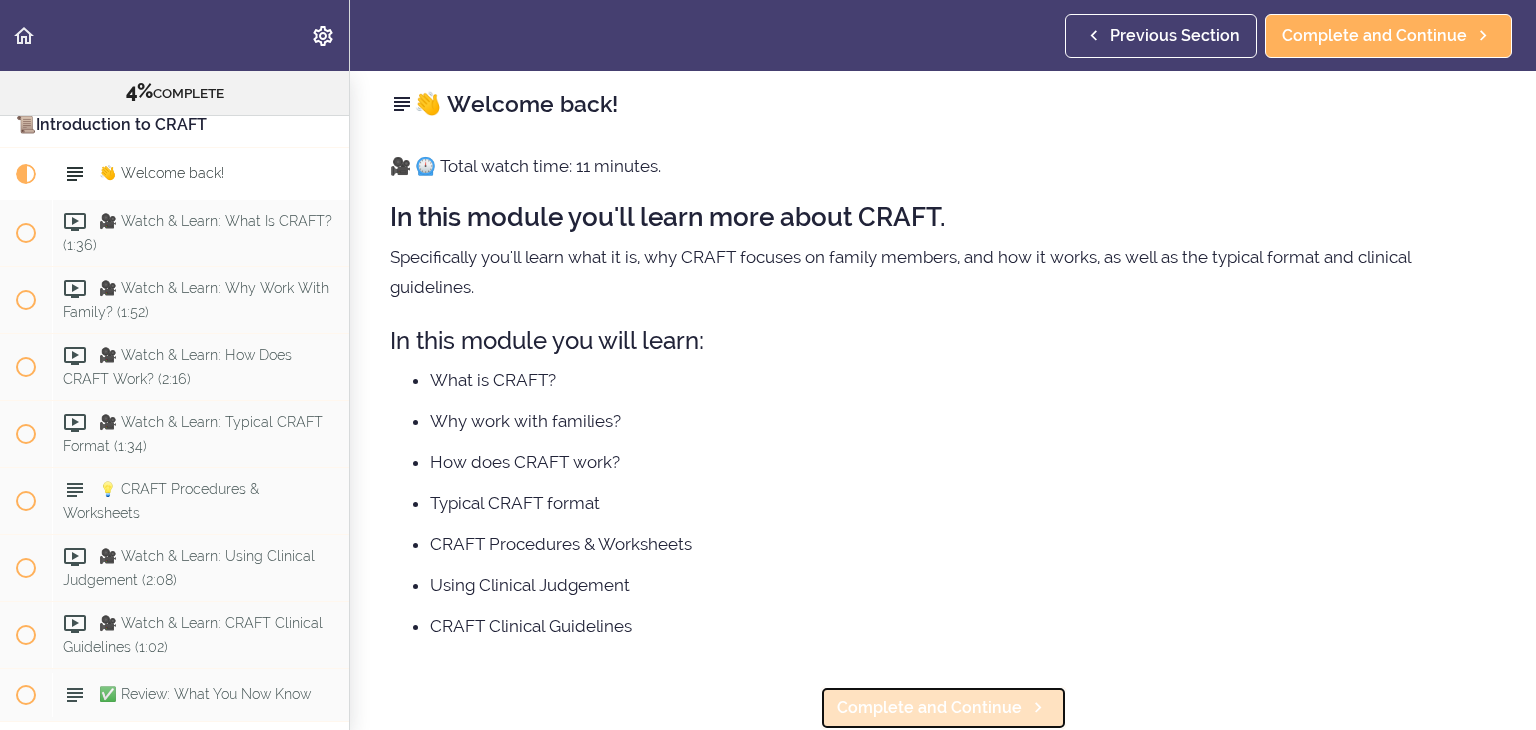 click on "Complete and Continue" at bounding box center [929, 708] 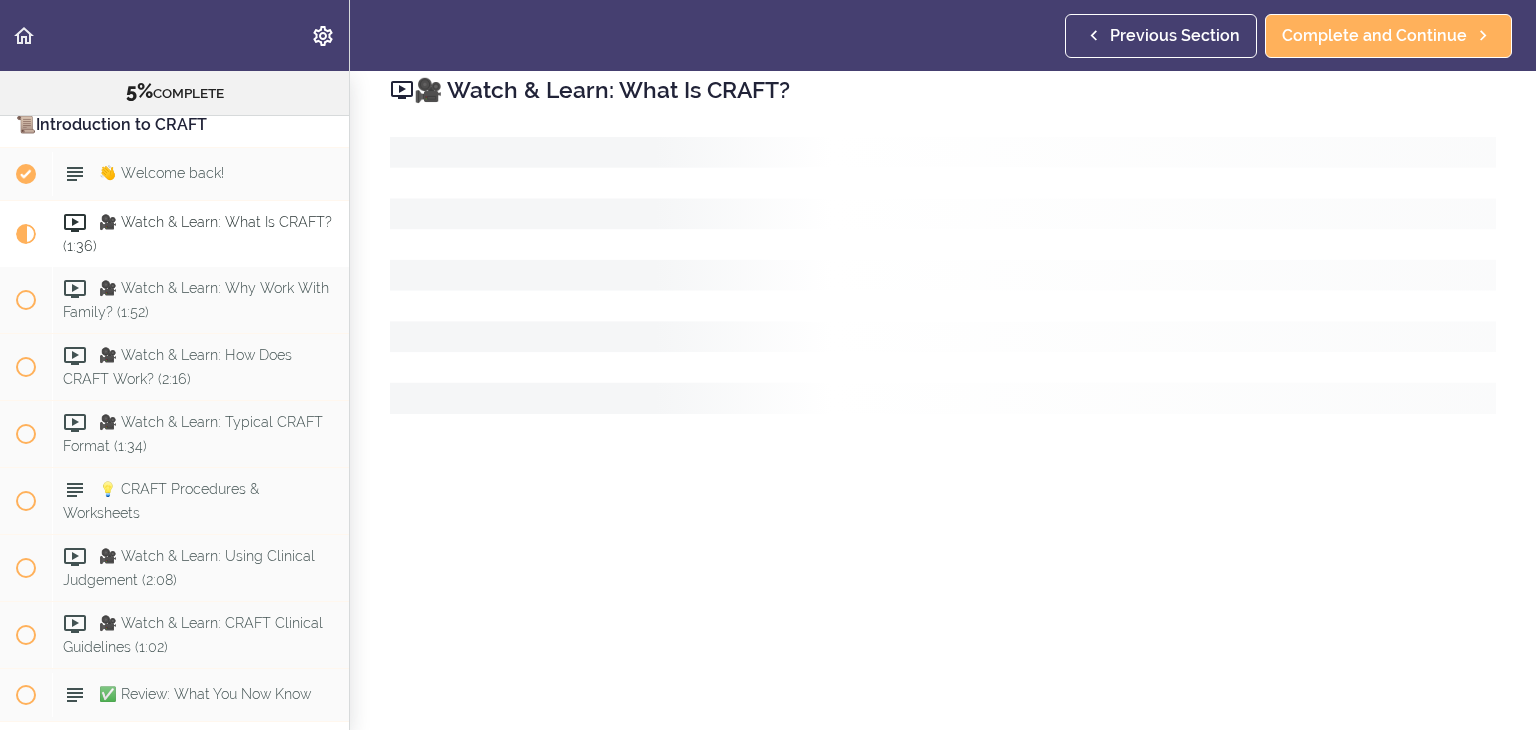 scroll, scrollTop: 0, scrollLeft: 0, axis: both 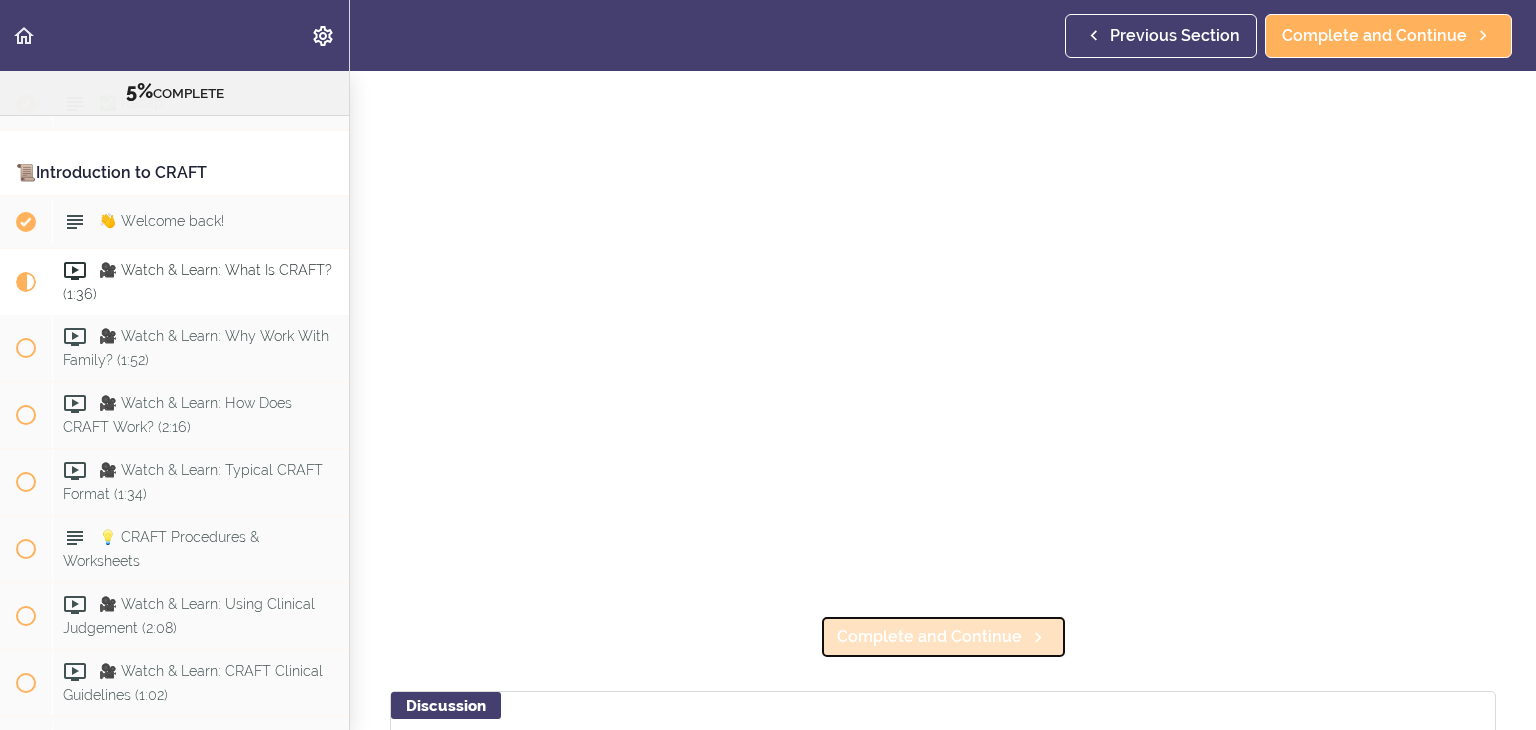 click on "Complete and Continue" at bounding box center (943, 637) 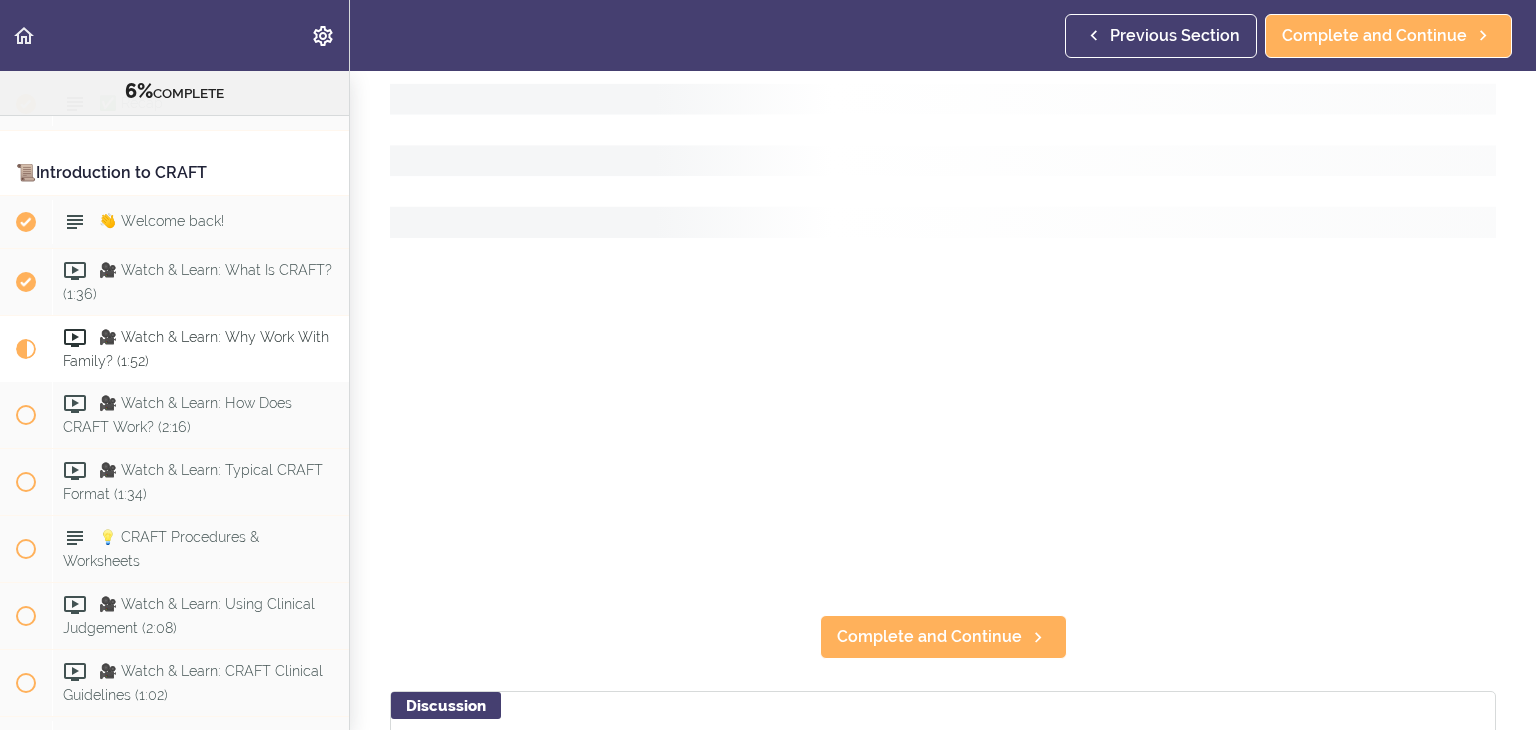 scroll, scrollTop: 4, scrollLeft: 0, axis: vertical 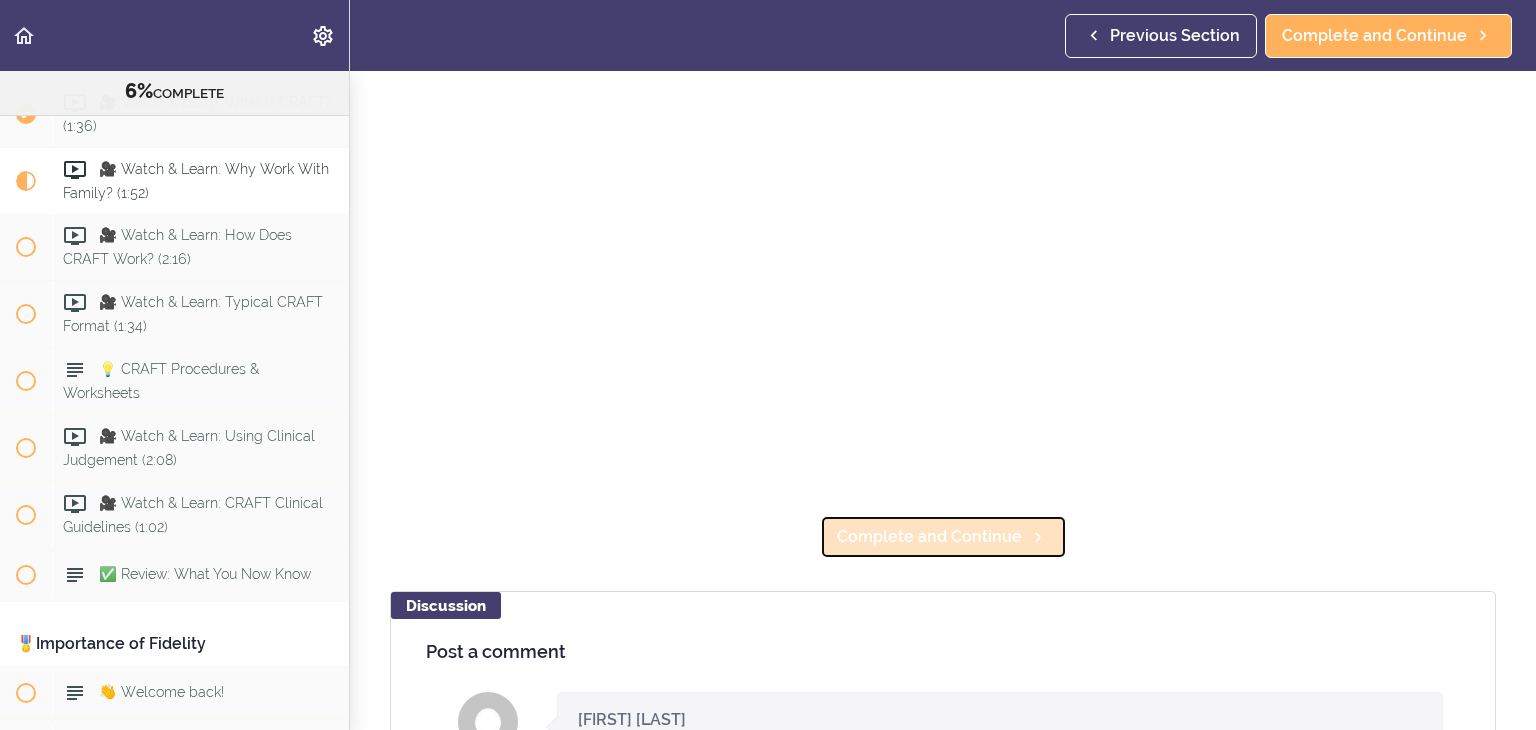 click on "Complete and Continue" at bounding box center [929, 537] 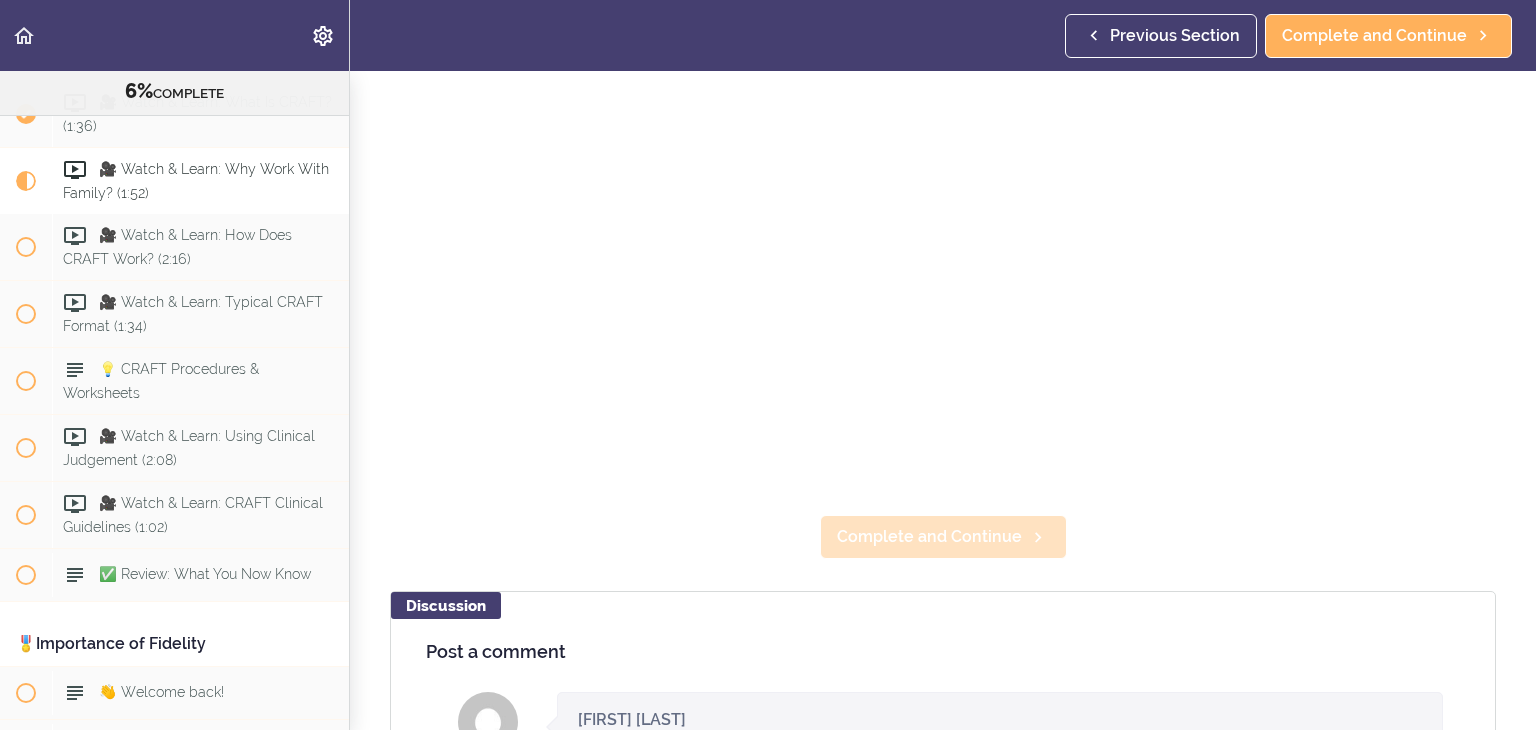 scroll, scrollTop: 16, scrollLeft: 0, axis: vertical 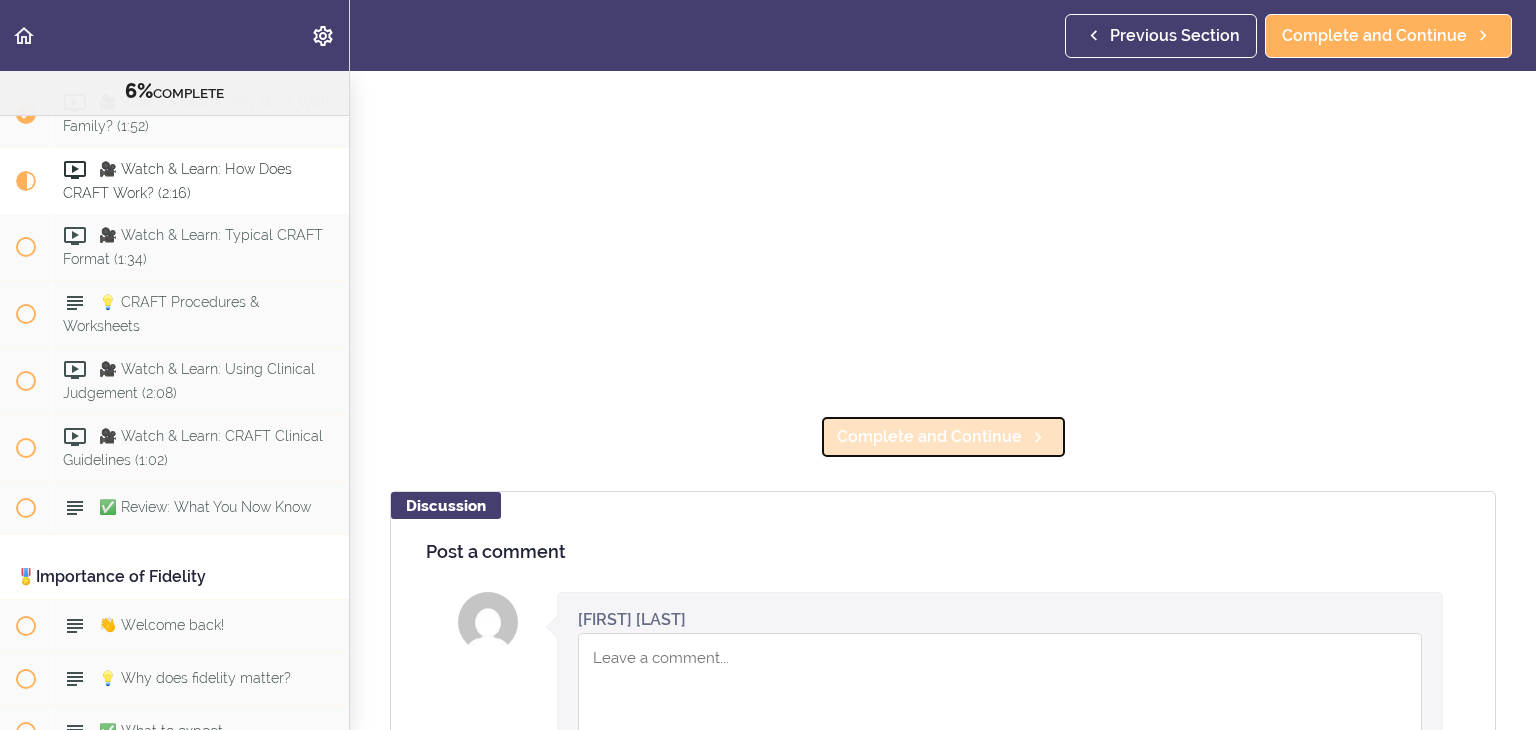 click on "Complete and Continue" at bounding box center (929, 437) 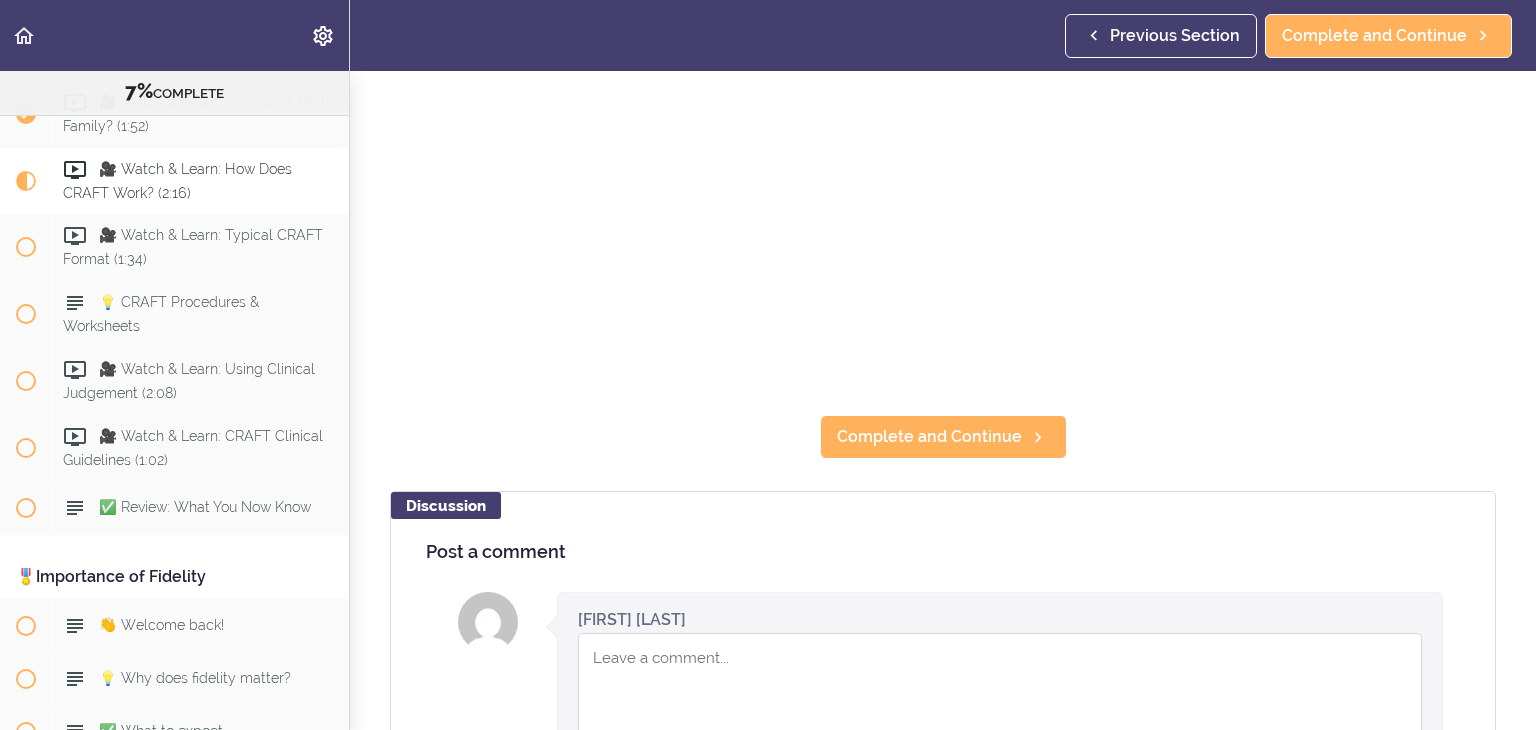 scroll, scrollTop: 8, scrollLeft: 0, axis: vertical 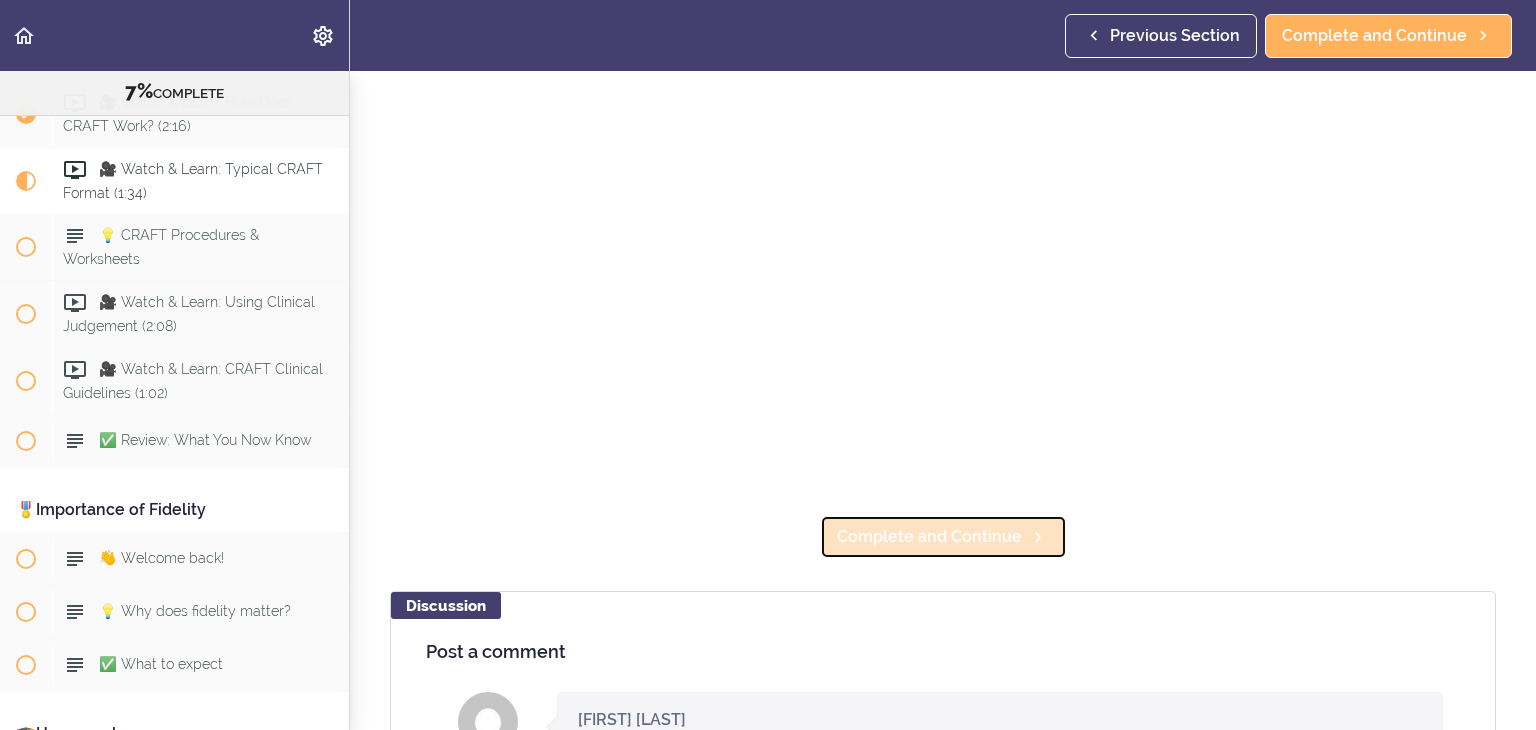 click on "Complete and Continue" at bounding box center [929, 537] 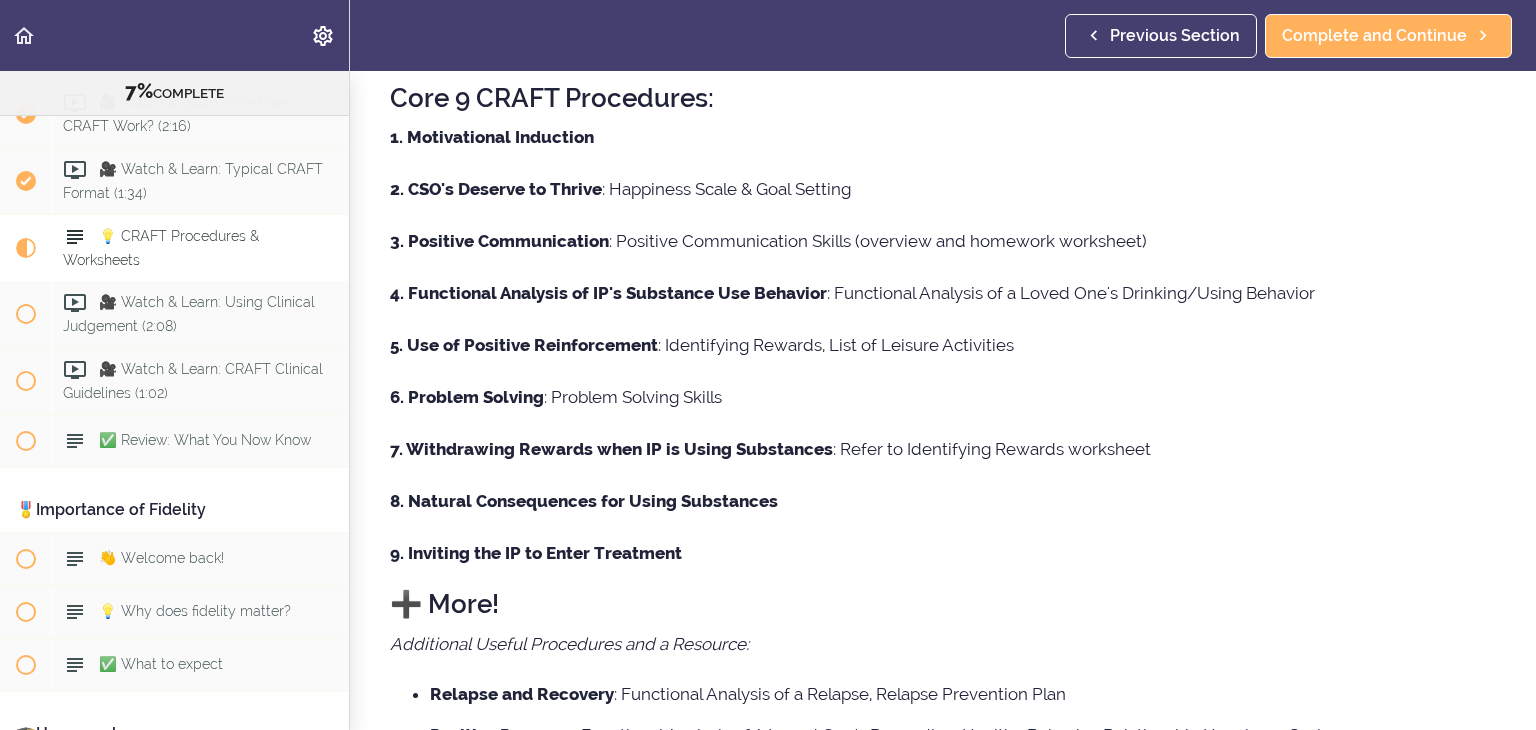 scroll, scrollTop: 0, scrollLeft: 0, axis: both 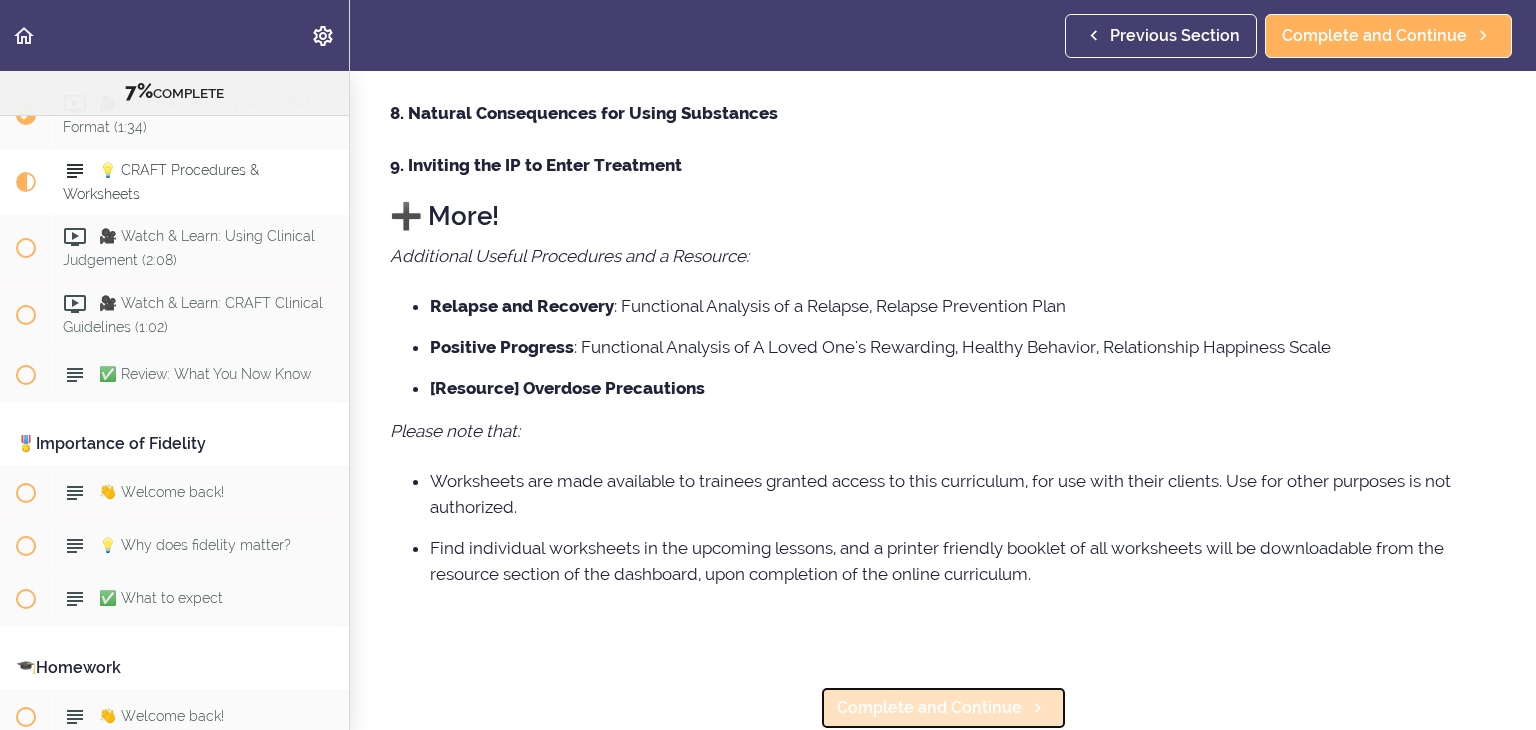 click on "Complete and Continue" at bounding box center (929, 708) 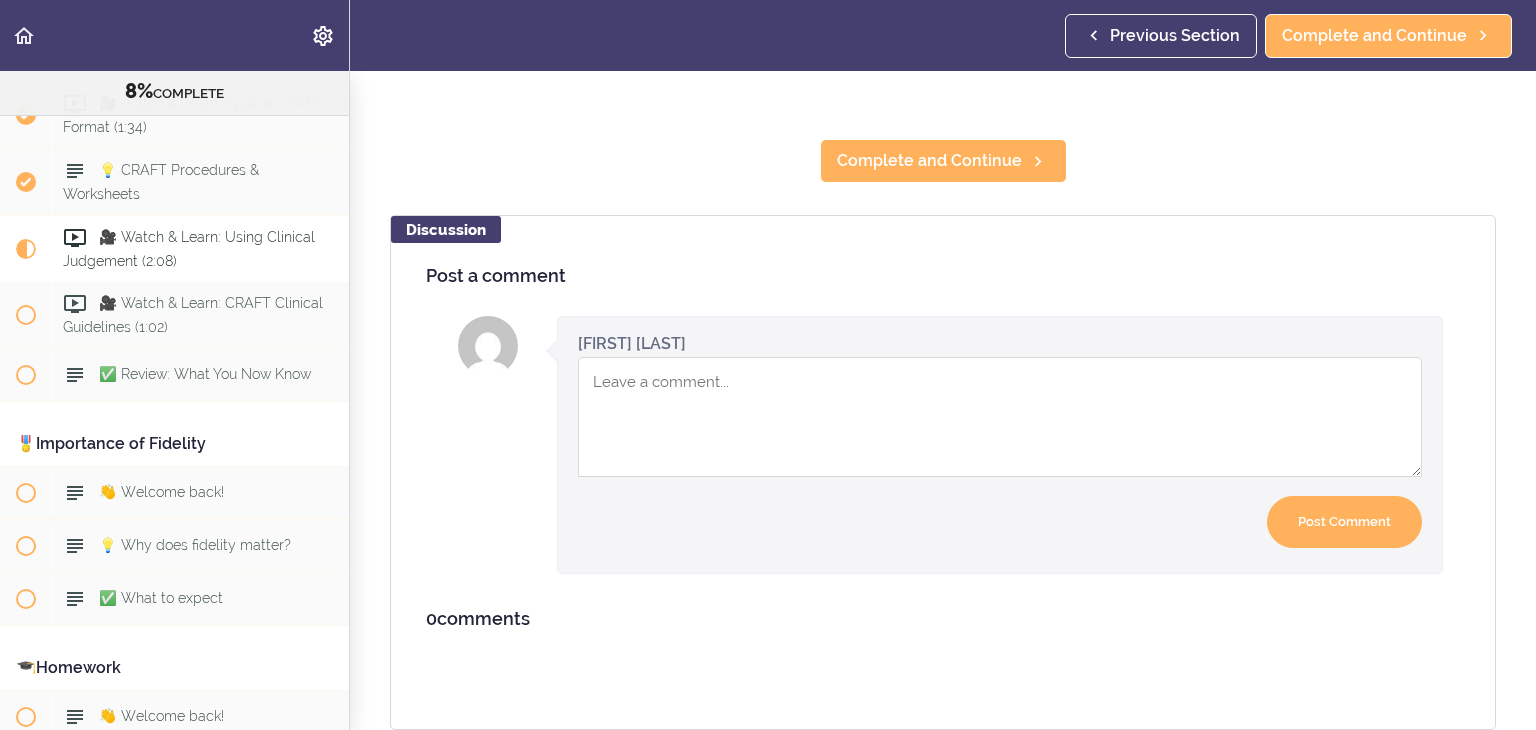 scroll, scrollTop: 0, scrollLeft: 0, axis: both 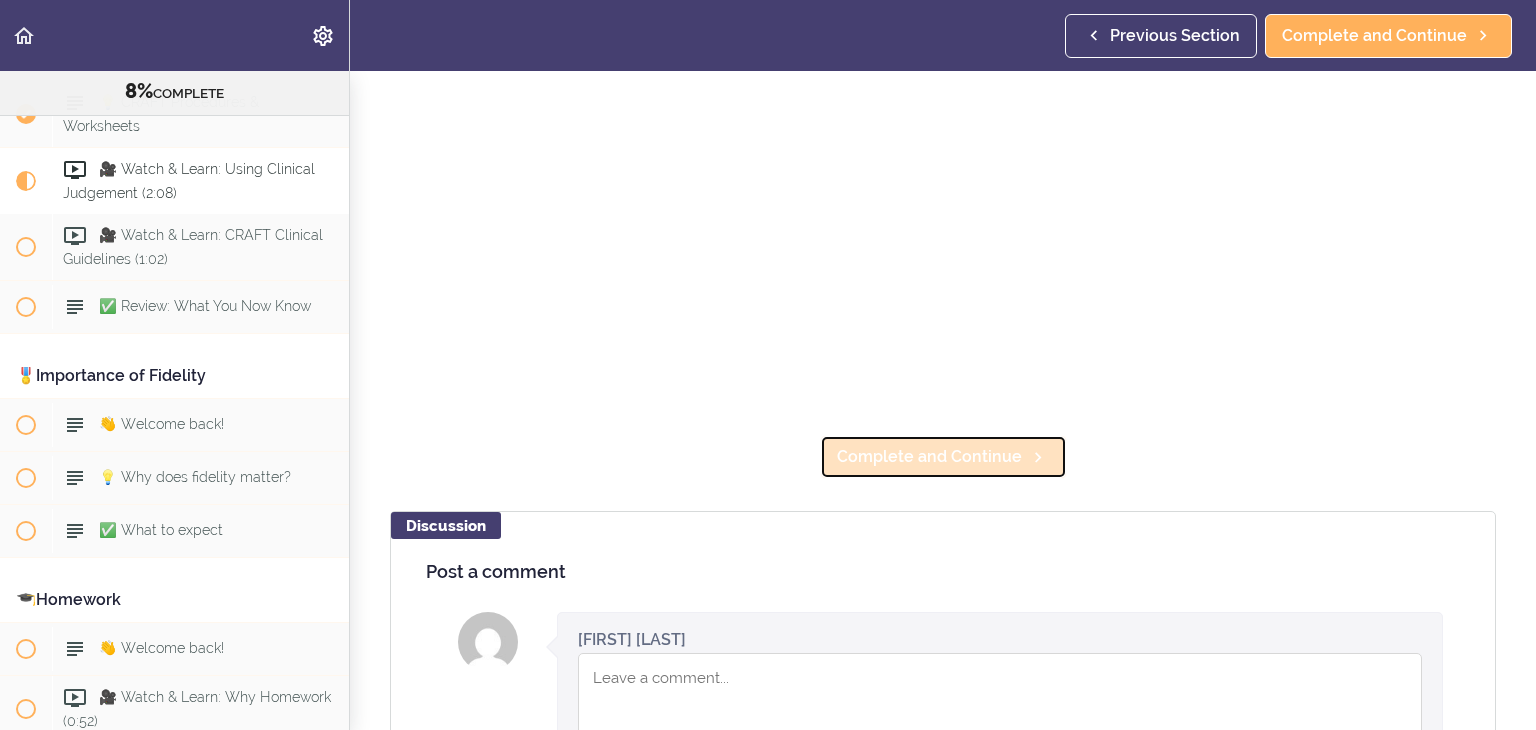 click on "Complete and Continue" at bounding box center (943, 457) 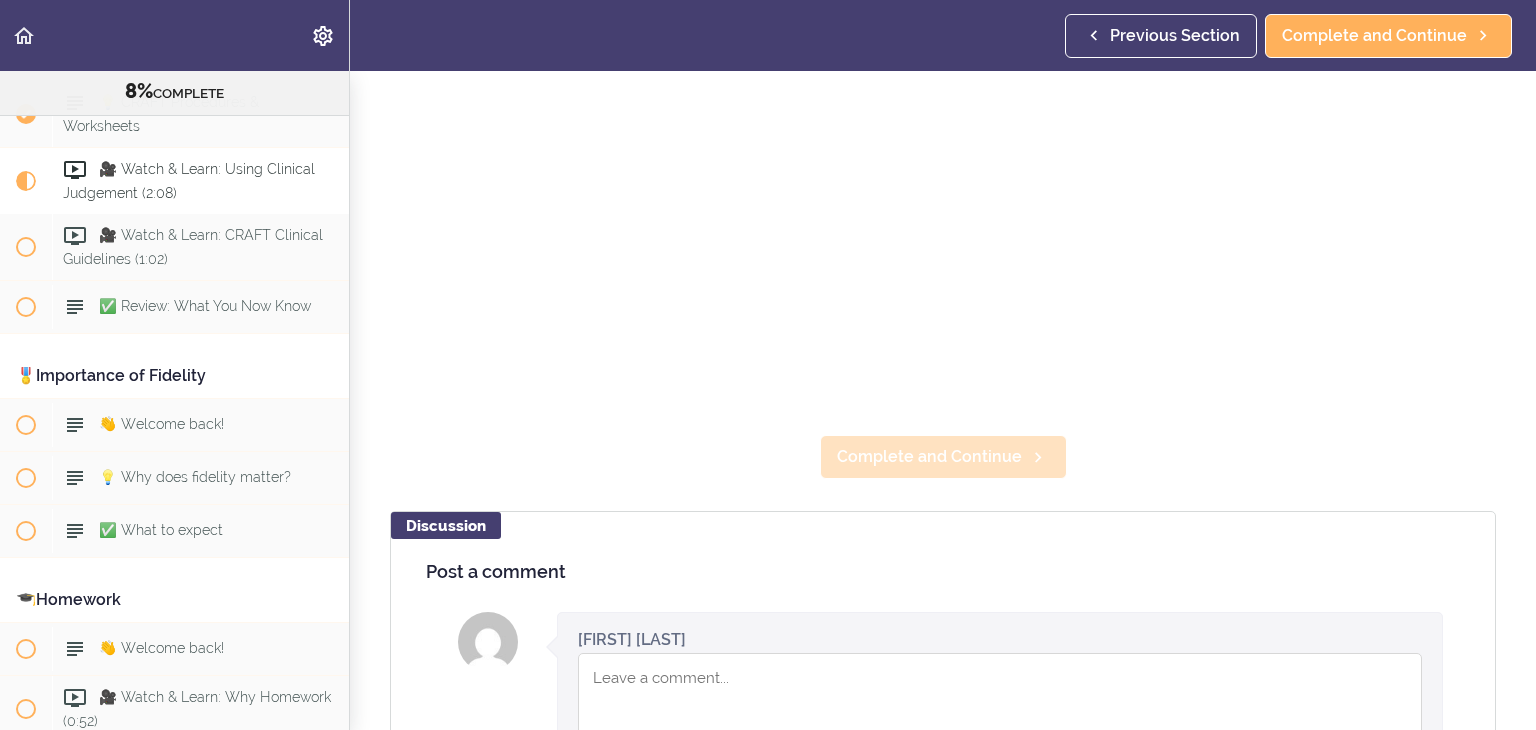 scroll, scrollTop: 11, scrollLeft: 0, axis: vertical 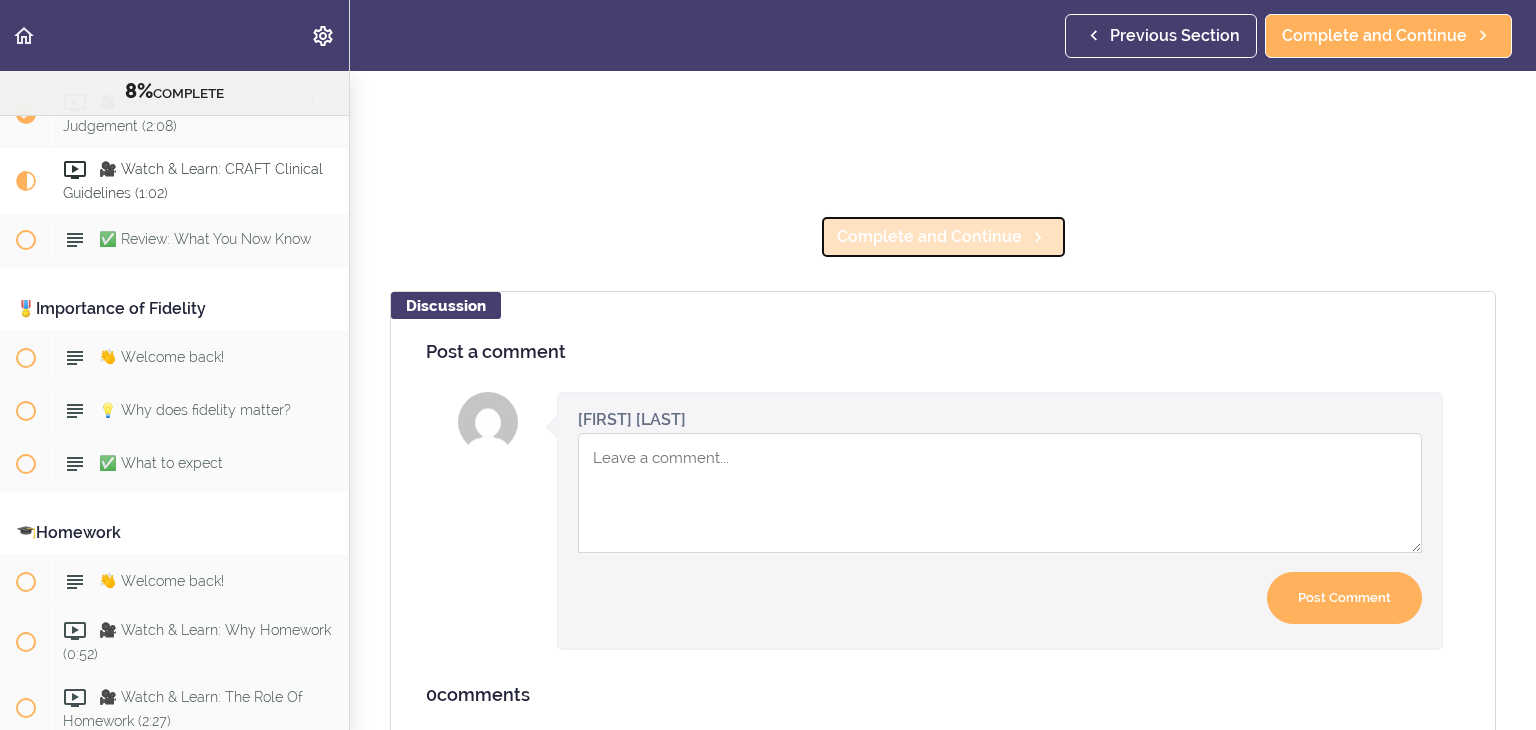 click on "Complete and Continue" at bounding box center [929, 237] 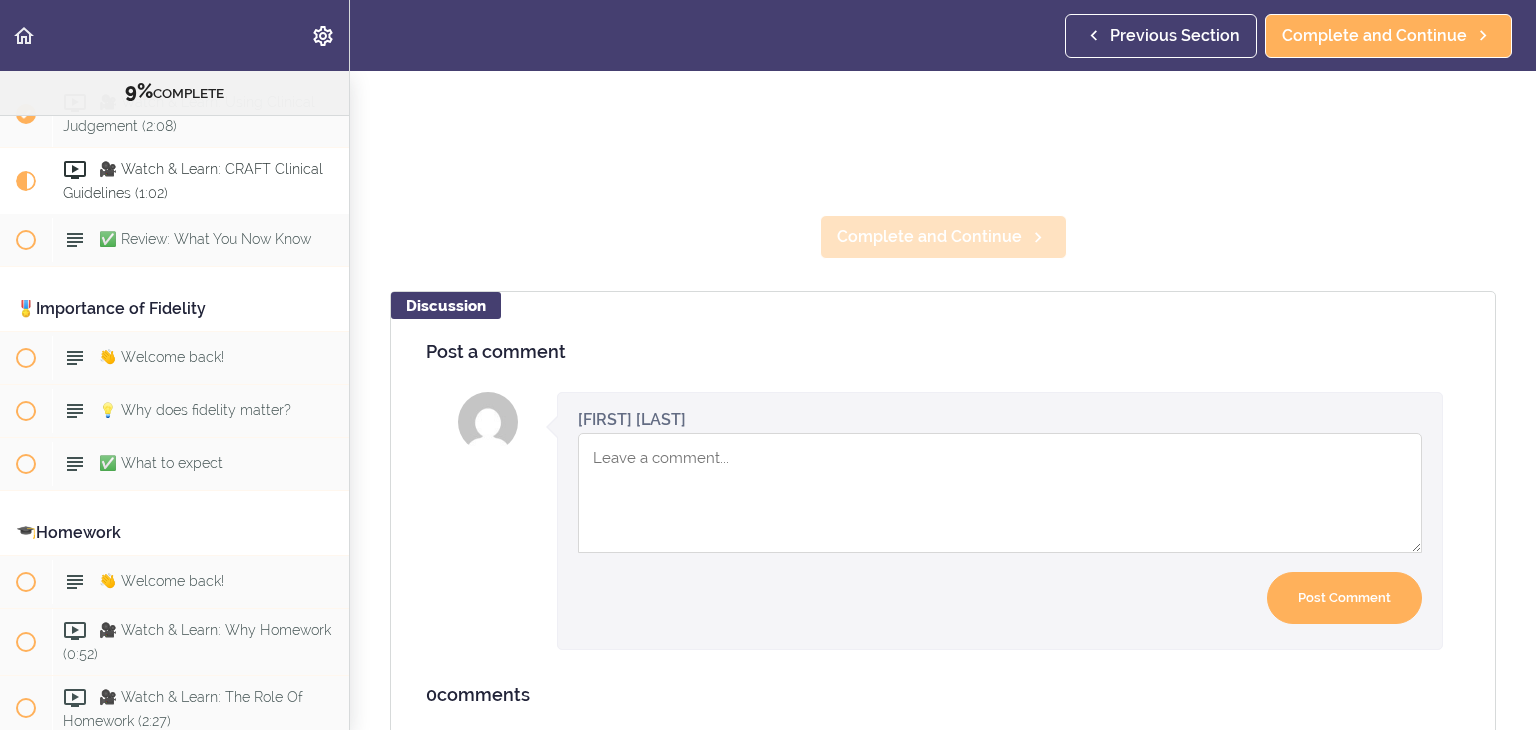 scroll, scrollTop: 46, scrollLeft: 0, axis: vertical 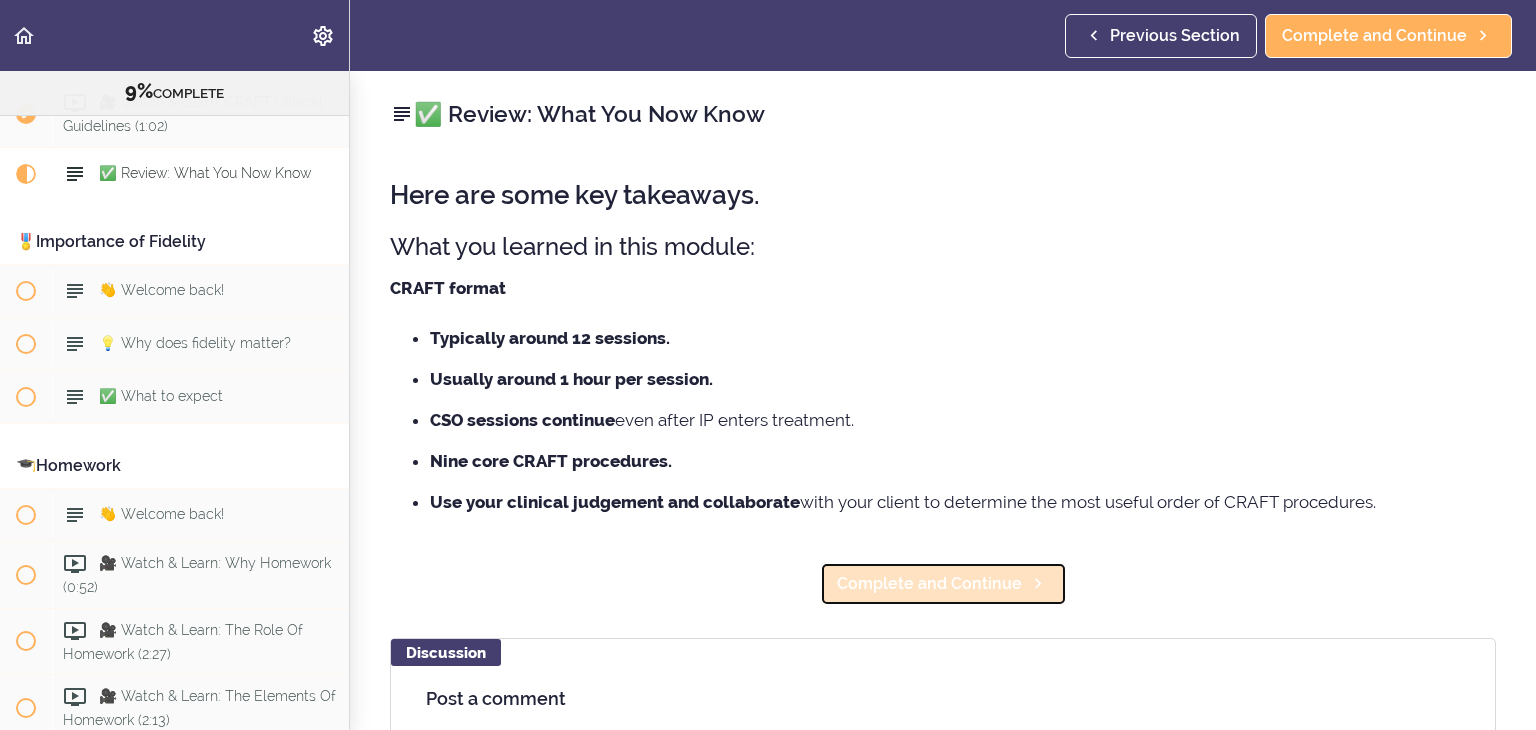 click on "Complete and Continue" at bounding box center (943, 584) 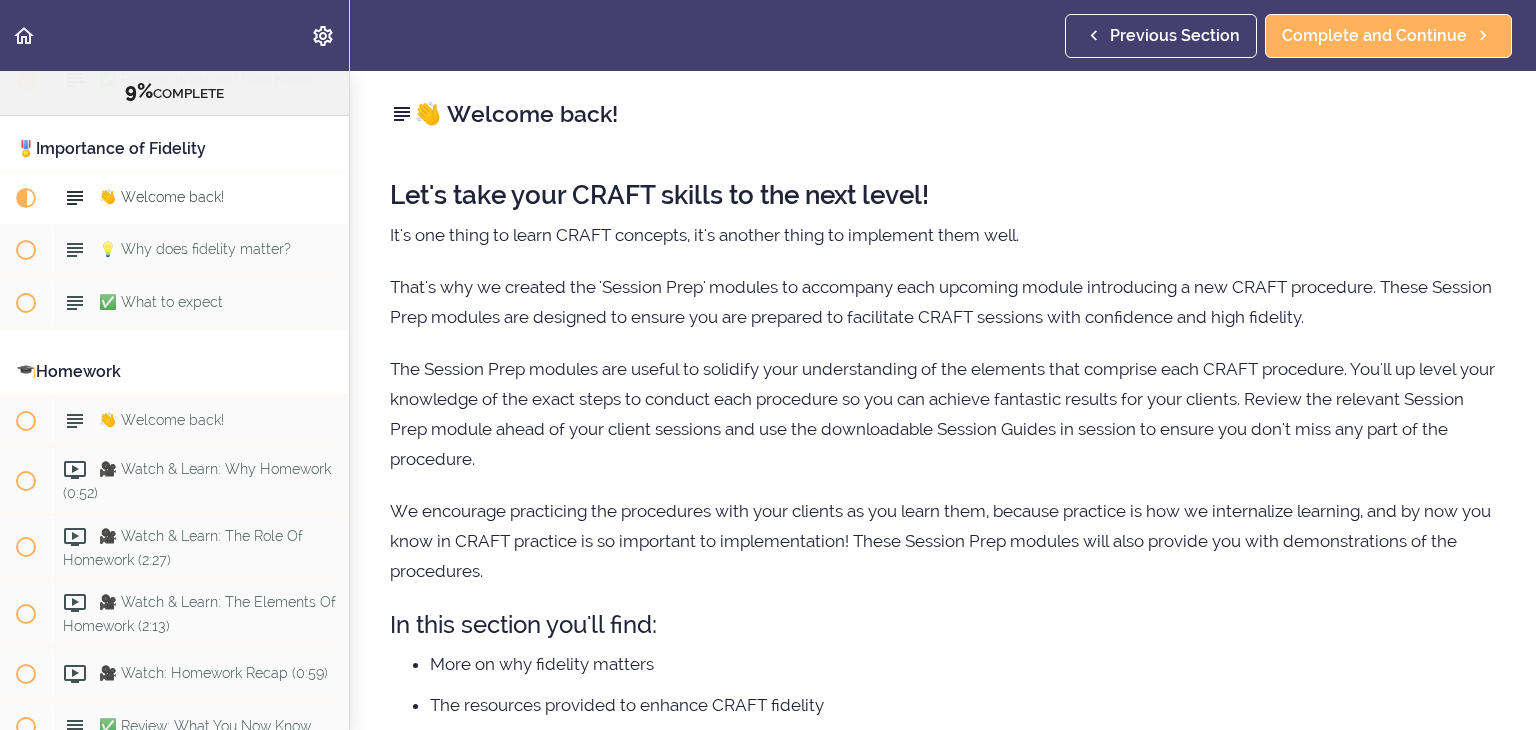 scroll, scrollTop: 1367, scrollLeft: 0, axis: vertical 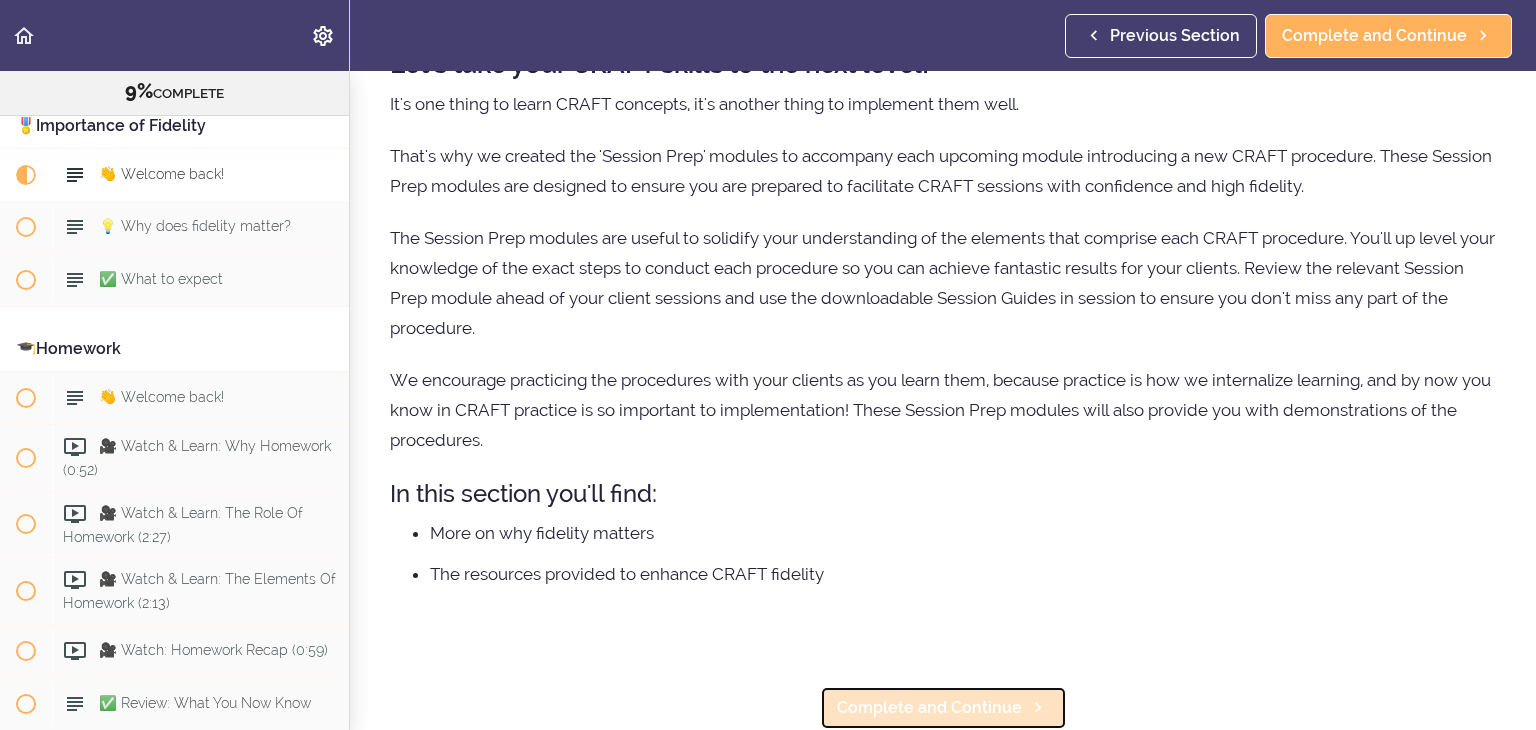 click on "Complete and Continue" at bounding box center [943, 708] 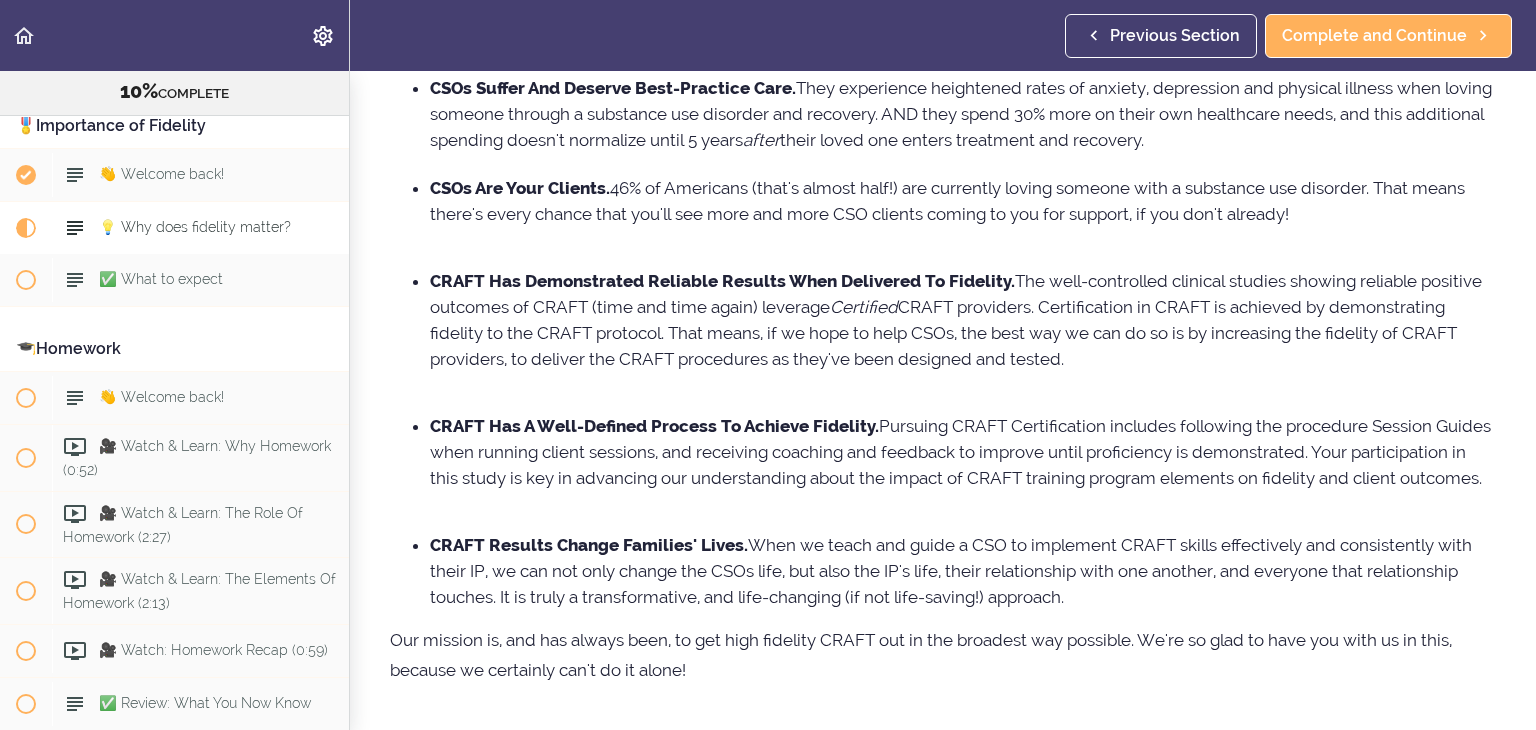 scroll 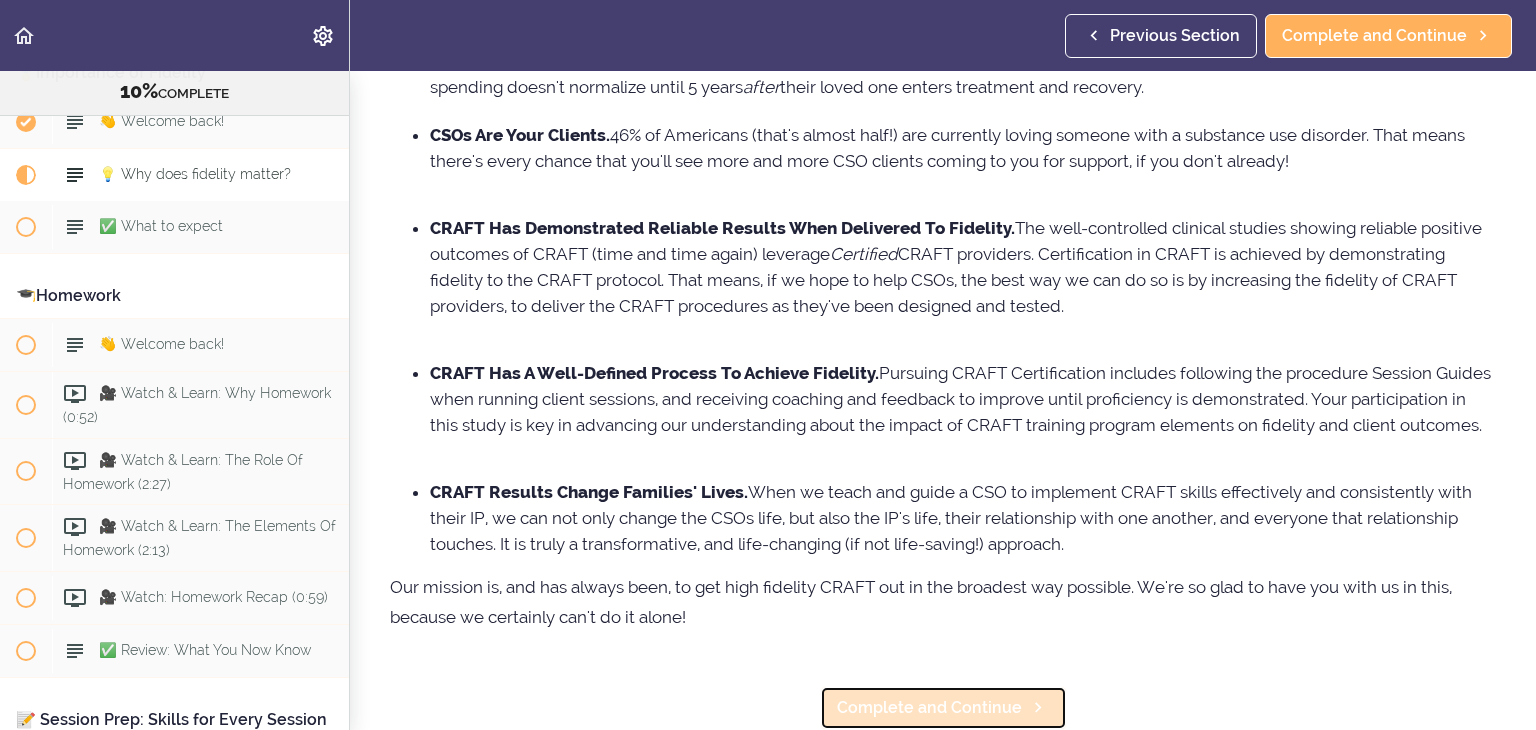 click on "Complete and Continue" at bounding box center [929, 708] 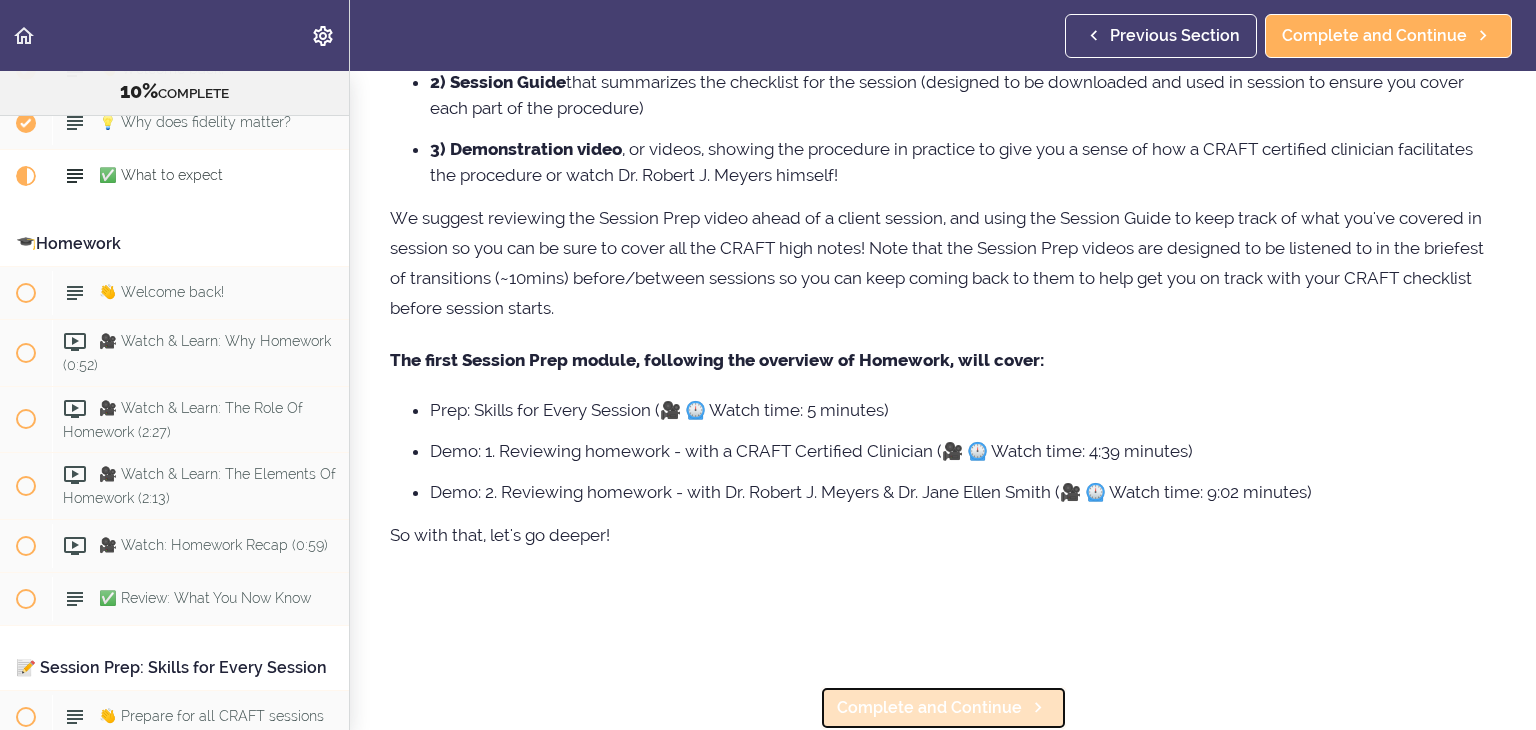 click on "Complete and Continue" at bounding box center [929, 708] 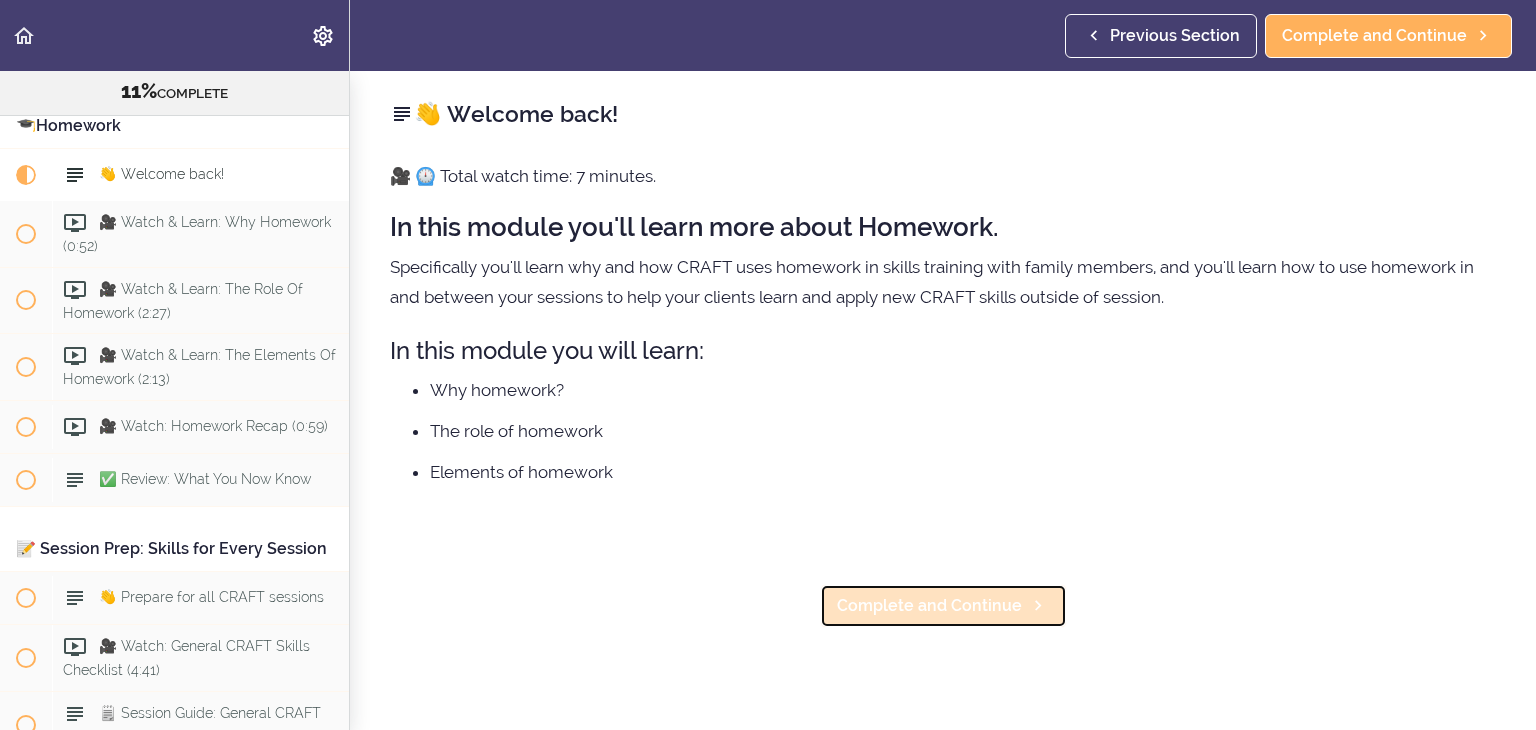 click on "Complete and Continue" at bounding box center (929, 606) 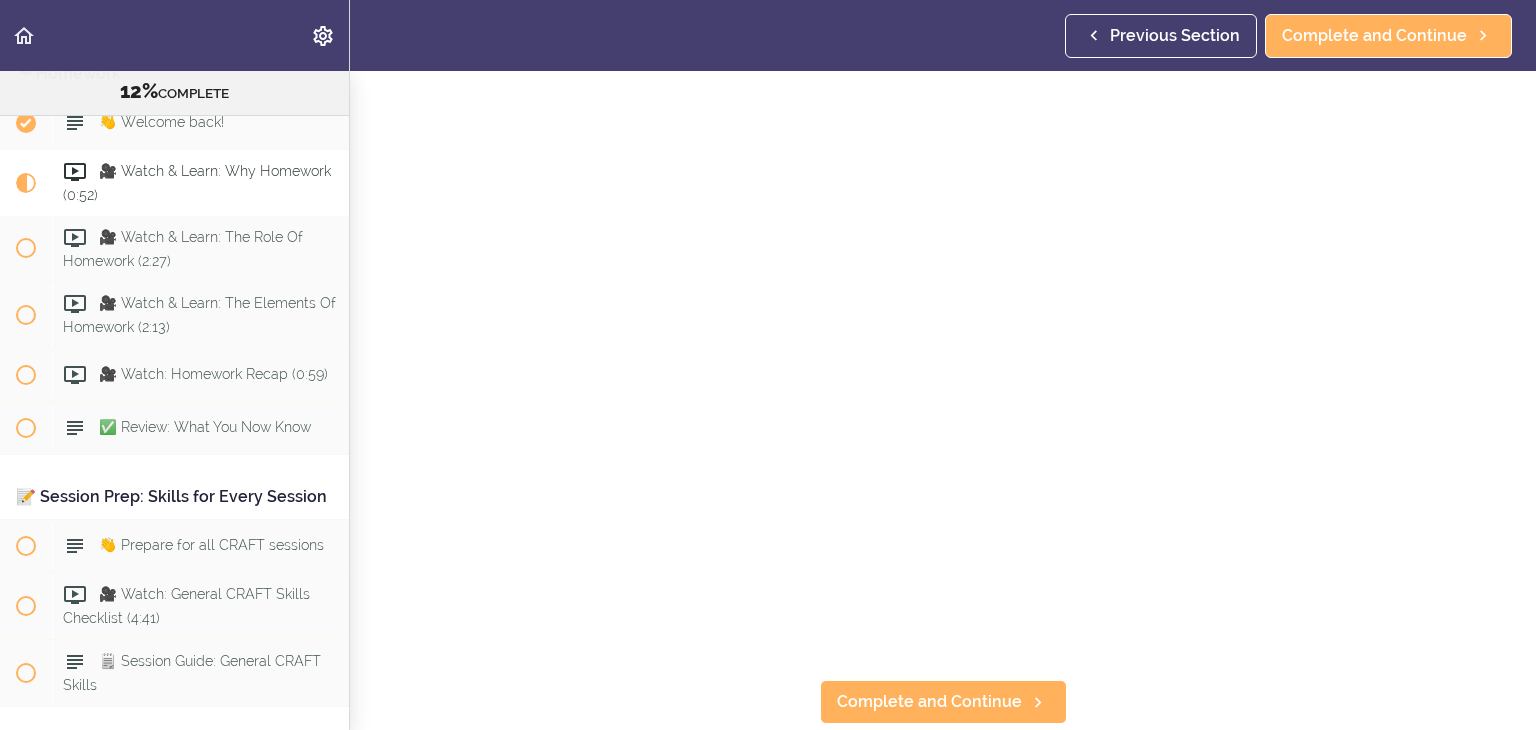 scroll, scrollTop: 200, scrollLeft: 0, axis: vertical 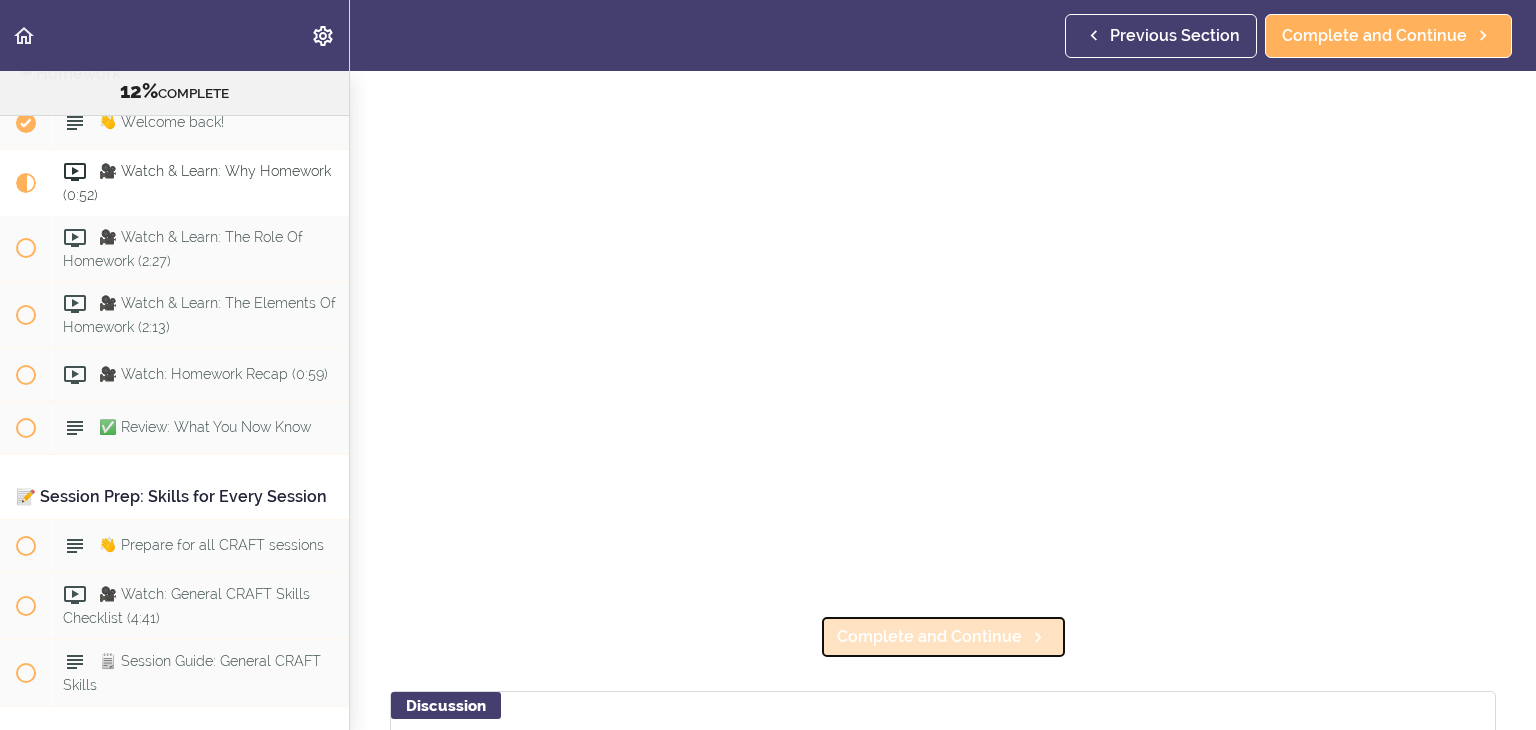 click on "Complete and Continue" at bounding box center (929, 637) 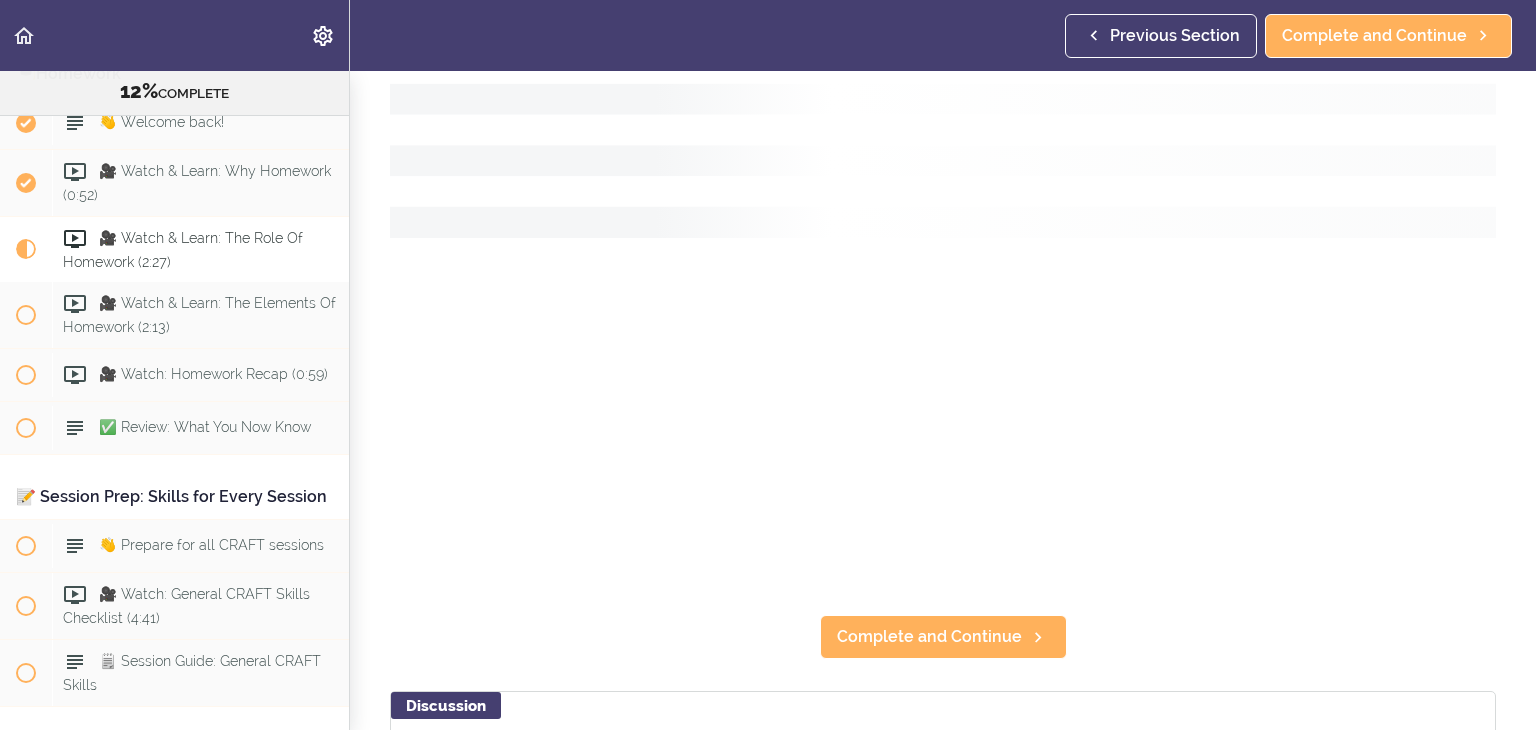 scroll, scrollTop: 14, scrollLeft: 0, axis: vertical 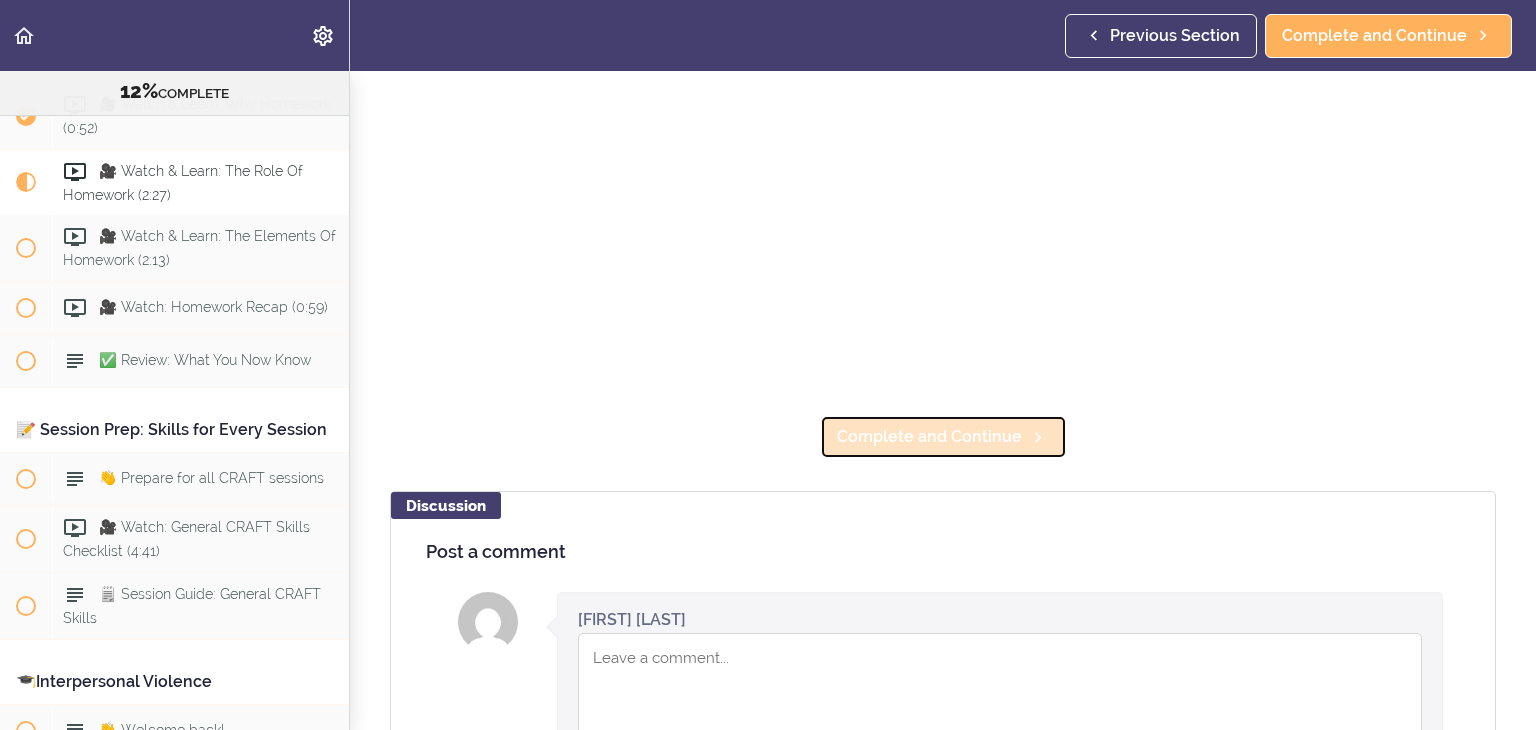 click on "Complete and Continue" at bounding box center [929, 437] 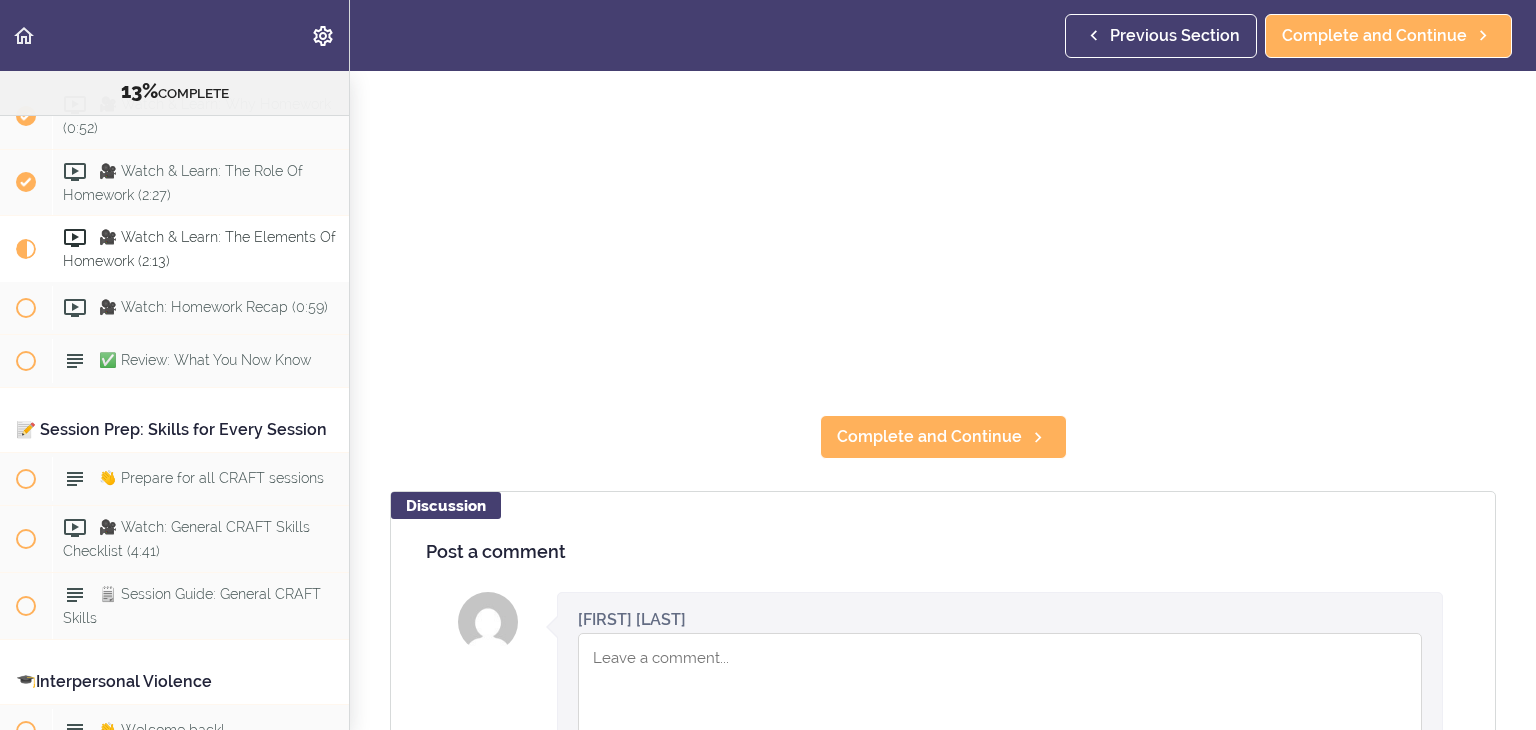 scroll, scrollTop: 0, scrollLeft: 0, axis: both 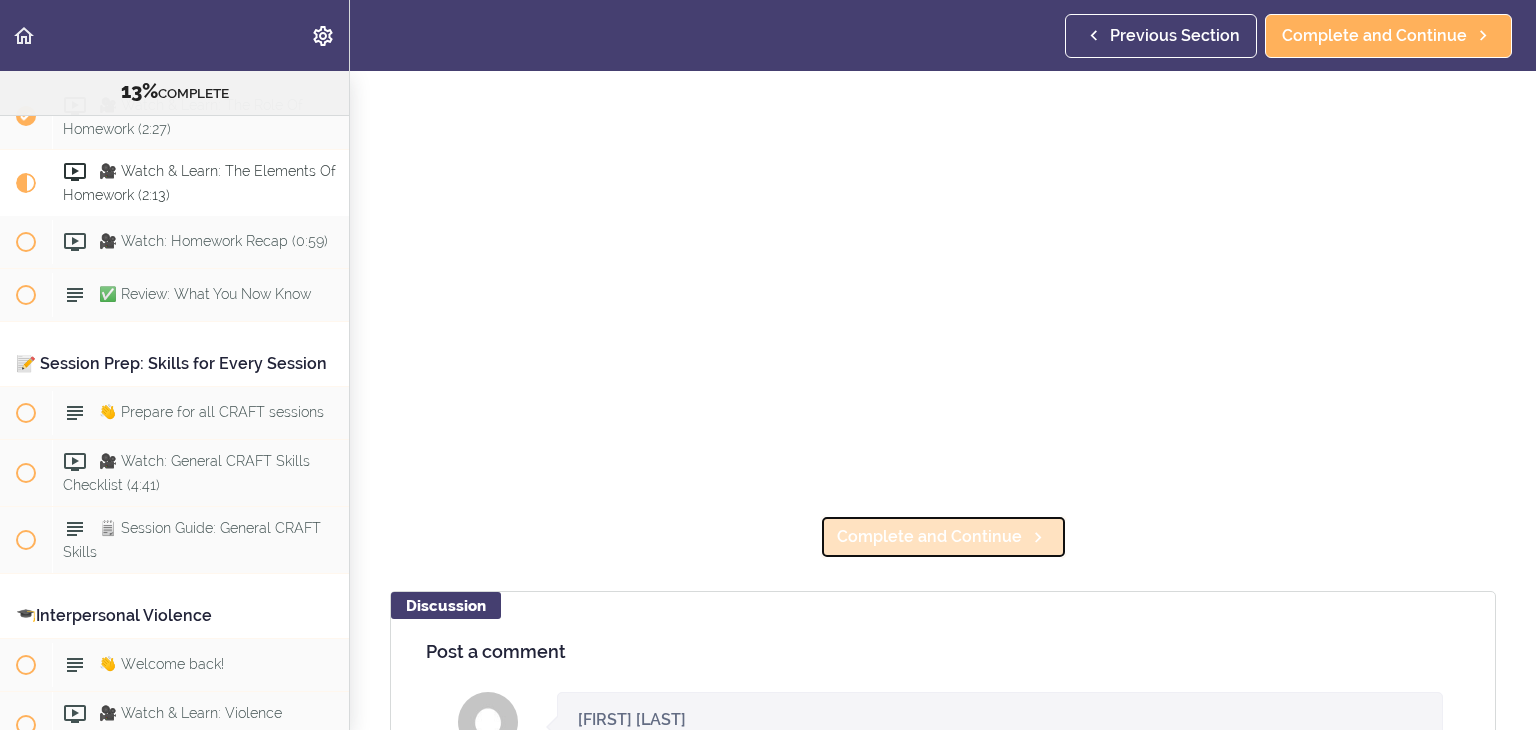 click on "Complete and Continue" at bounding box center [929, 537] 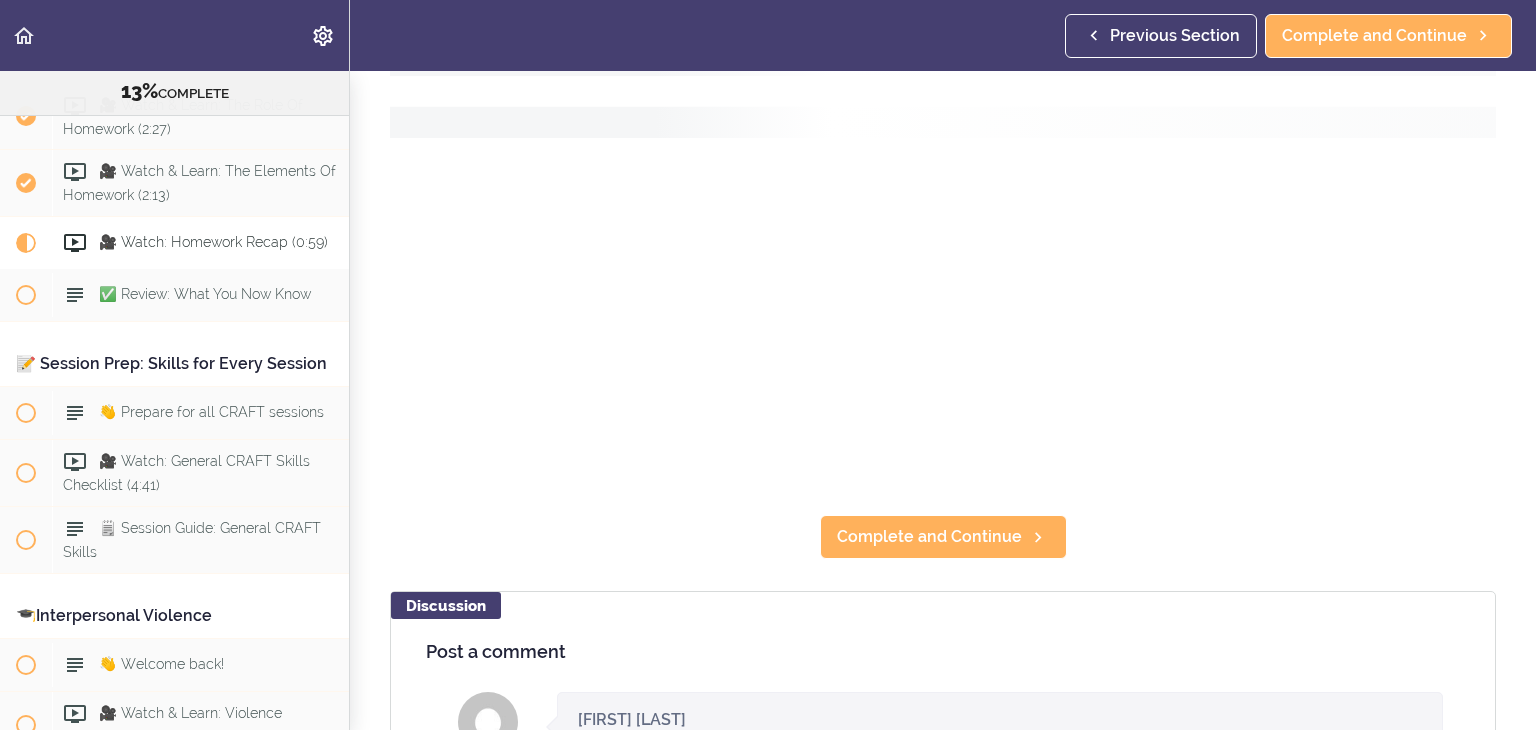 scroll, scrollTop: 0, scrollLeft: 0, axis: both 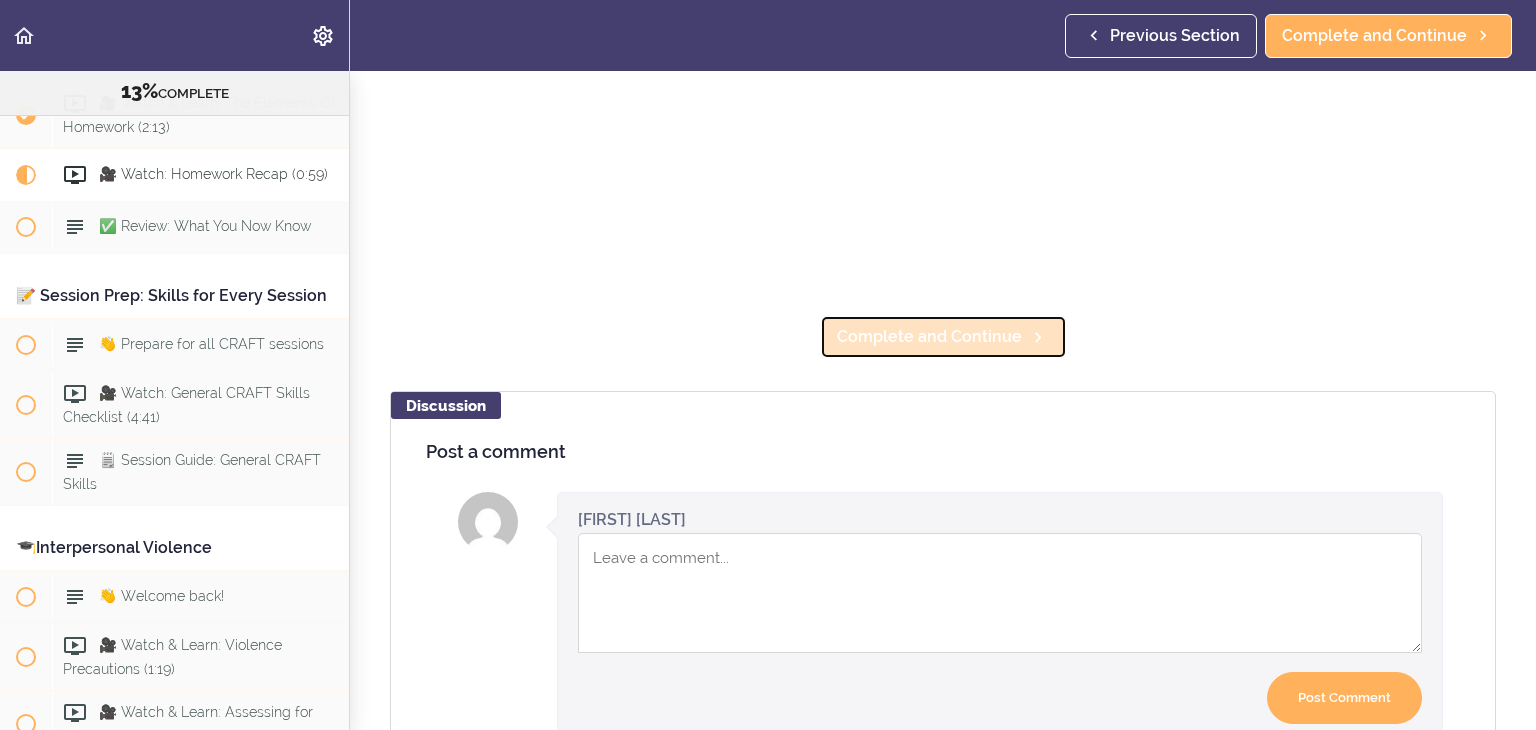 click on "Complete and Continue" at bounding box center (929, 337) 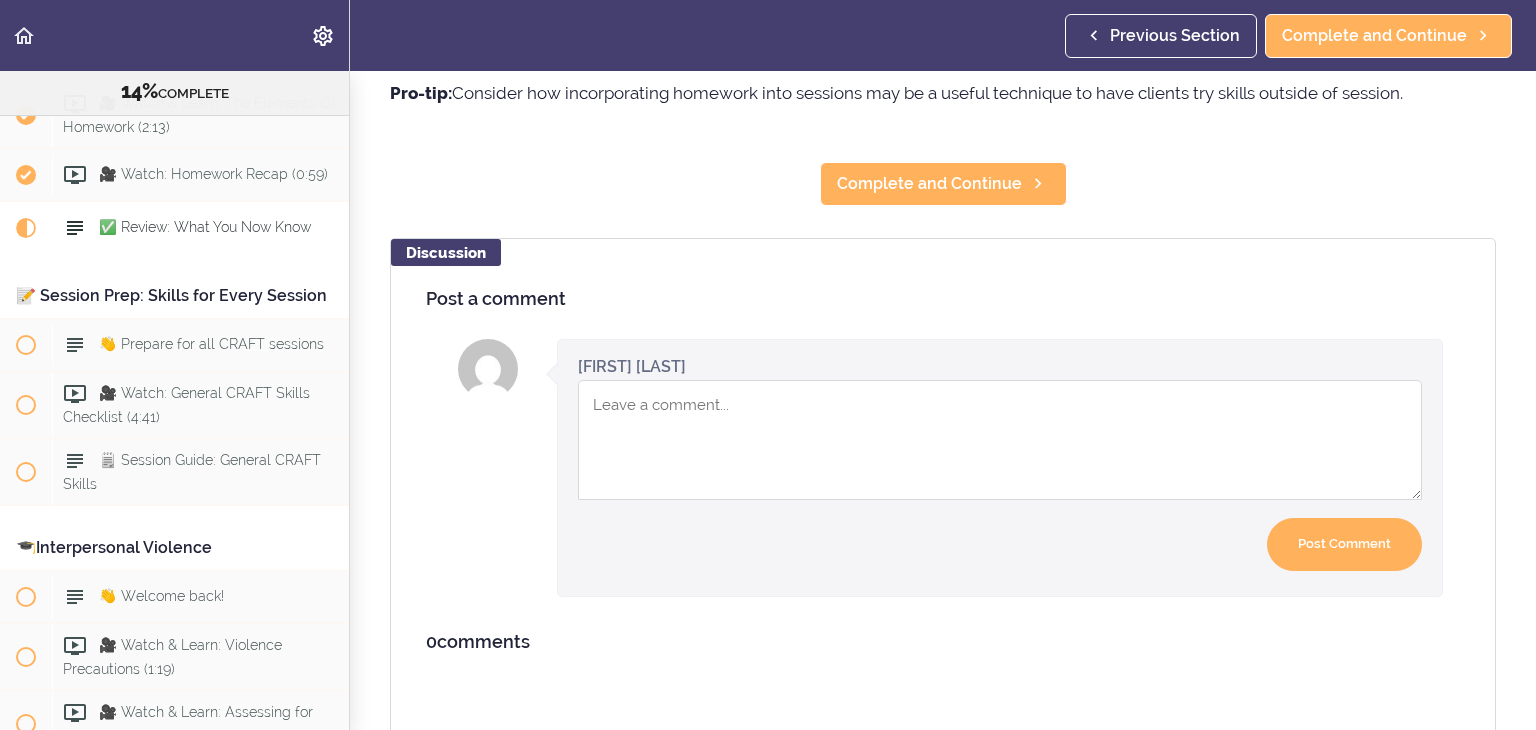 scroll, scrollTop: 36, scrollLeft: 0, axis: vertical 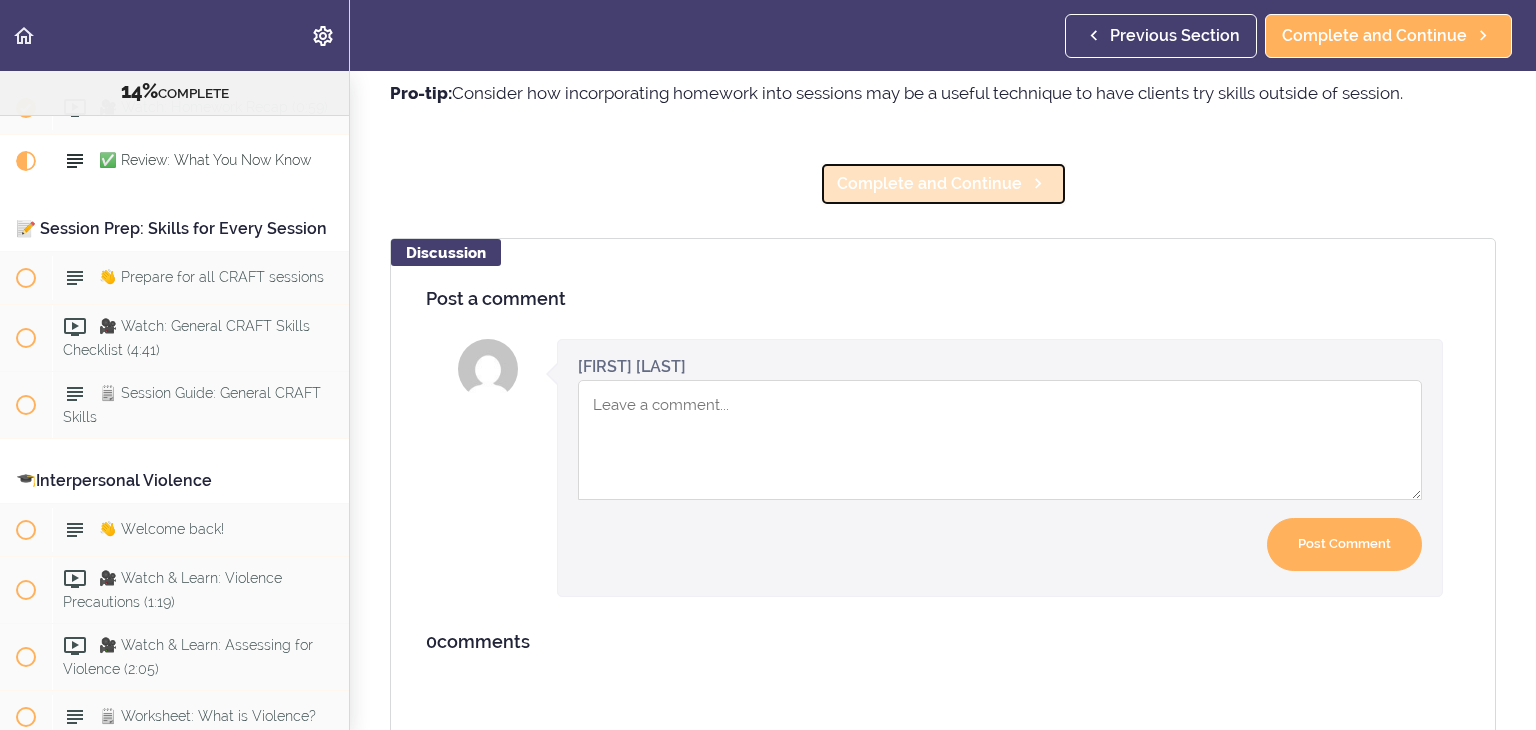 click on "Complete and Continue" at bounding box center [943, 184] 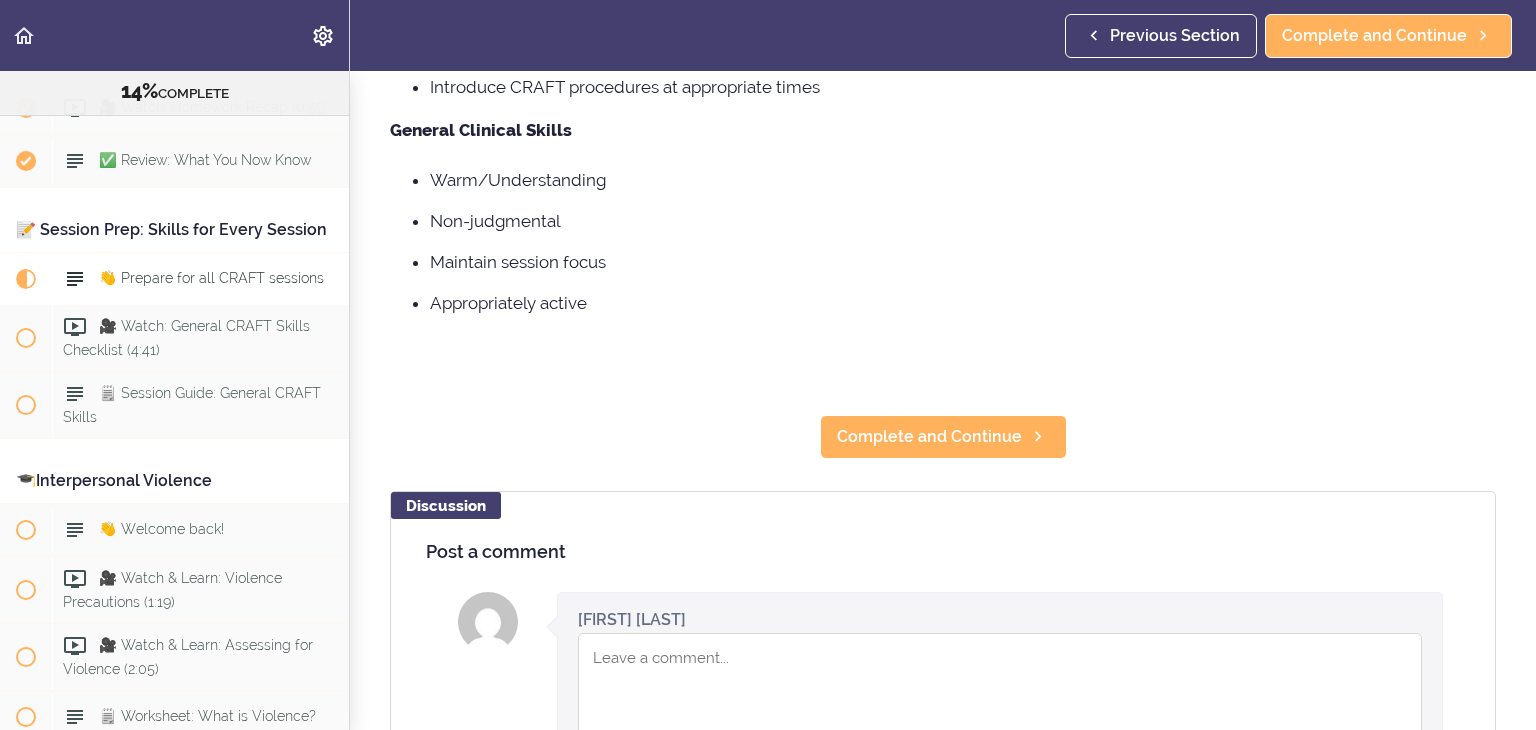 scroll, scrollTop: 11, scrollLeft: 0, axis: vertical 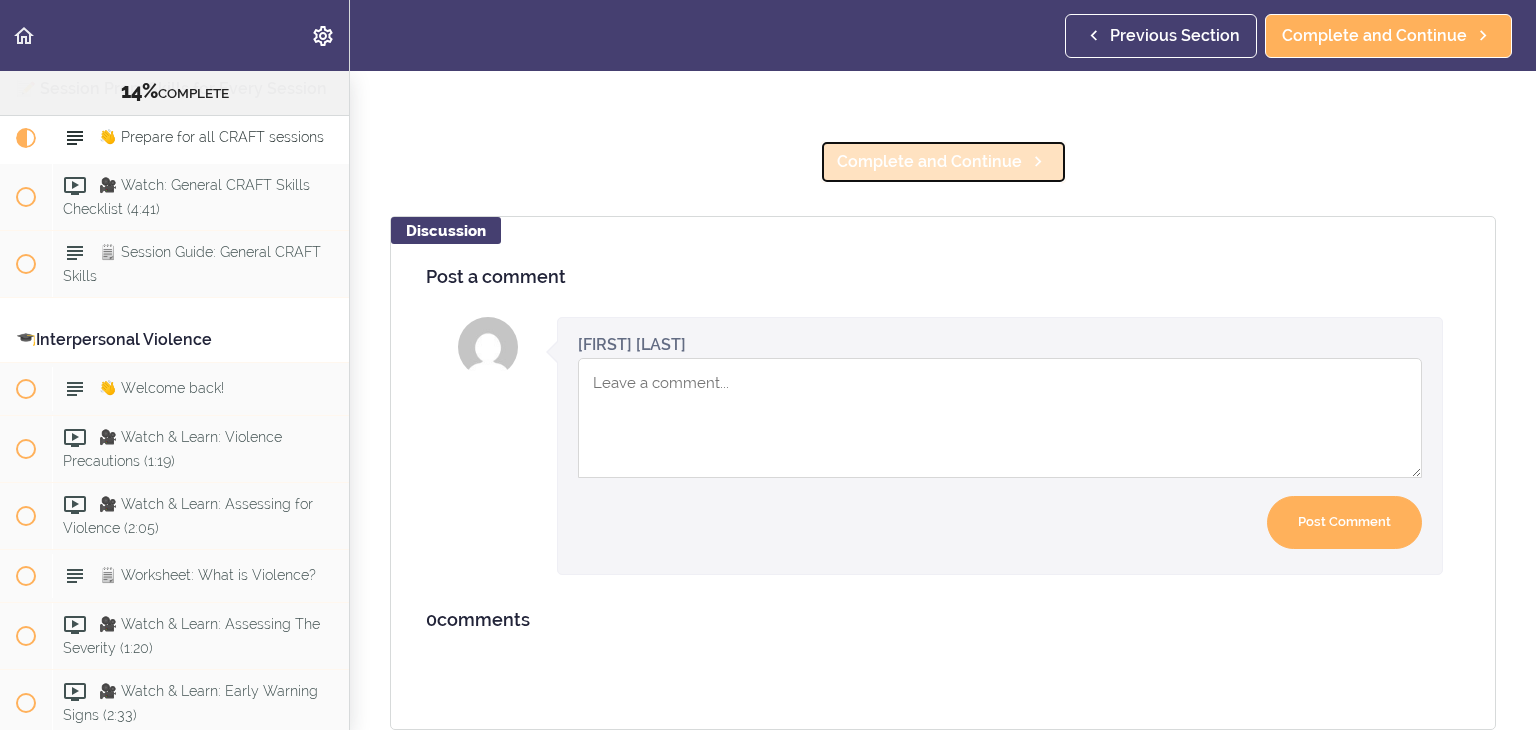 click on "Complete and Continue" at bounding box center (929, 162) 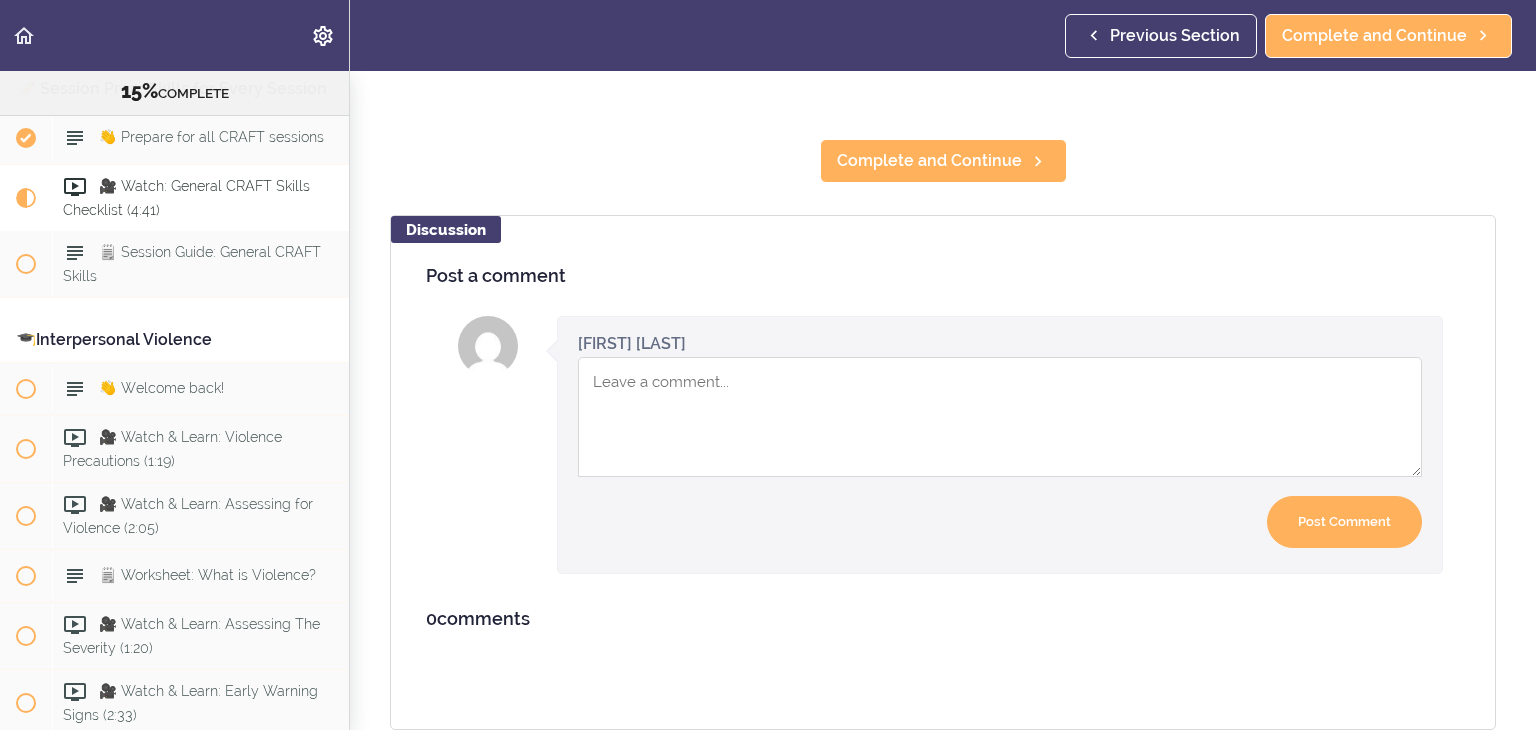 scroll, scrollTop: 0, scrollLeft: 0, axis: both 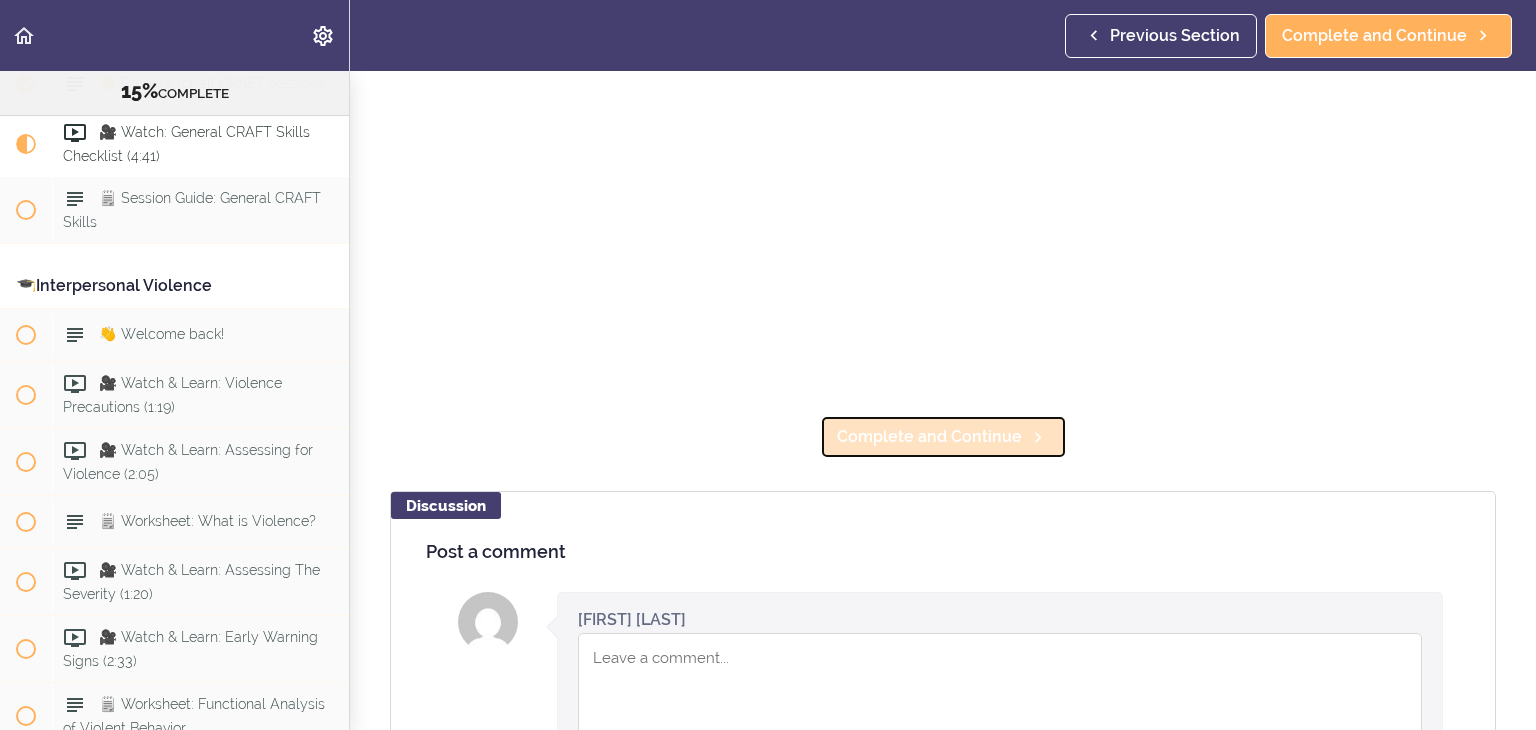 click on "Complete and Continue" at bounding box center [929, 437] 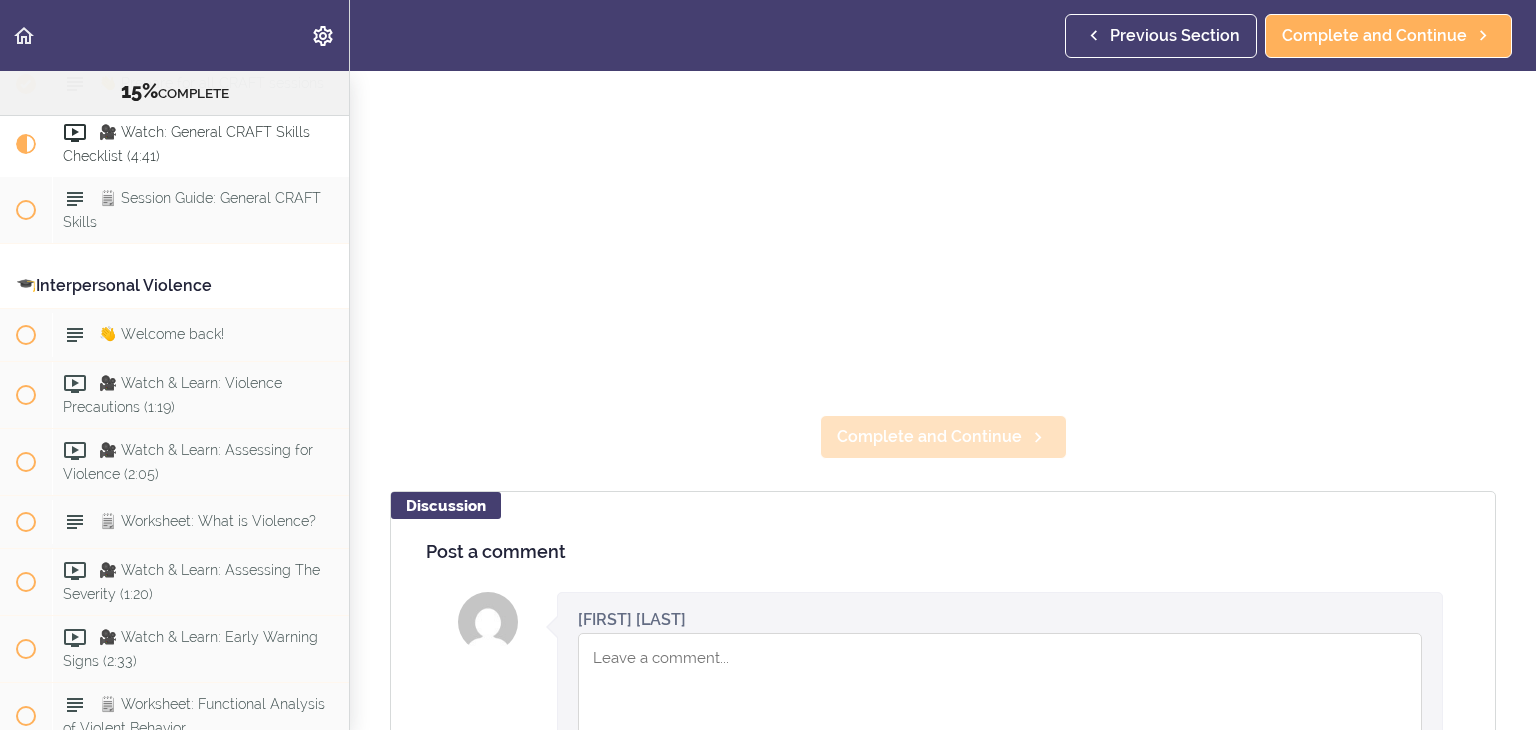 scroll, scrollTop: 28, scrollLeft: 0, axis: vertical 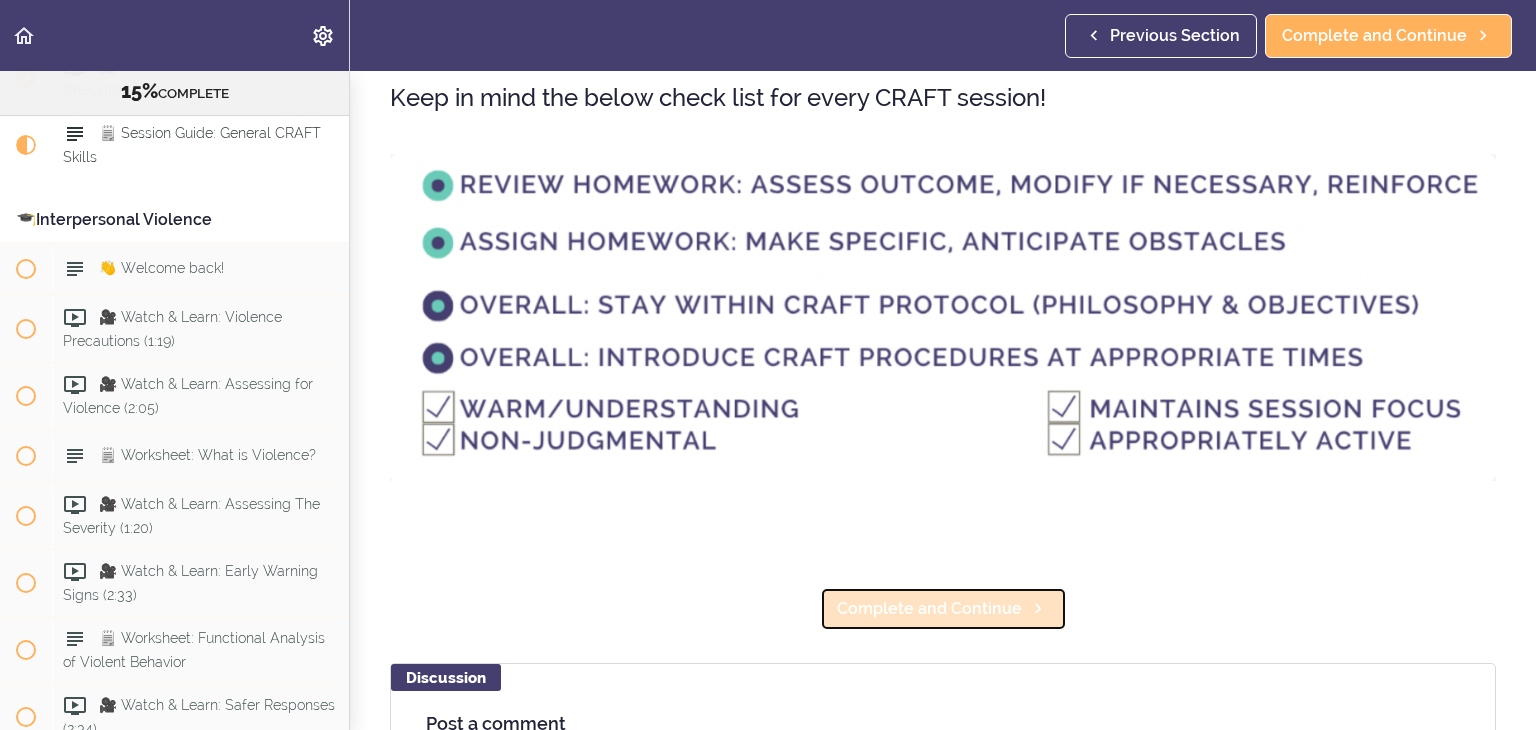 click on "Complete and Continue" at bounding box center (929, 609) 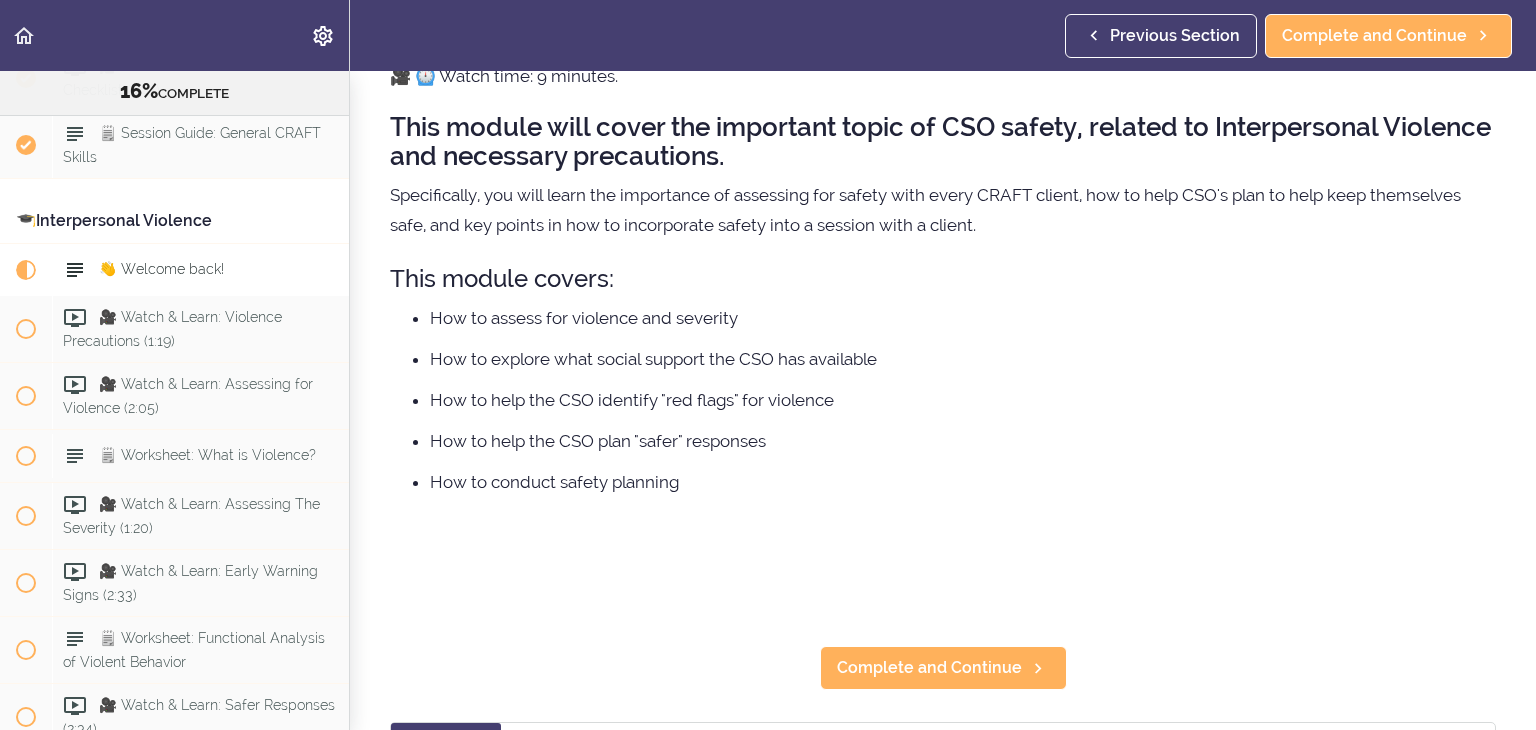 scroll, scrollTop: 14, scrollLeft: 0, axis: vertical 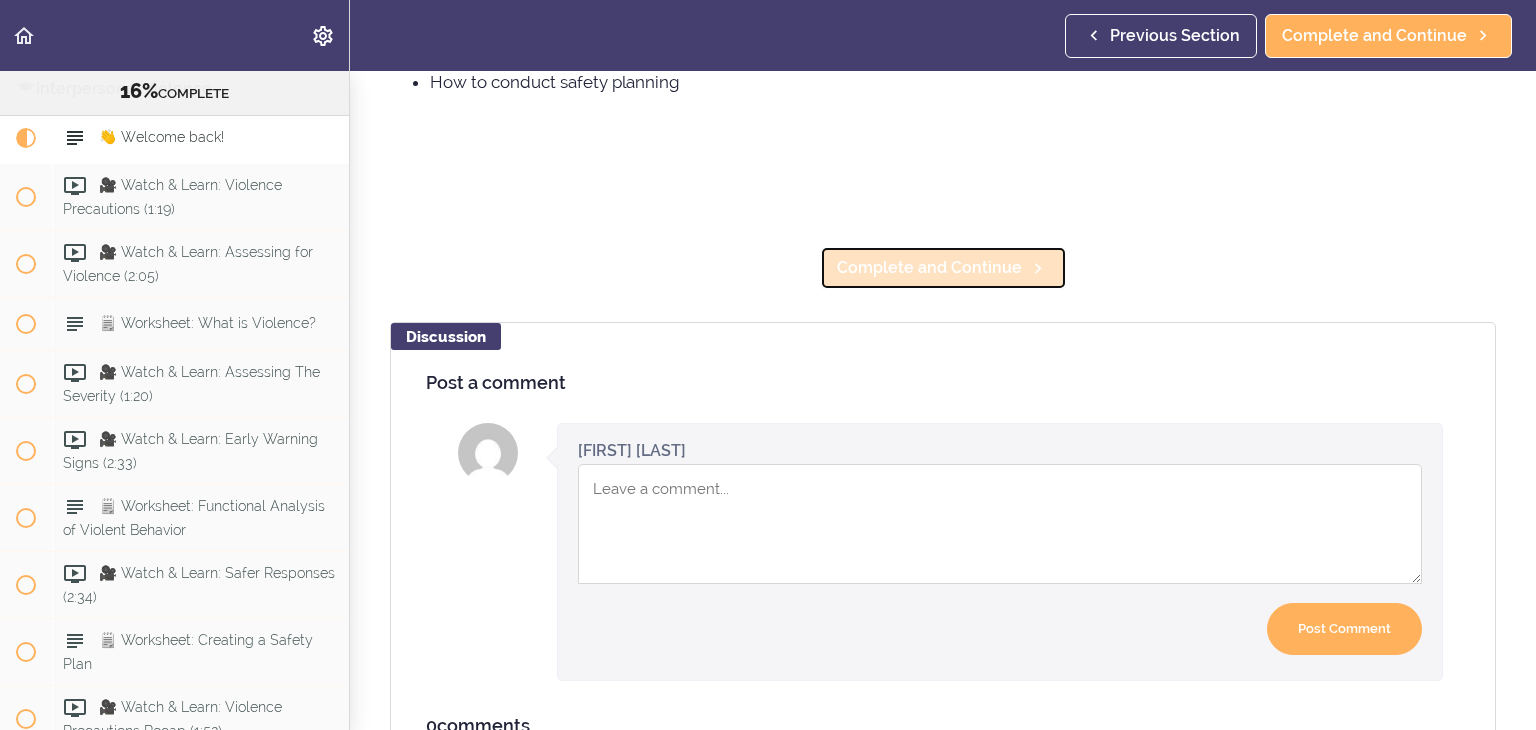 click on "Complete and Continue" at bounding box center (929, 268) 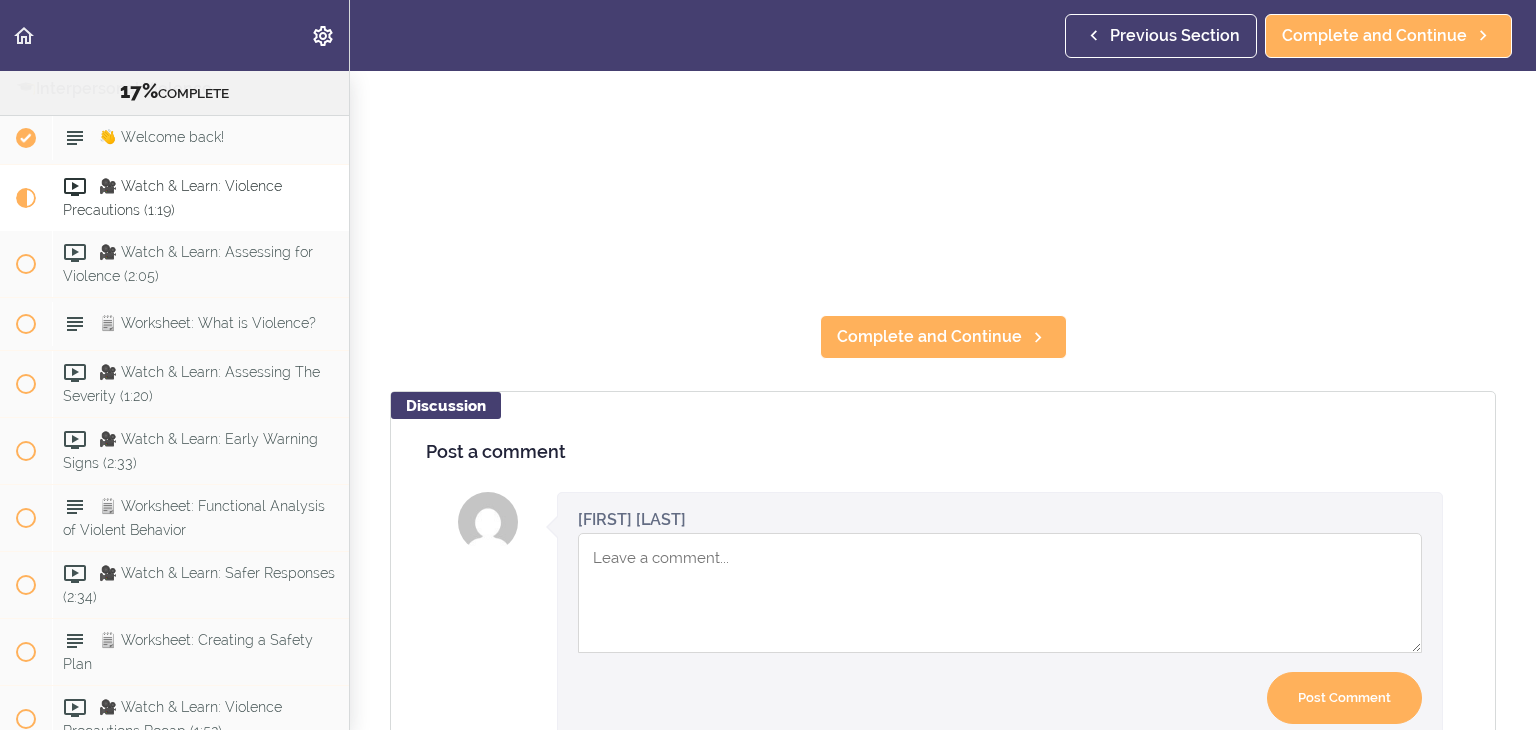 scroll, scrollTop: 0, scrollLeft: 0, axis: both 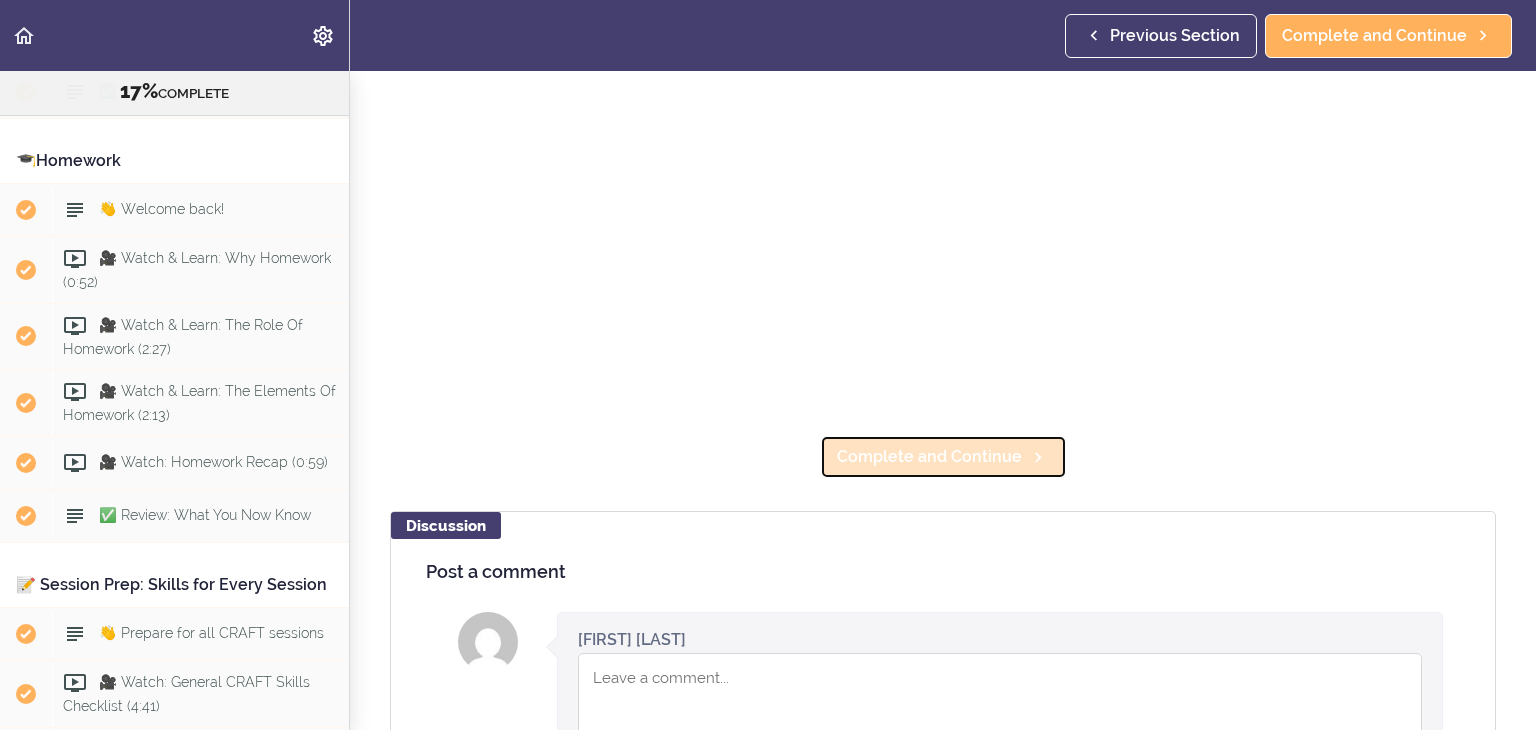click on "Complete and Continue" at bounding box center (929, 457) 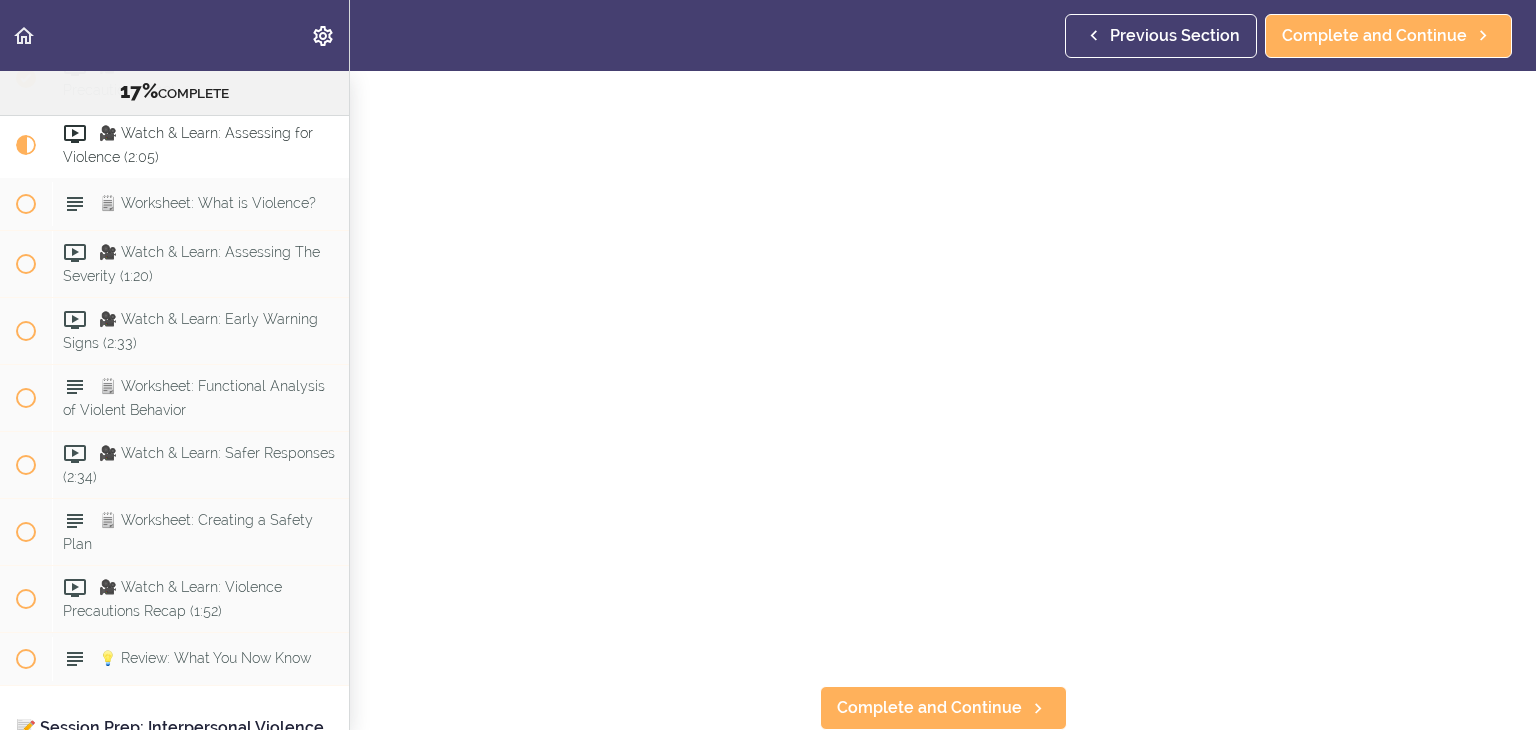 scroll, scrollTop: 136, scrollLeft: 0, axis: vertical 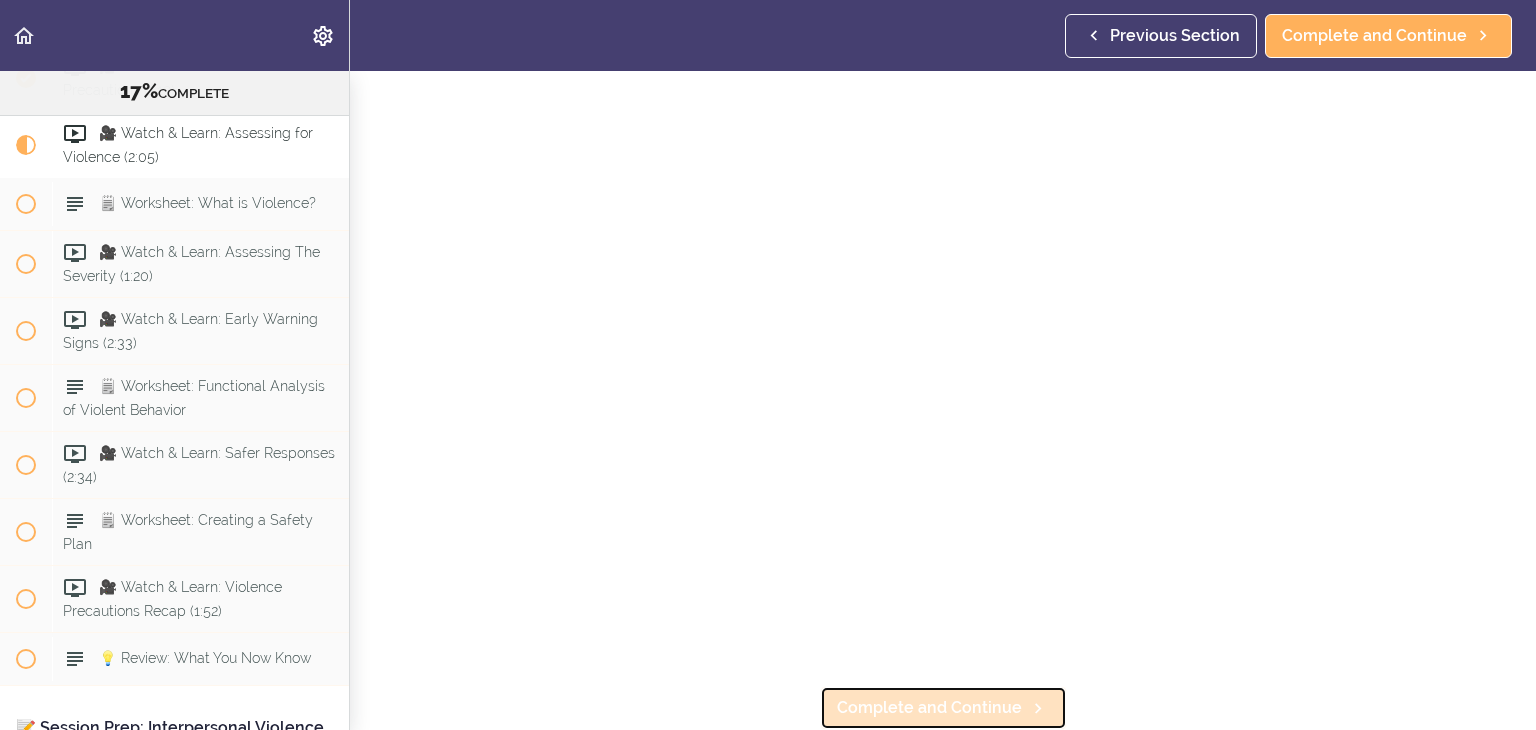 click on "Complete and Continue" at bounding box center [929, 708] 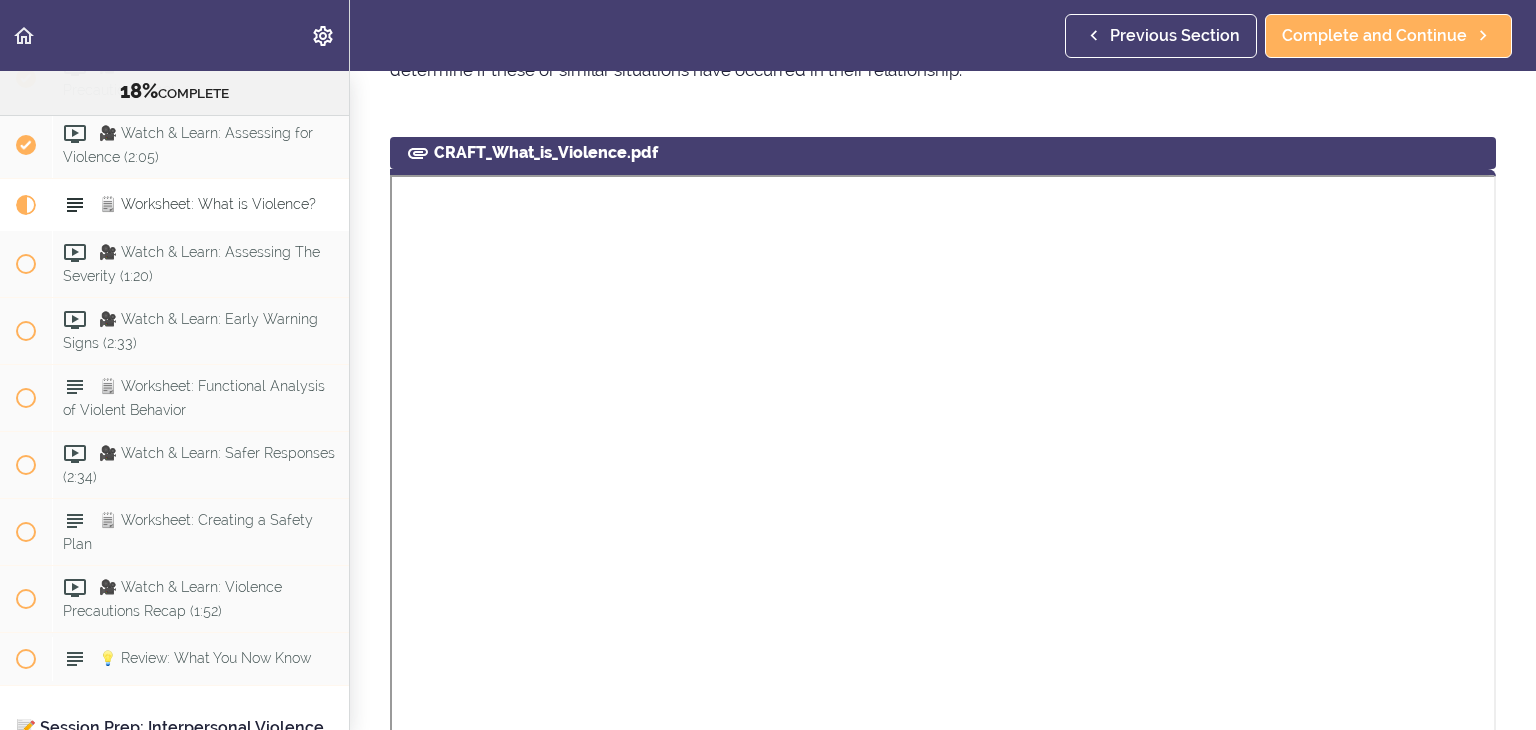 scroll, scrollTop: 0, scrollLeft: 0, axis: both 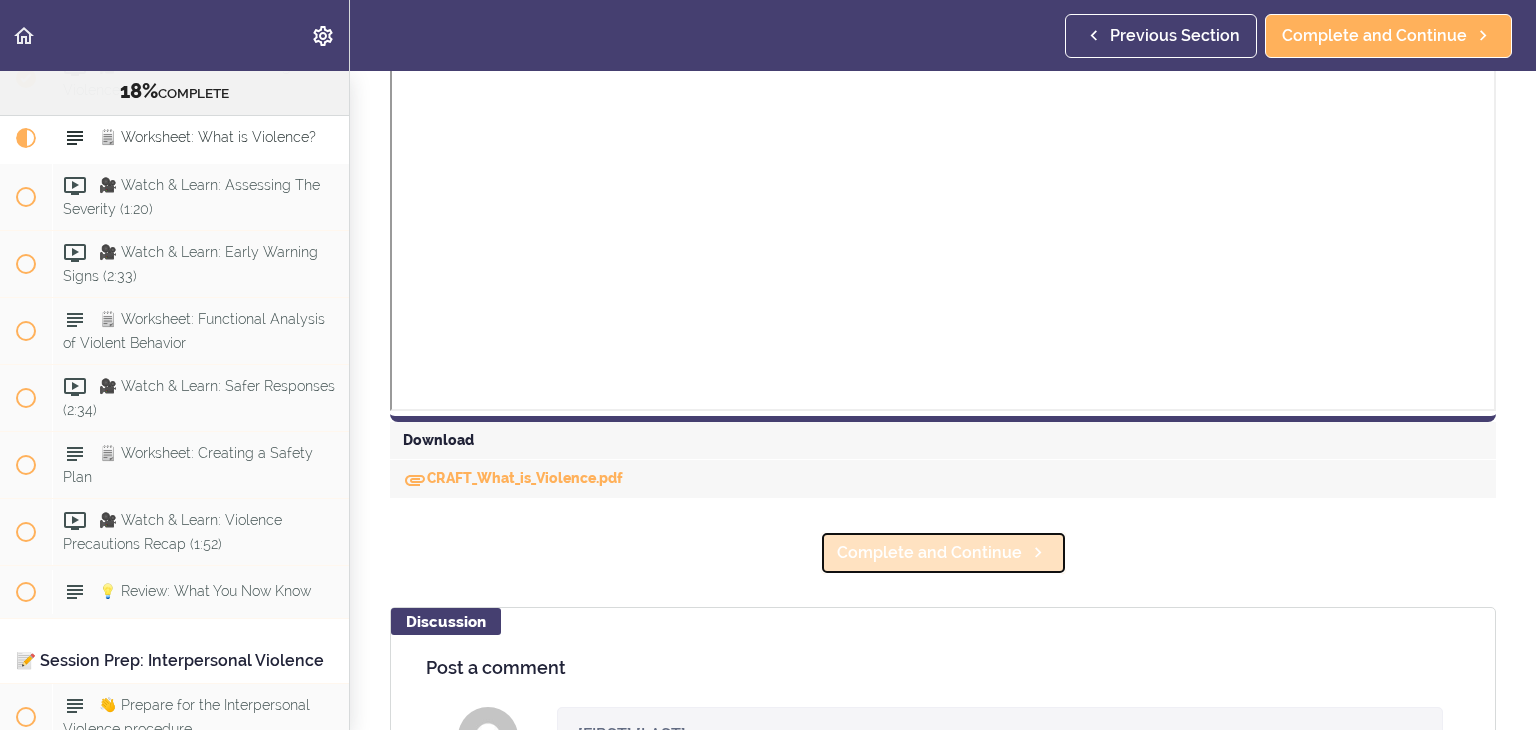 click on "Complete and Continue" at bounding box center [929, 553] 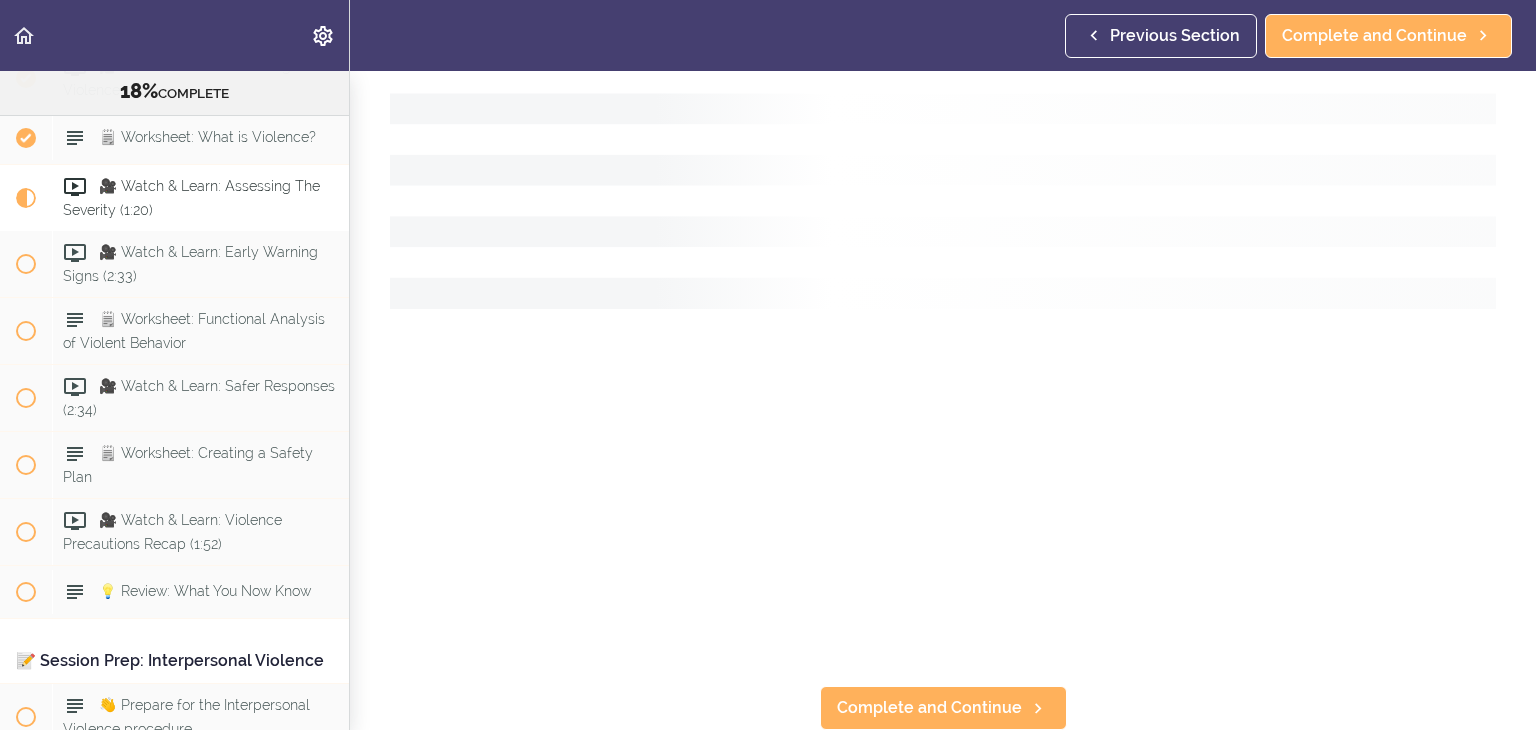 scroll, scrollTop: 0, scrollLeft: 0, axis: both 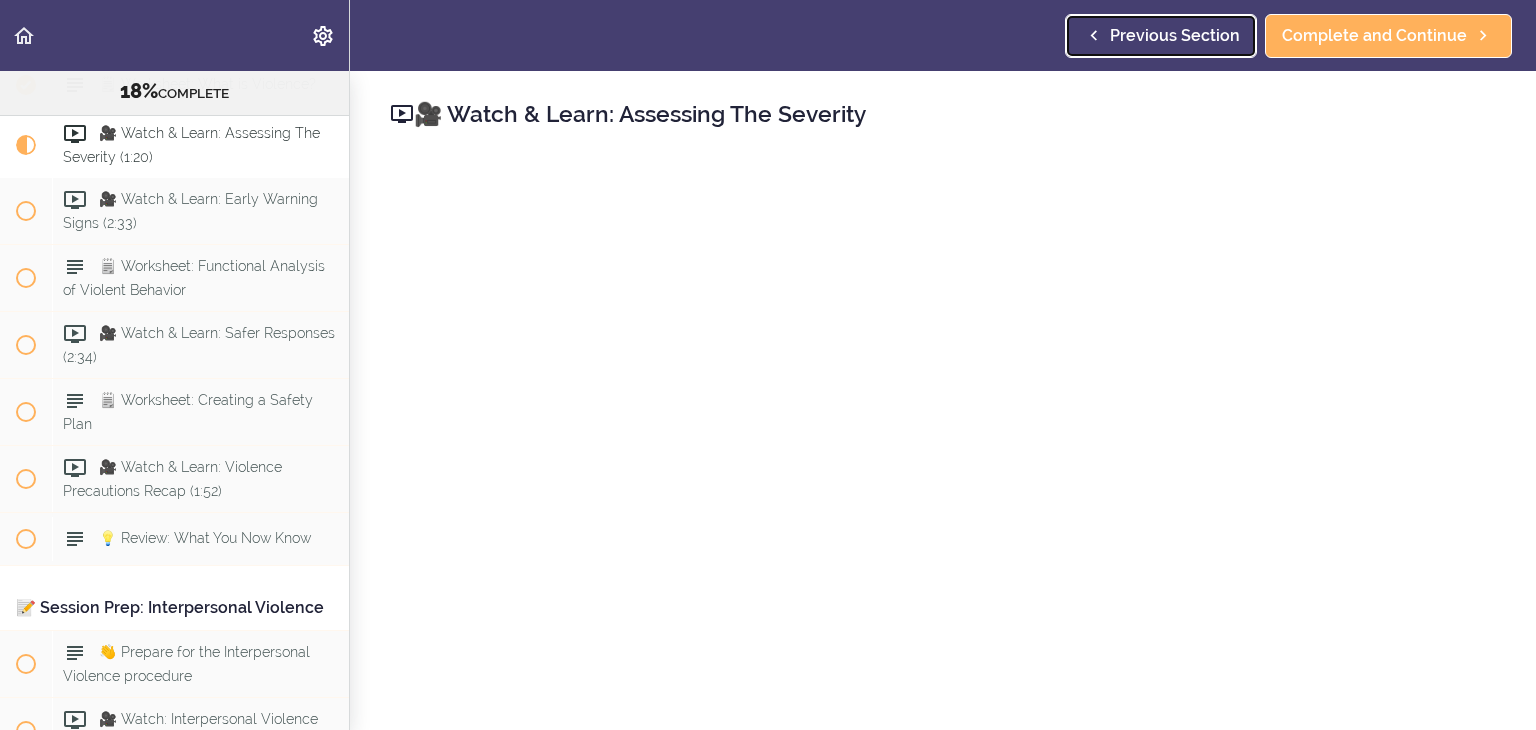click on "Previous Section" at bounding box center [1175, 36] 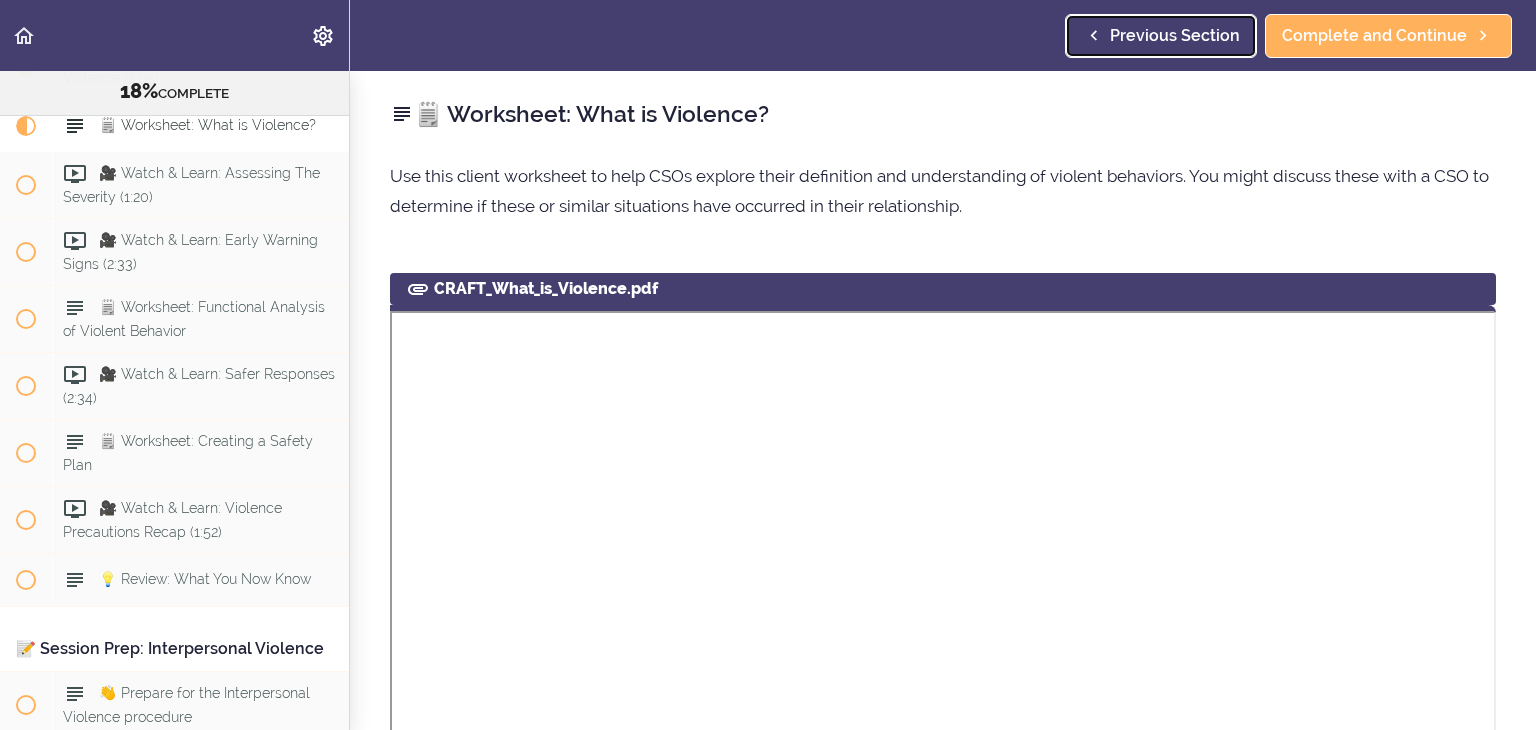 scroll, scrollTop: 2491, scrollLeft: 0, axis: vertical 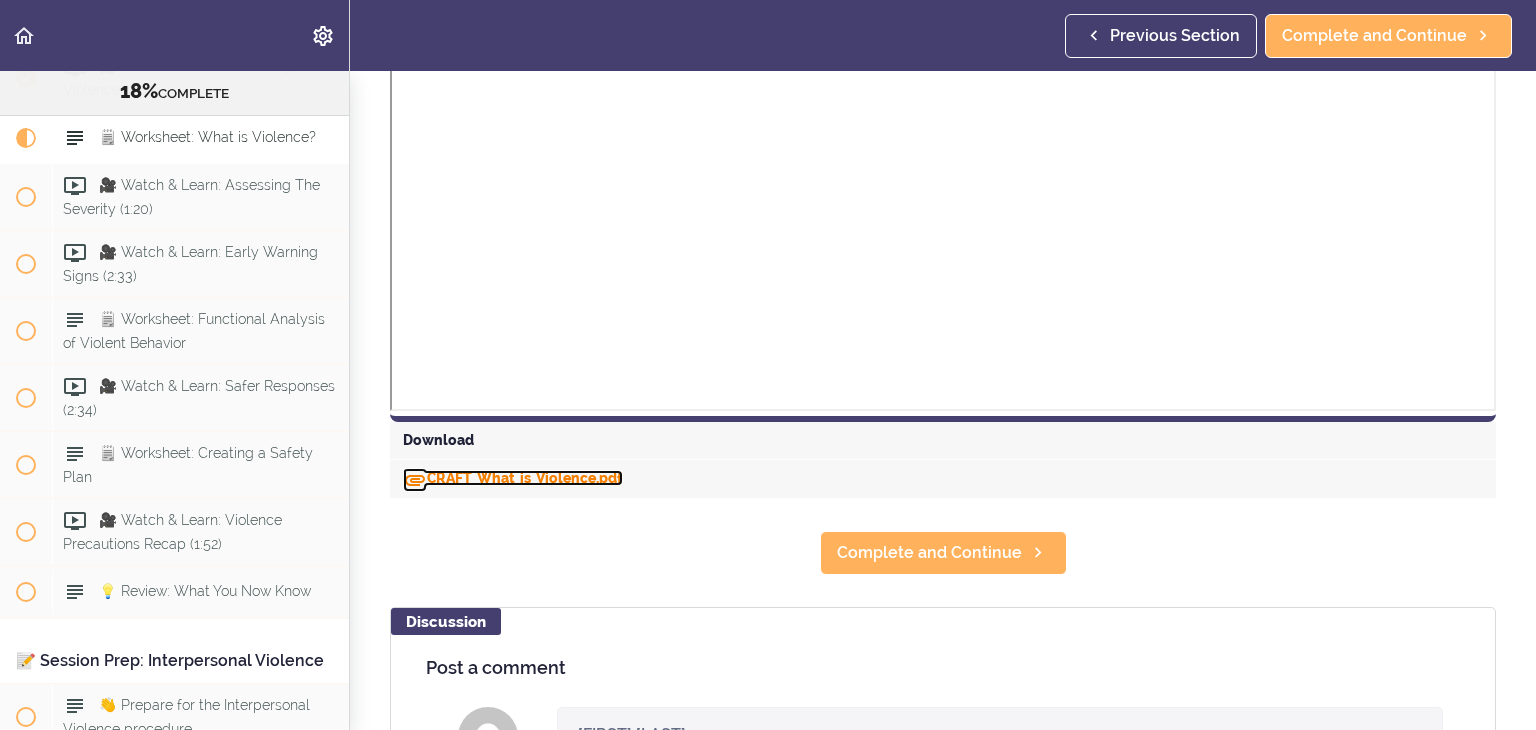 click on "CRAFT_What_is_Violence.pdf" at bounding box center (513, 478) 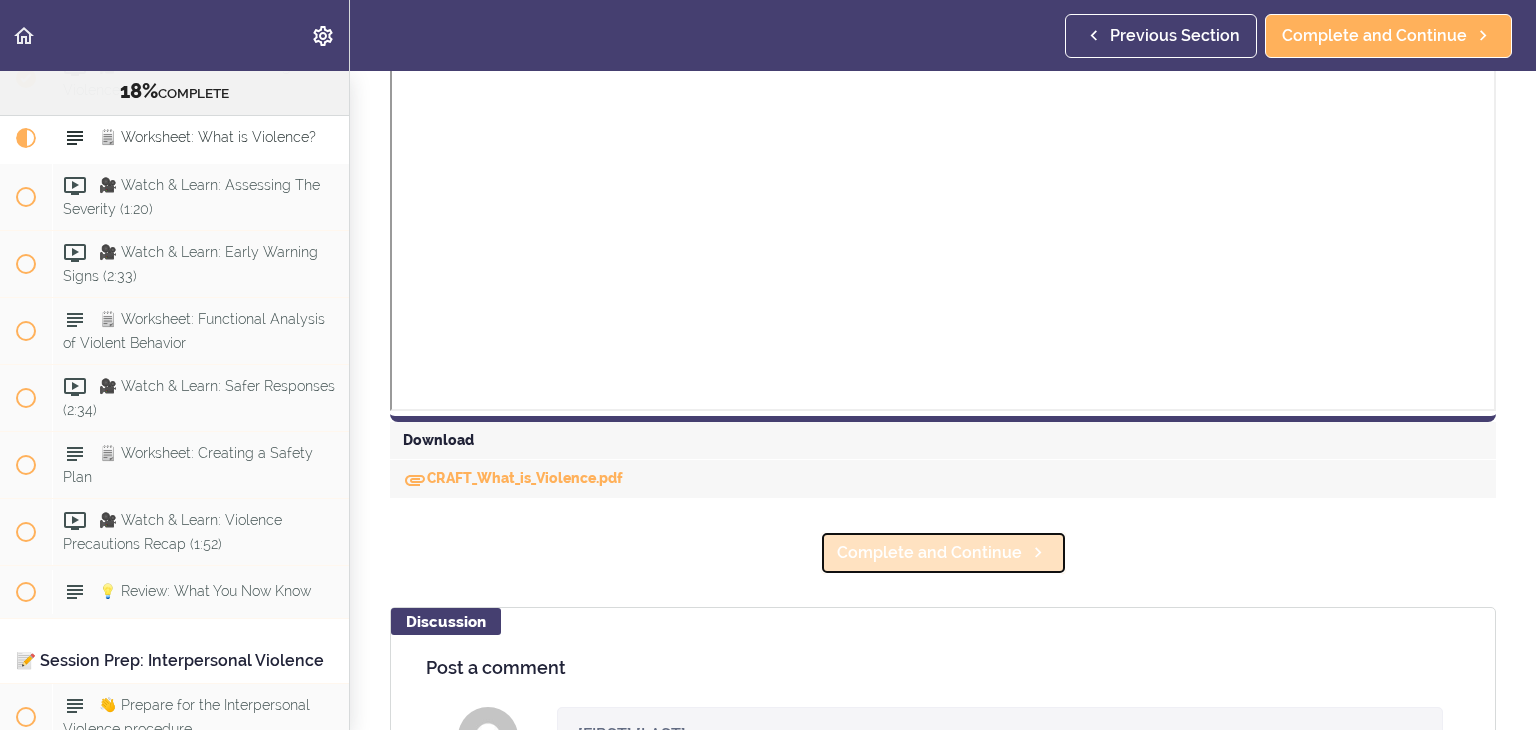 click on "Complete and Continue" at bounding box center (929, 553) 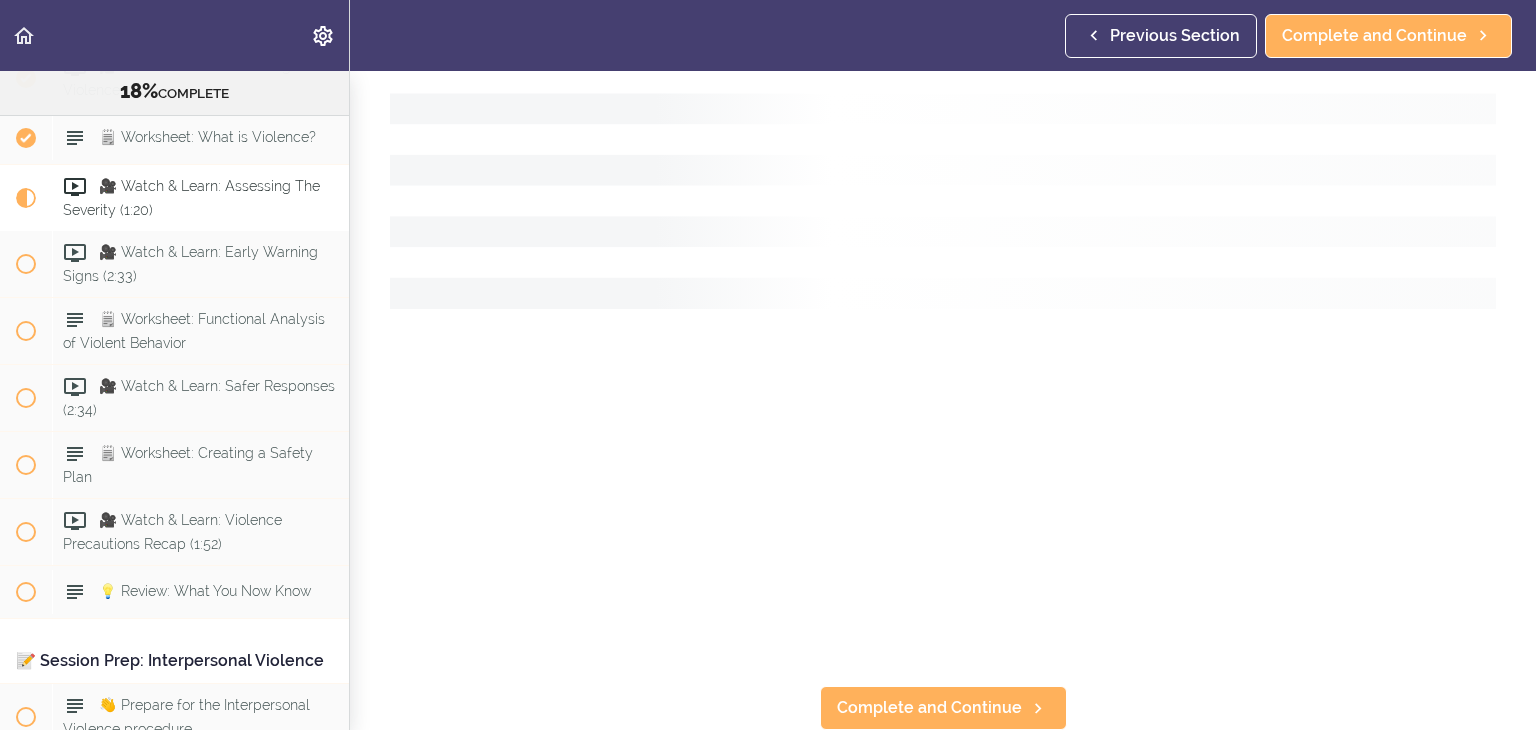 scroll, scrollTop: 16, scrollLeft: 0, axis: vertical 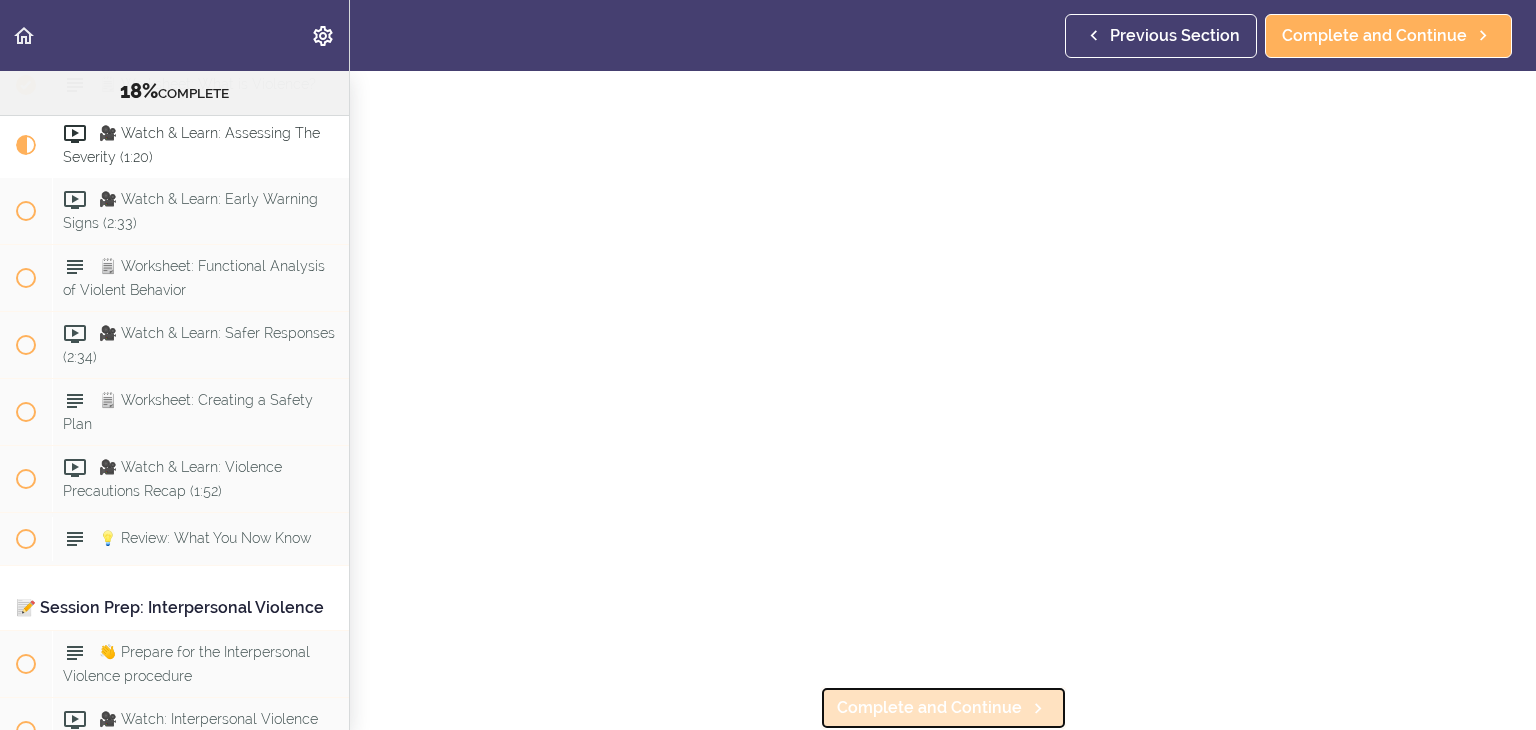 click on "Complete and Continue" at bounding box center [929, 708] 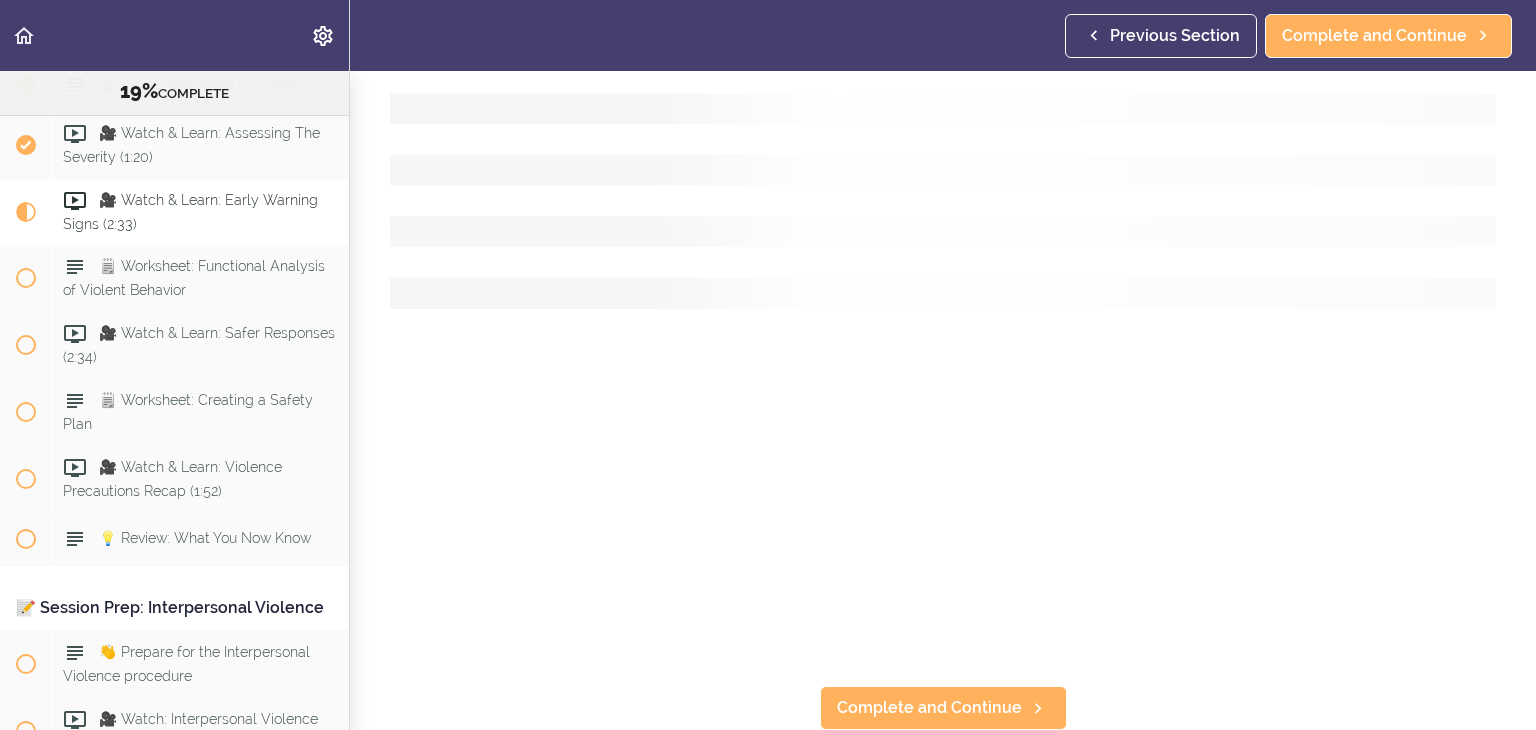 scroll, scrollTop: 0, scrollLeft: 0, axis: both 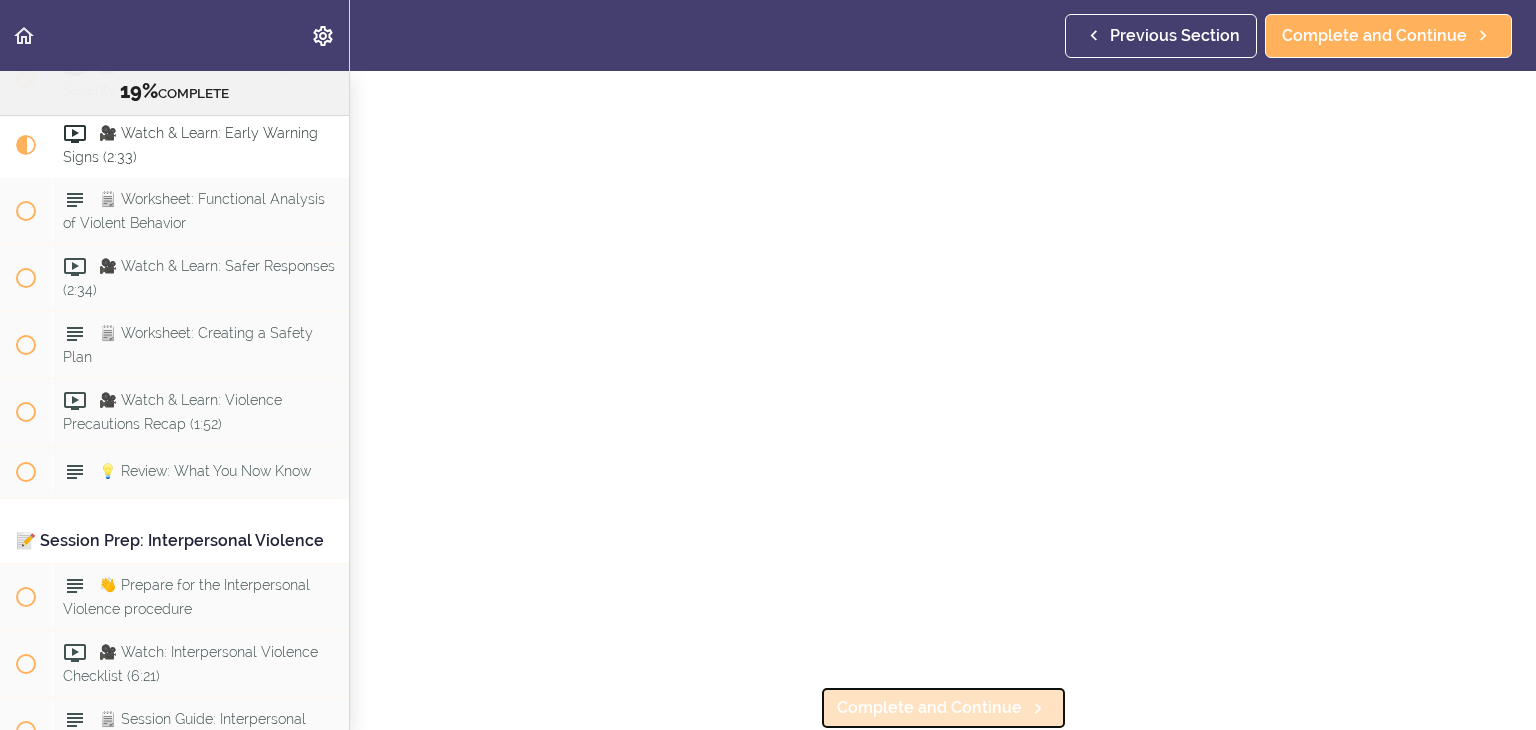 click on "Complete and Continue" at bounding box center (943, 708) 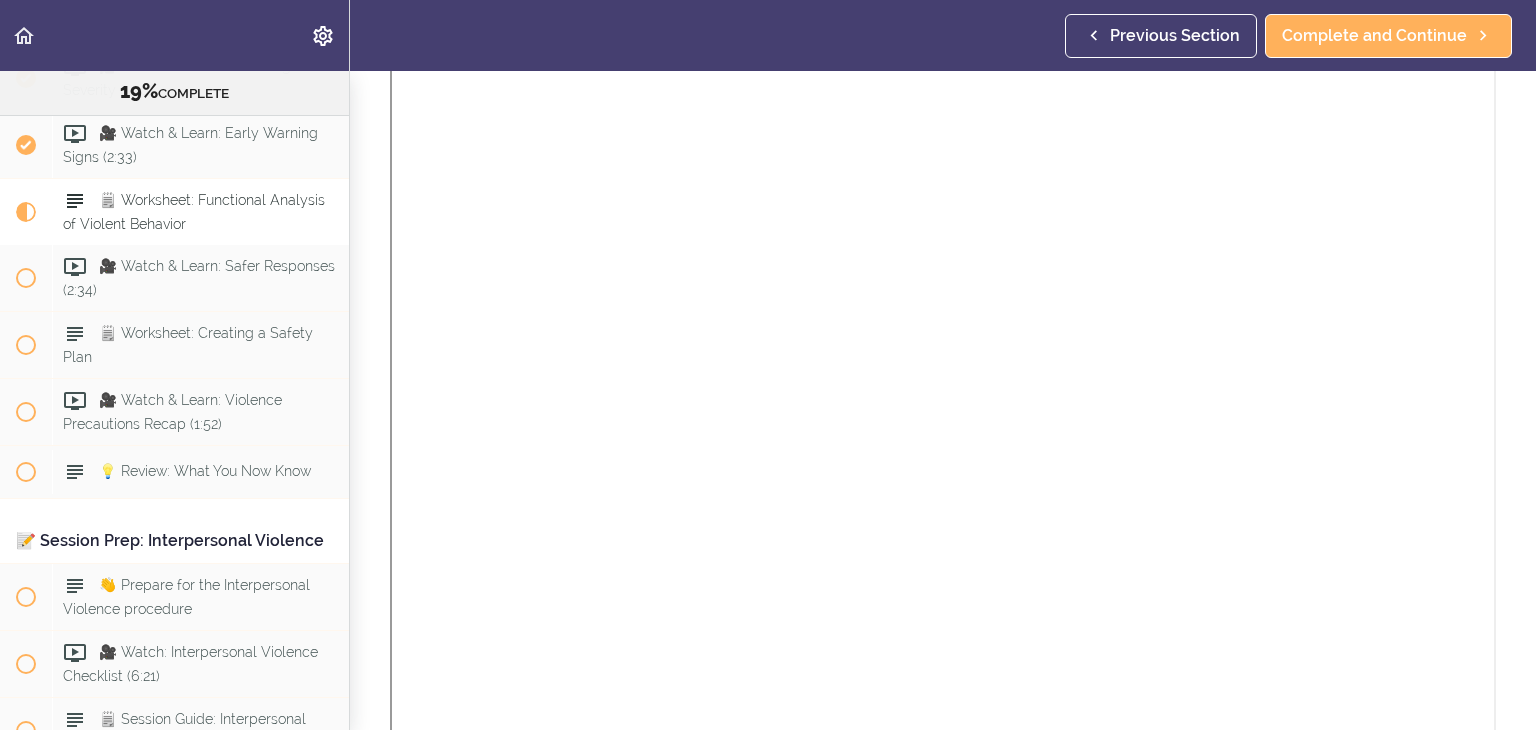 scroll, scrollTop: 0, scrollLeft: 0, axis: both 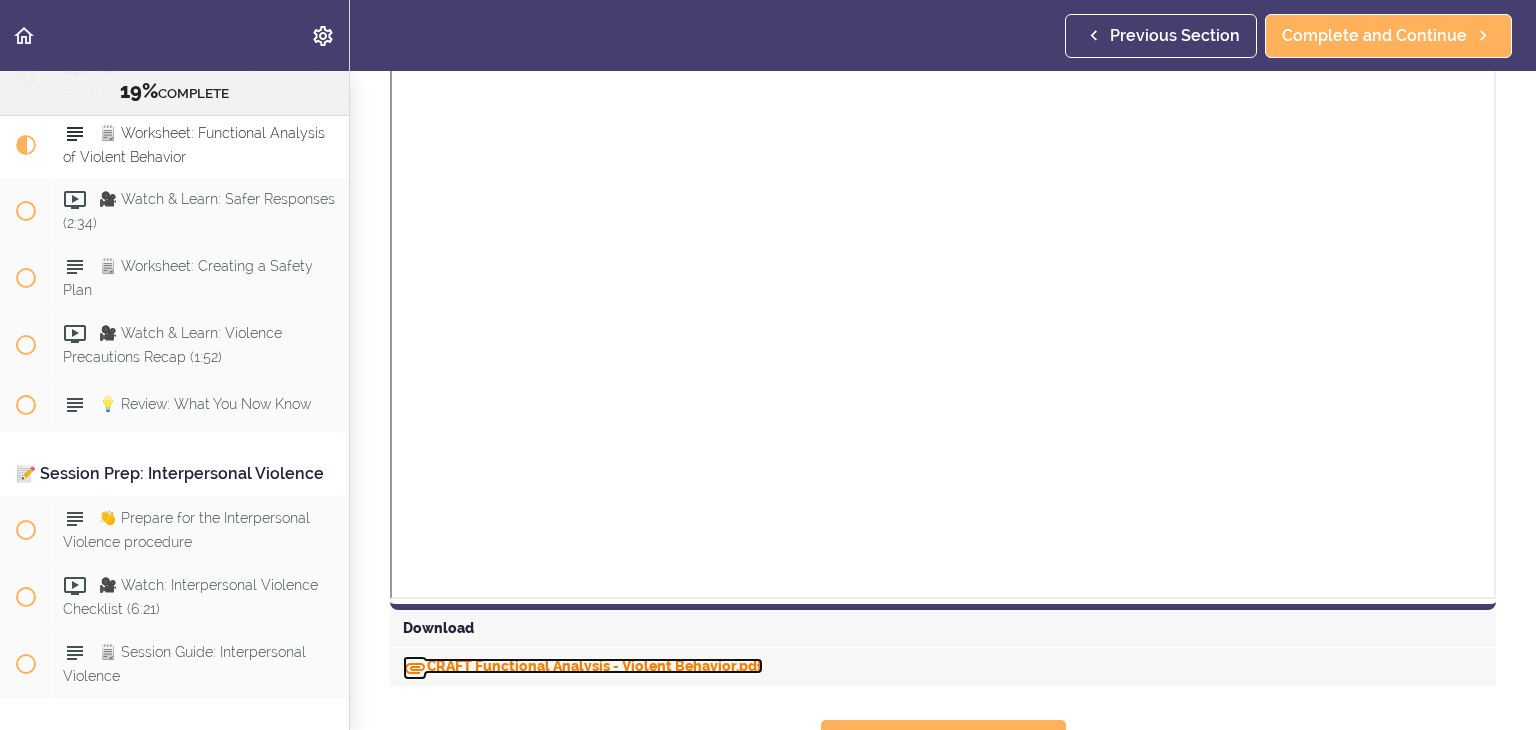 click on "CRAFT Functional Analysis - Violent Behavior.pdf" at bounding box center (583, 666) 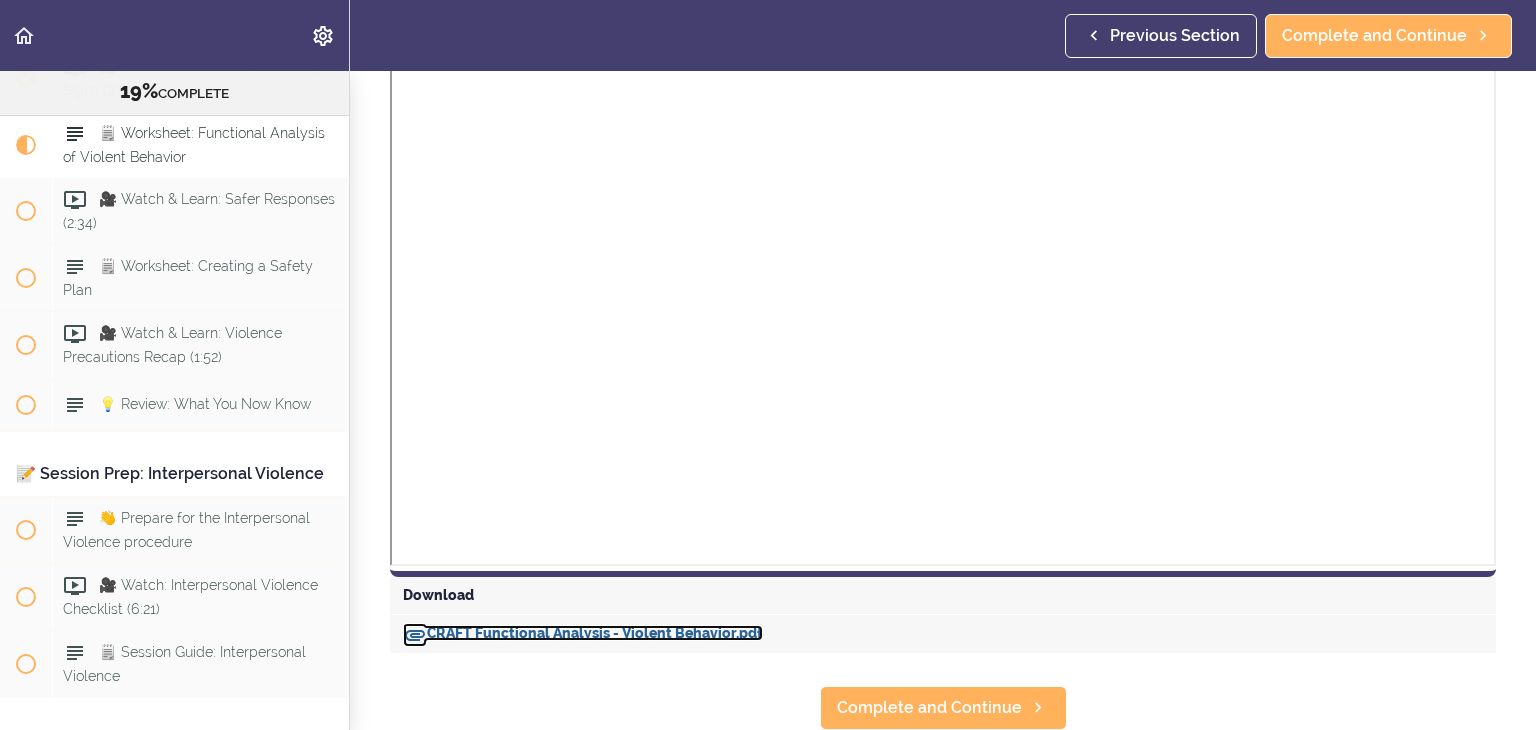 scroll, scrollTop: 547, scrollLeft: 0, axis: vertical 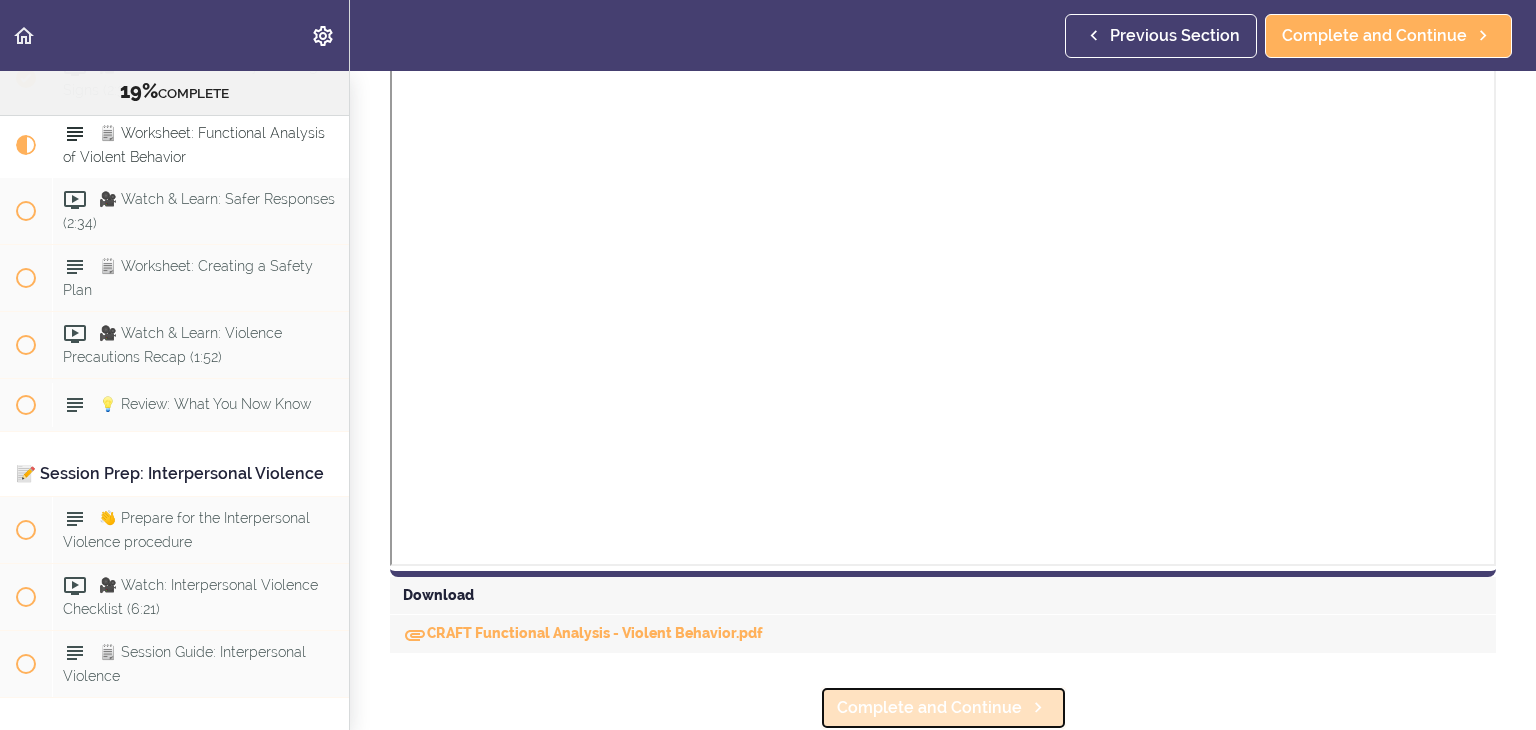 click on "Complete and Continue" at bounding box center (929, 708) 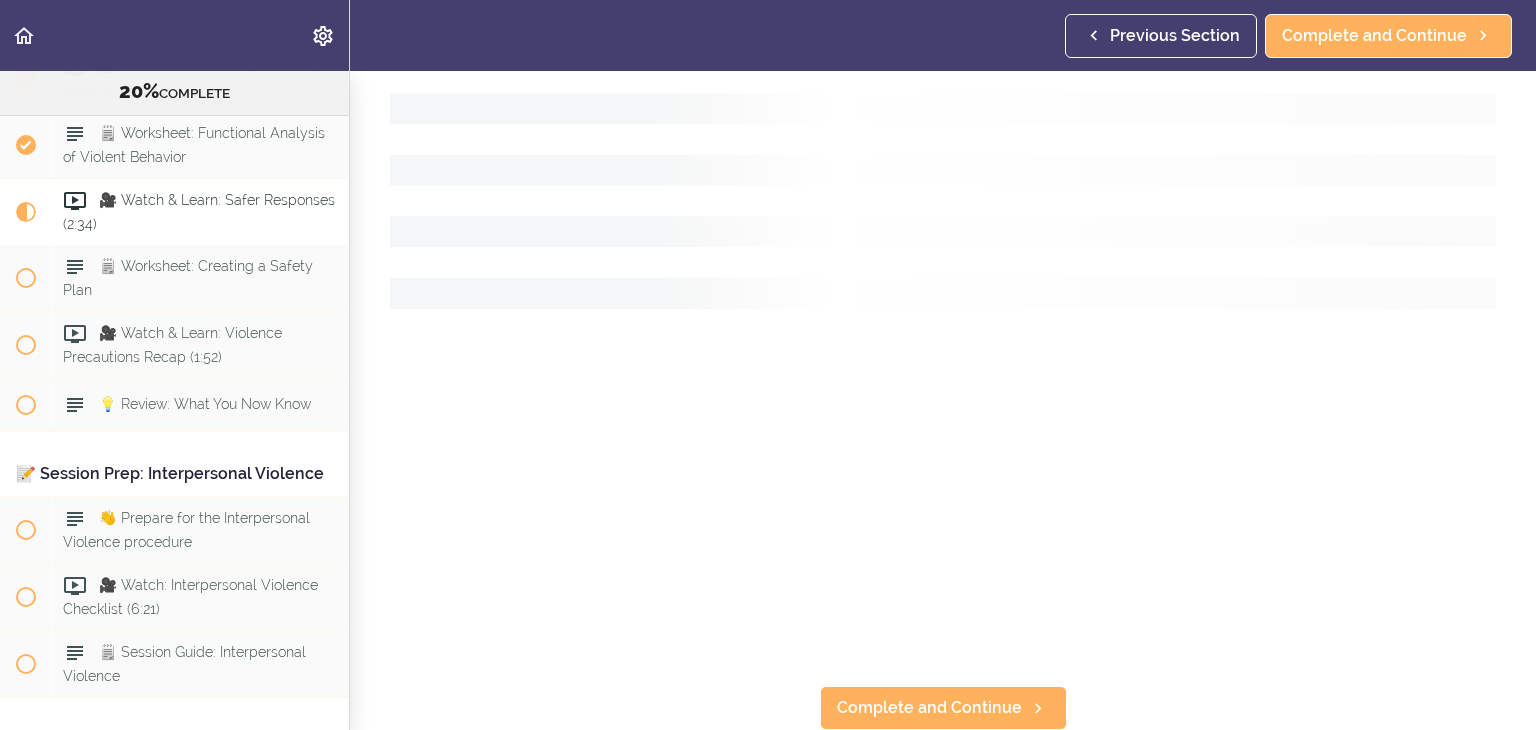 scroll, scrollTop: 0, scrollLeft: 0, axis: both 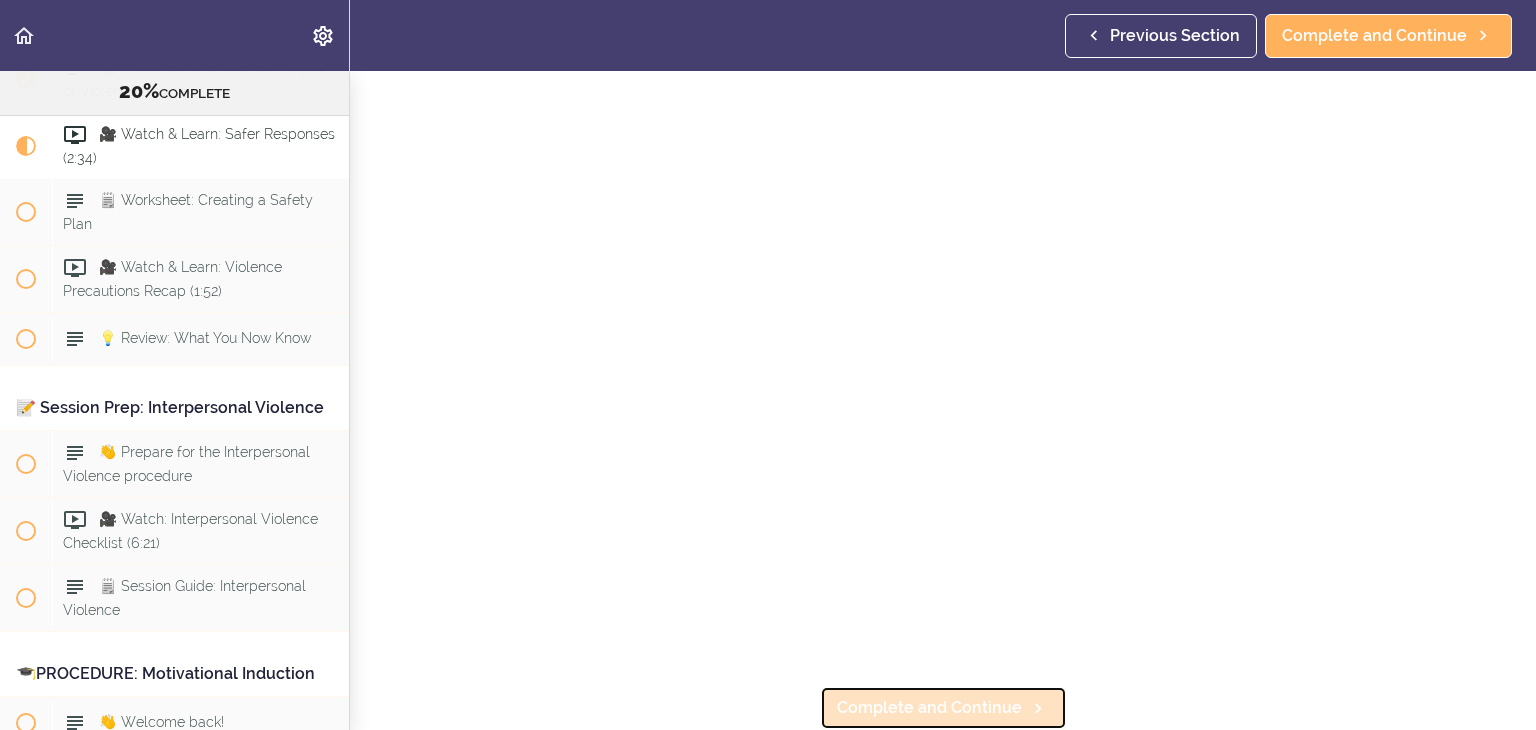 click on "Complete and Continue" at bounding box center [929, 708] 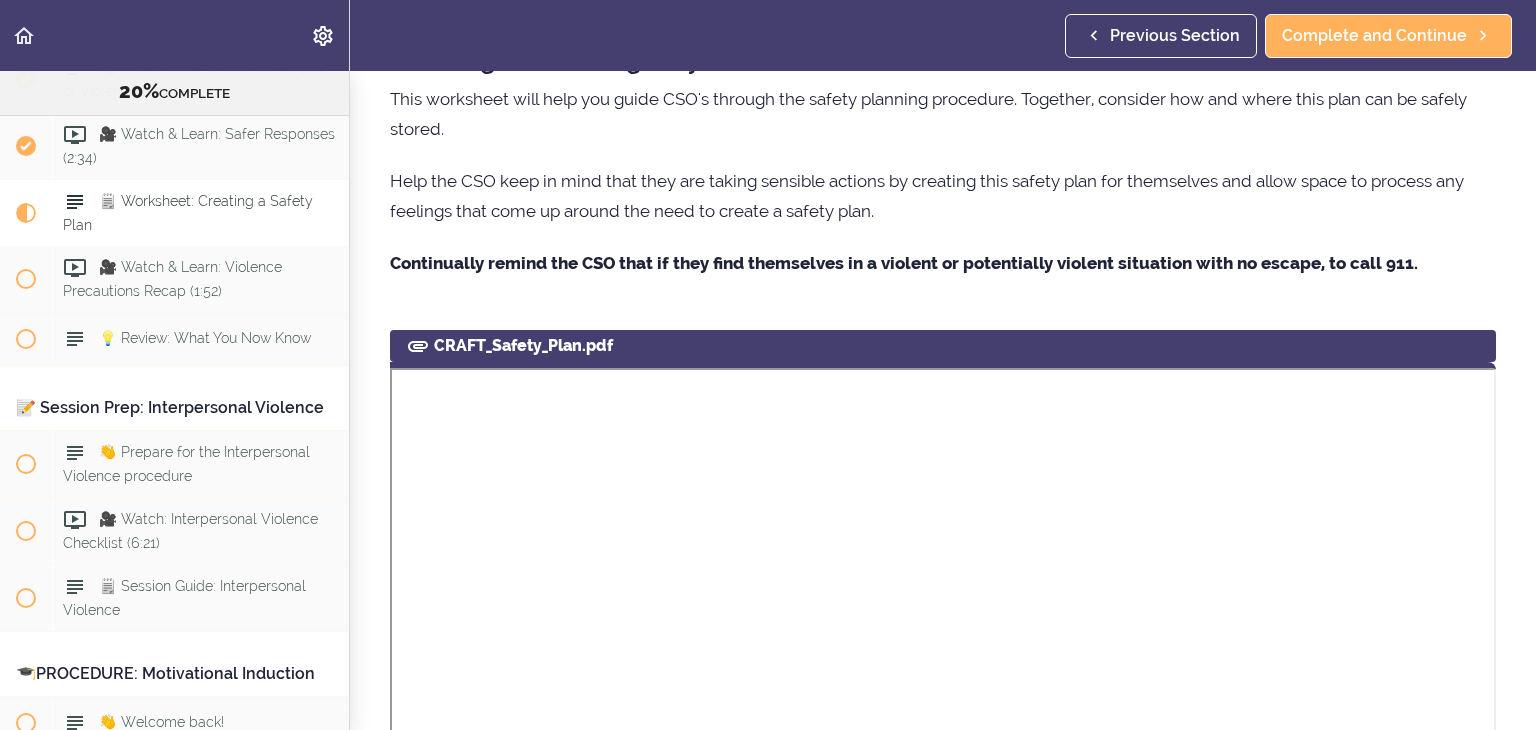 scroll, scrollTop: 0, scrollLeft: 0, axis: both 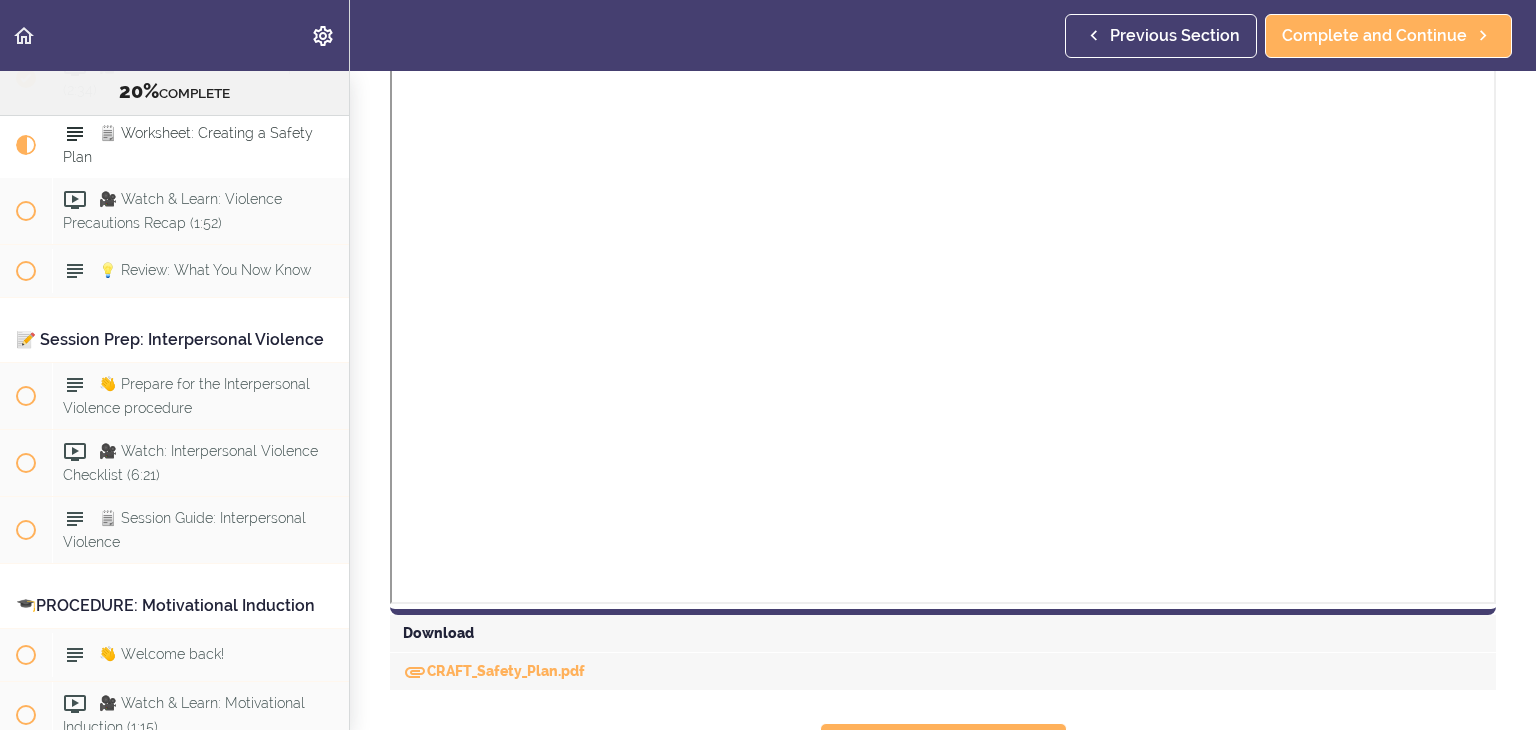 click on "CRAFT_Safety_Plan.pdf" at bounding box center (943, 672) 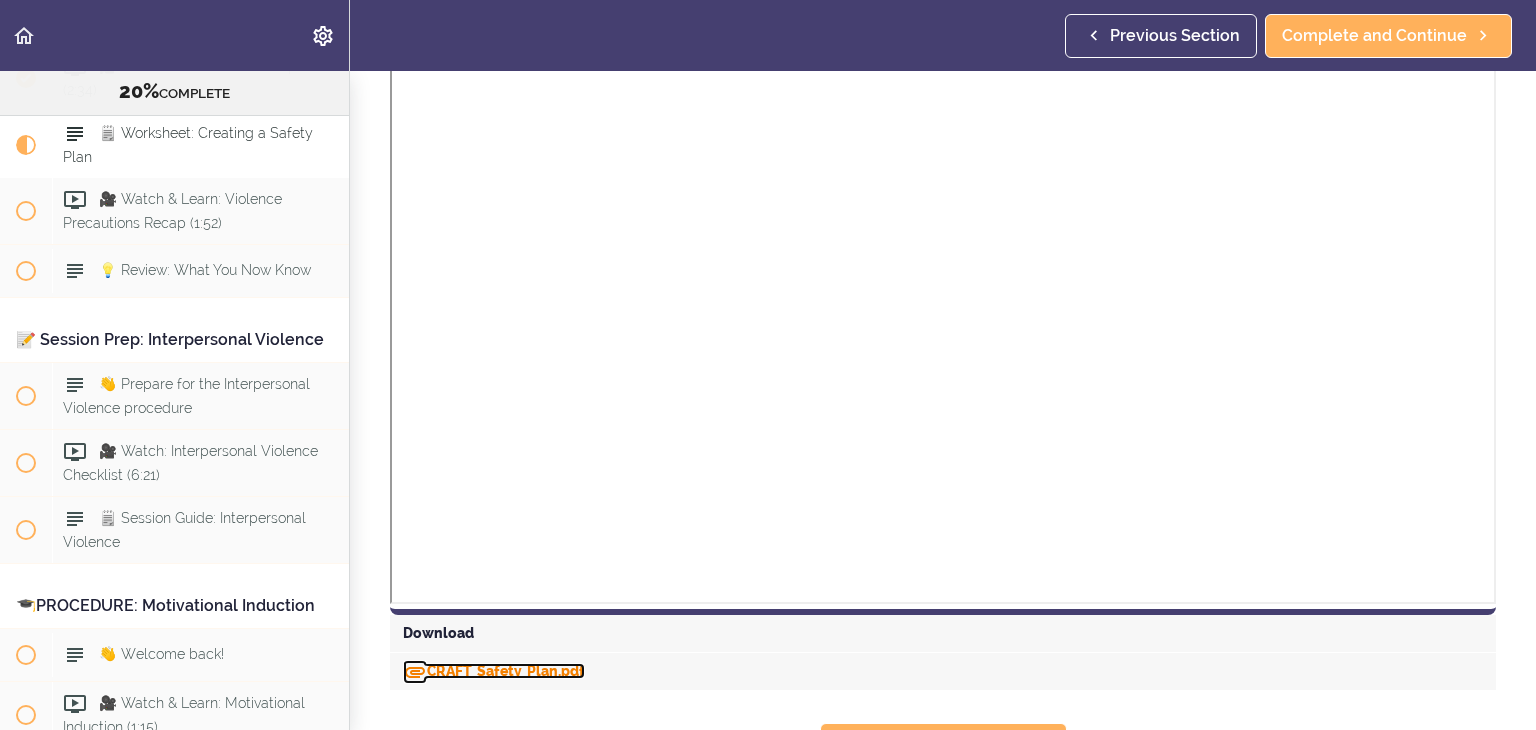 click on "CRAFT_Safety_Plan.pdf" at bounding box center [494, 671] 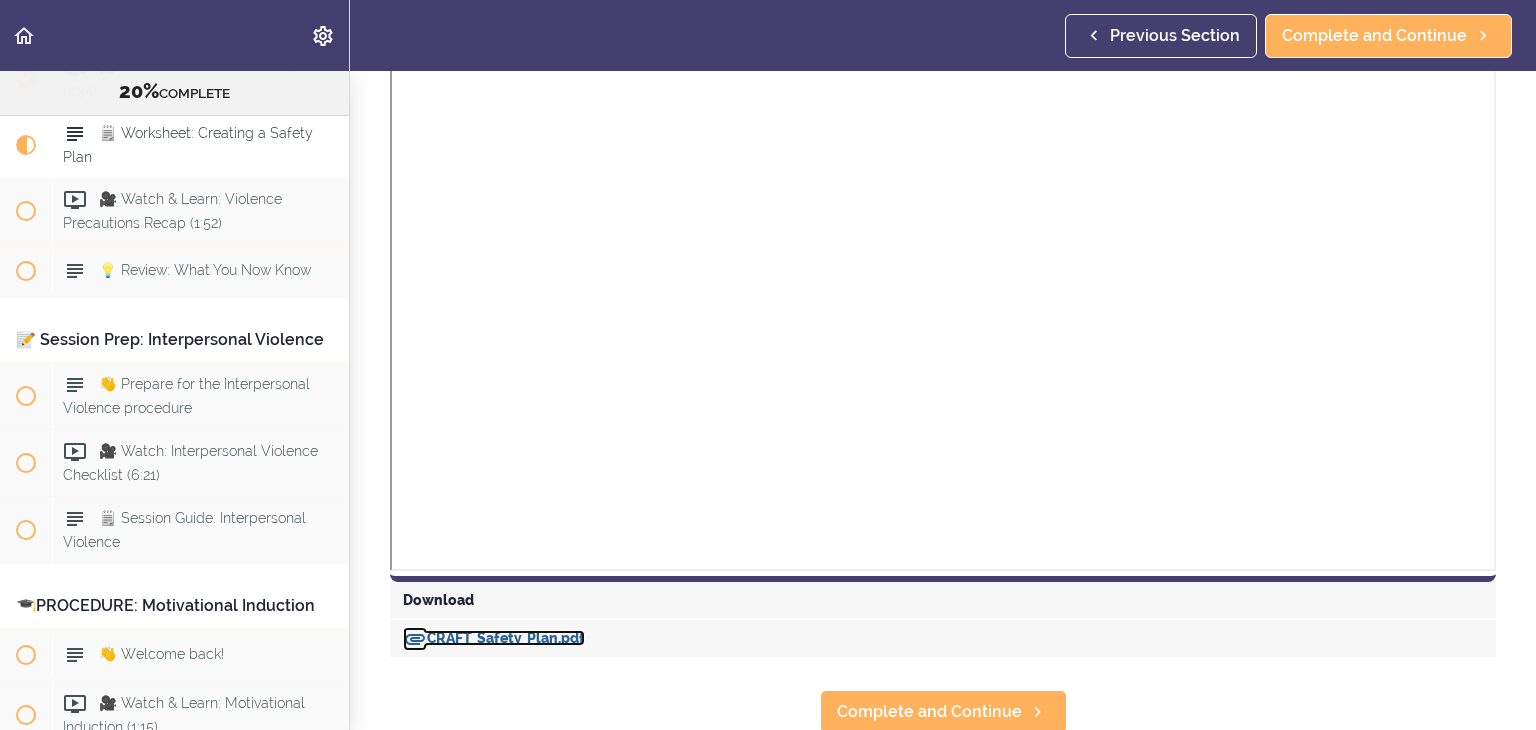 scroll, scrollTop: 851, scrollLeft: 0, axis: vertical 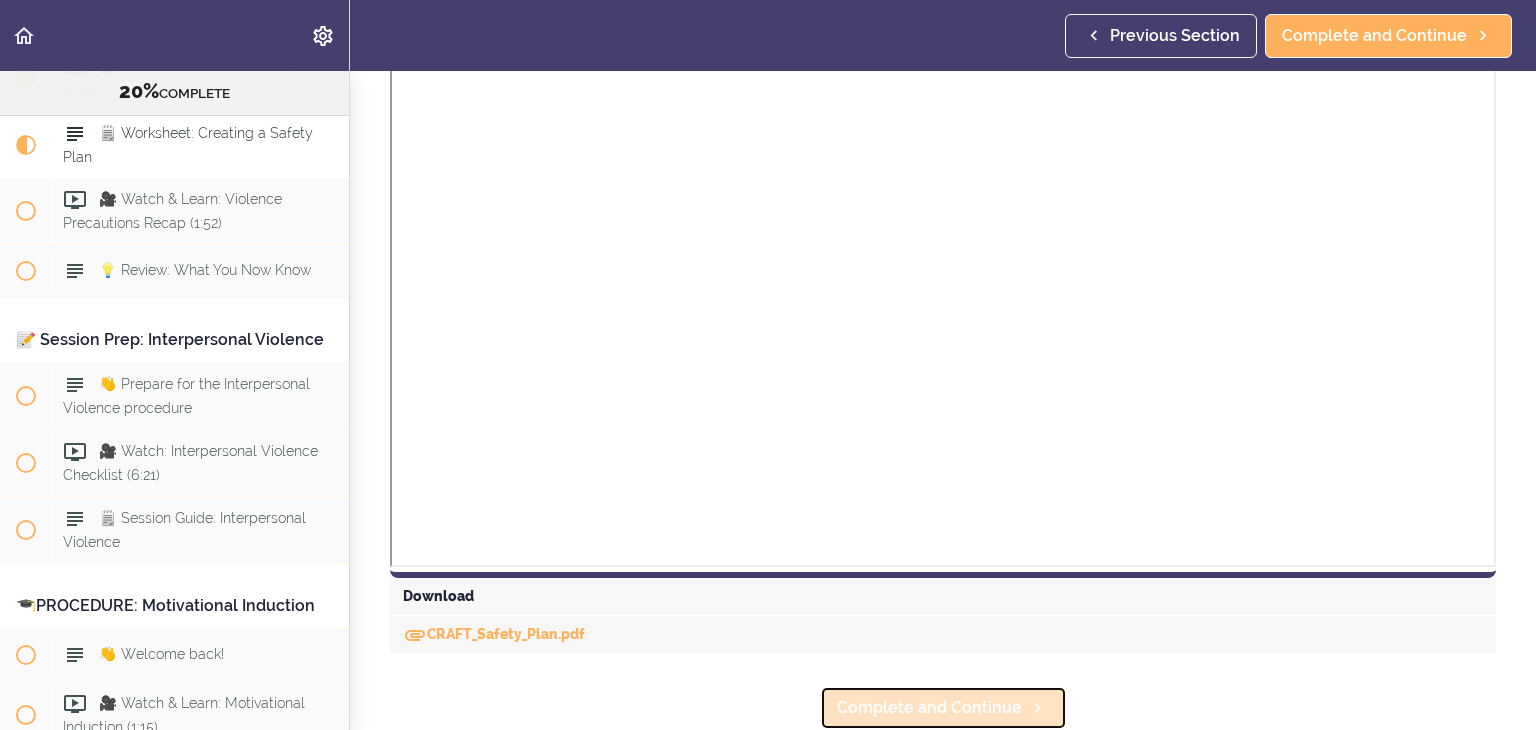 click on "Complete and Continue" at bounding box center (929, 708) 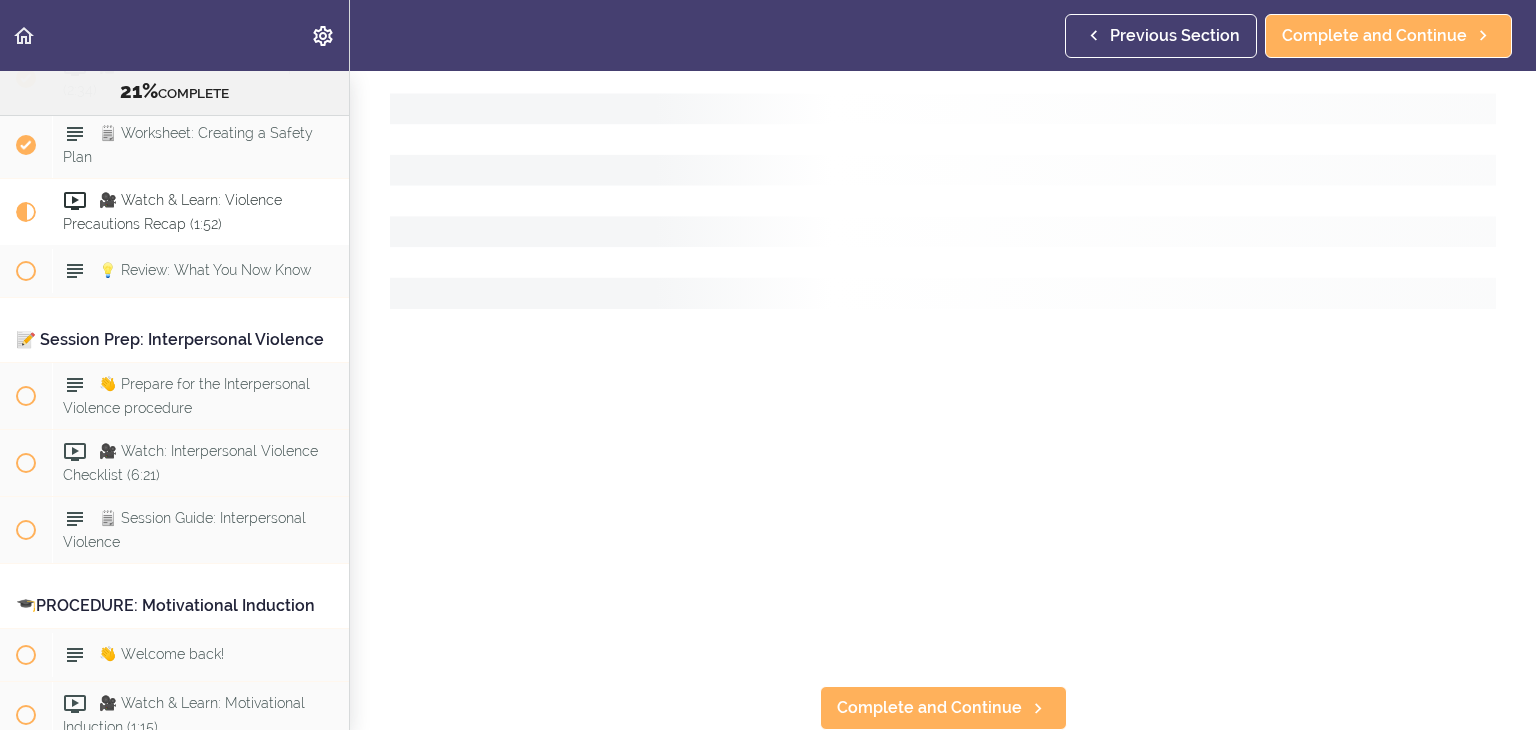 scroll, scrollTop: 16, scrollLeft: 0, axis: vertical 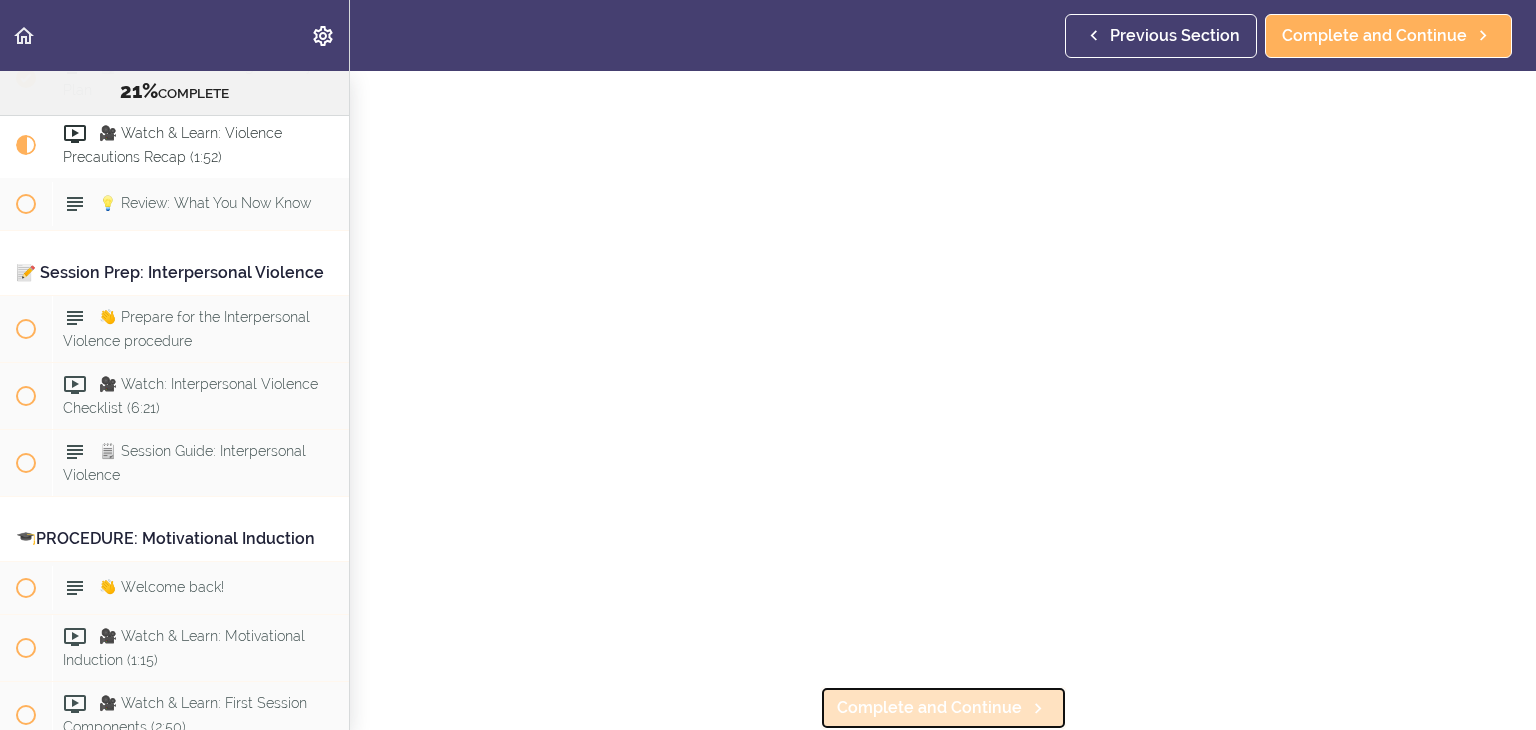 click on "Complete and Continue" at bounding box center (929, 708) 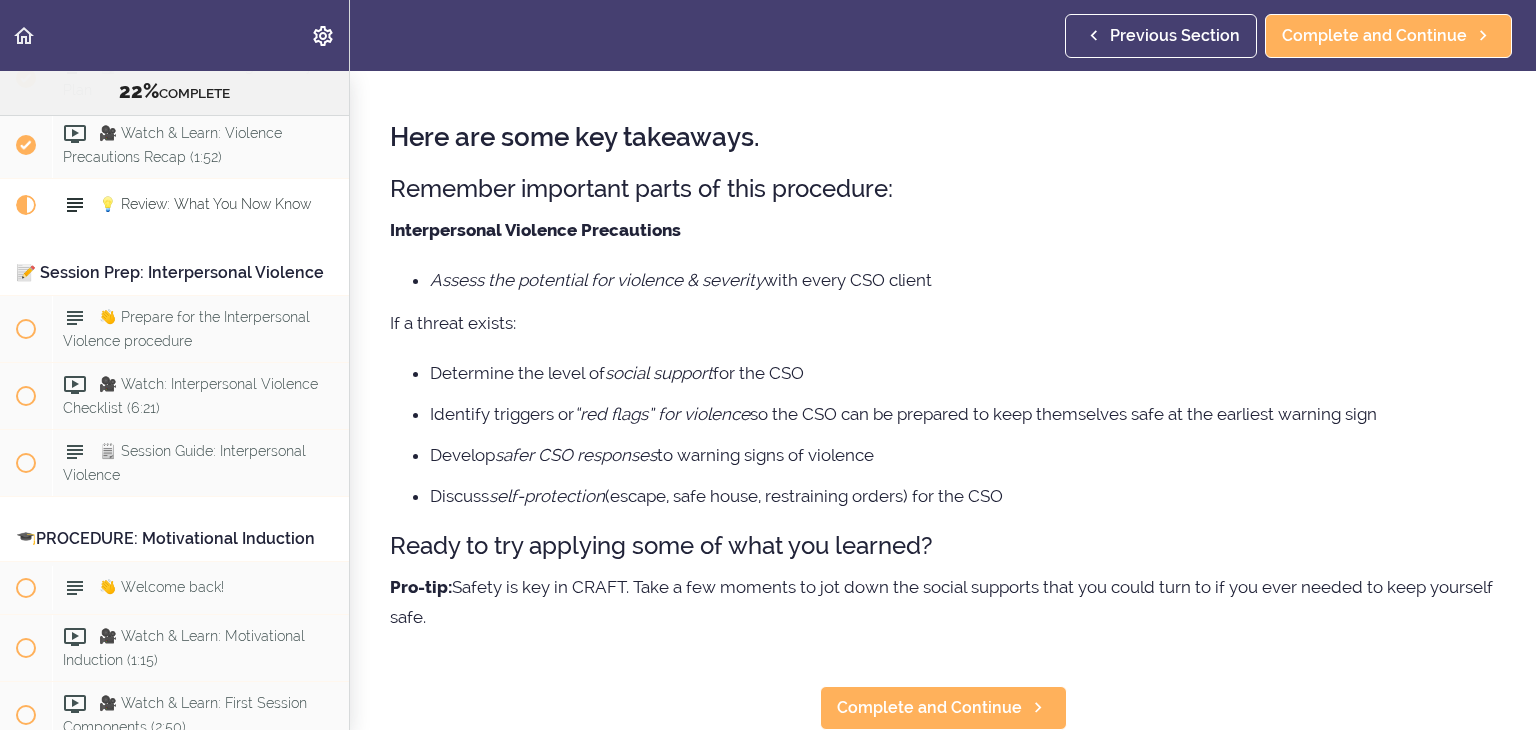 scroll, scrollTop: 0, scrollLeft: 0, axis: both 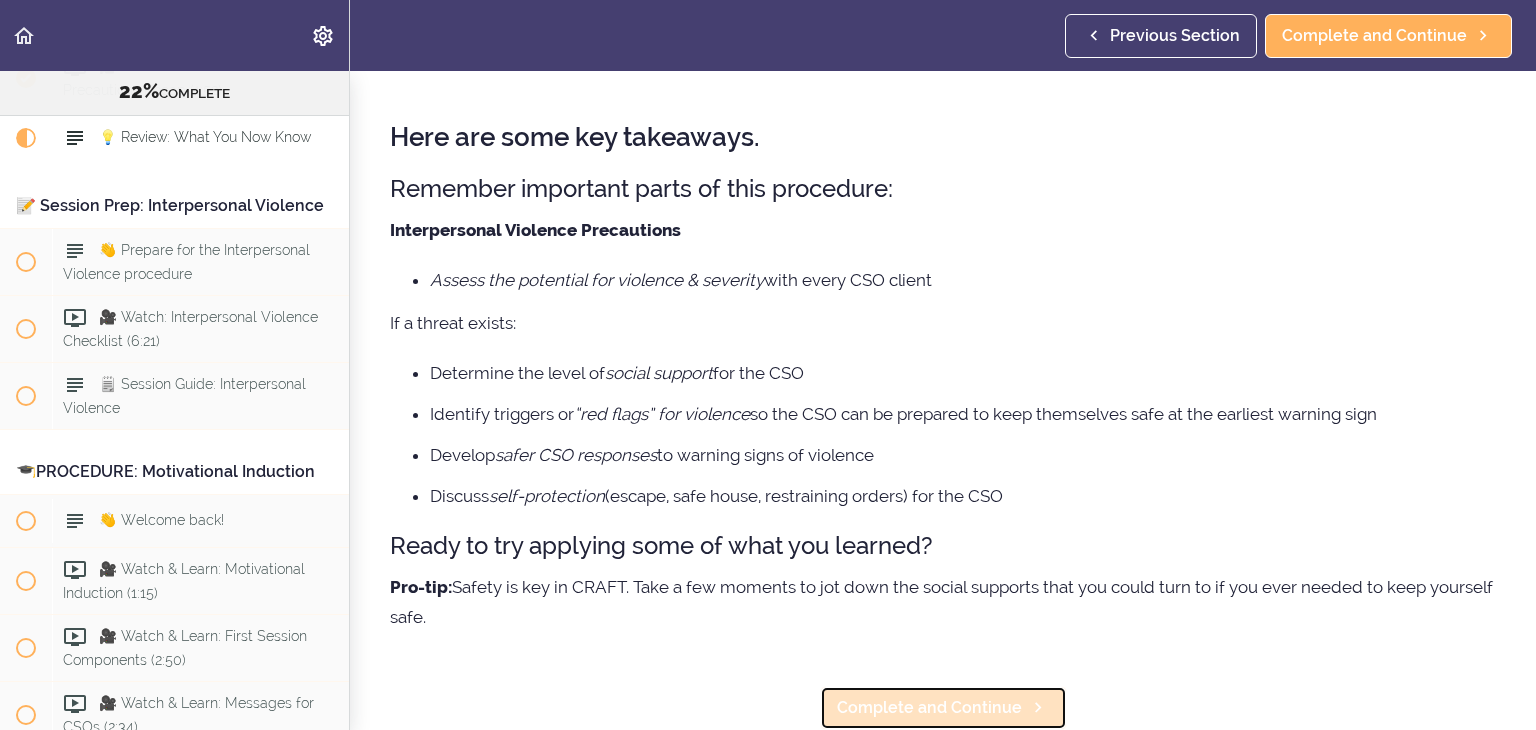 click on "Complete and Continue" at bounding box center [943, 708] 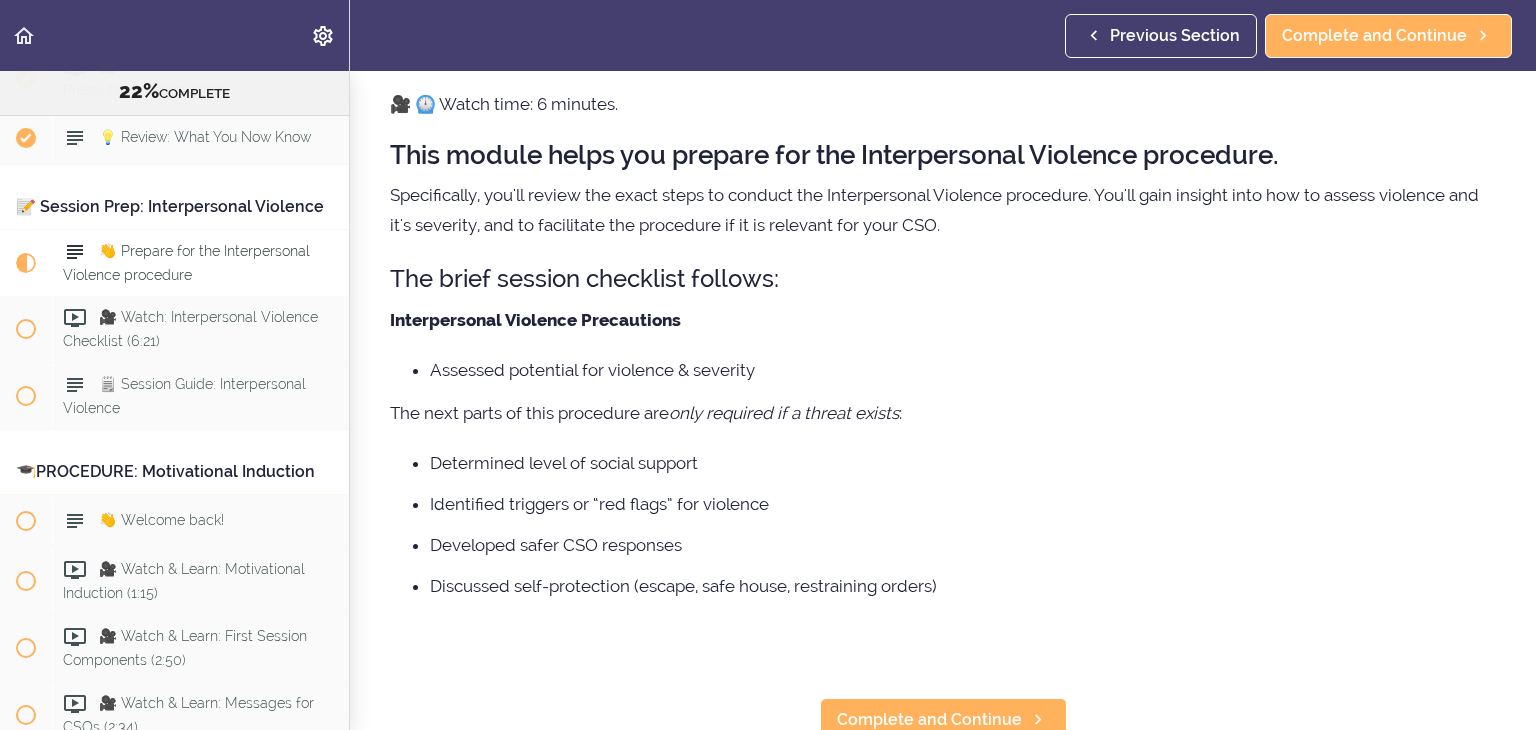 scroll, scrollTop: 0, scrollLeft: 0, axis: both 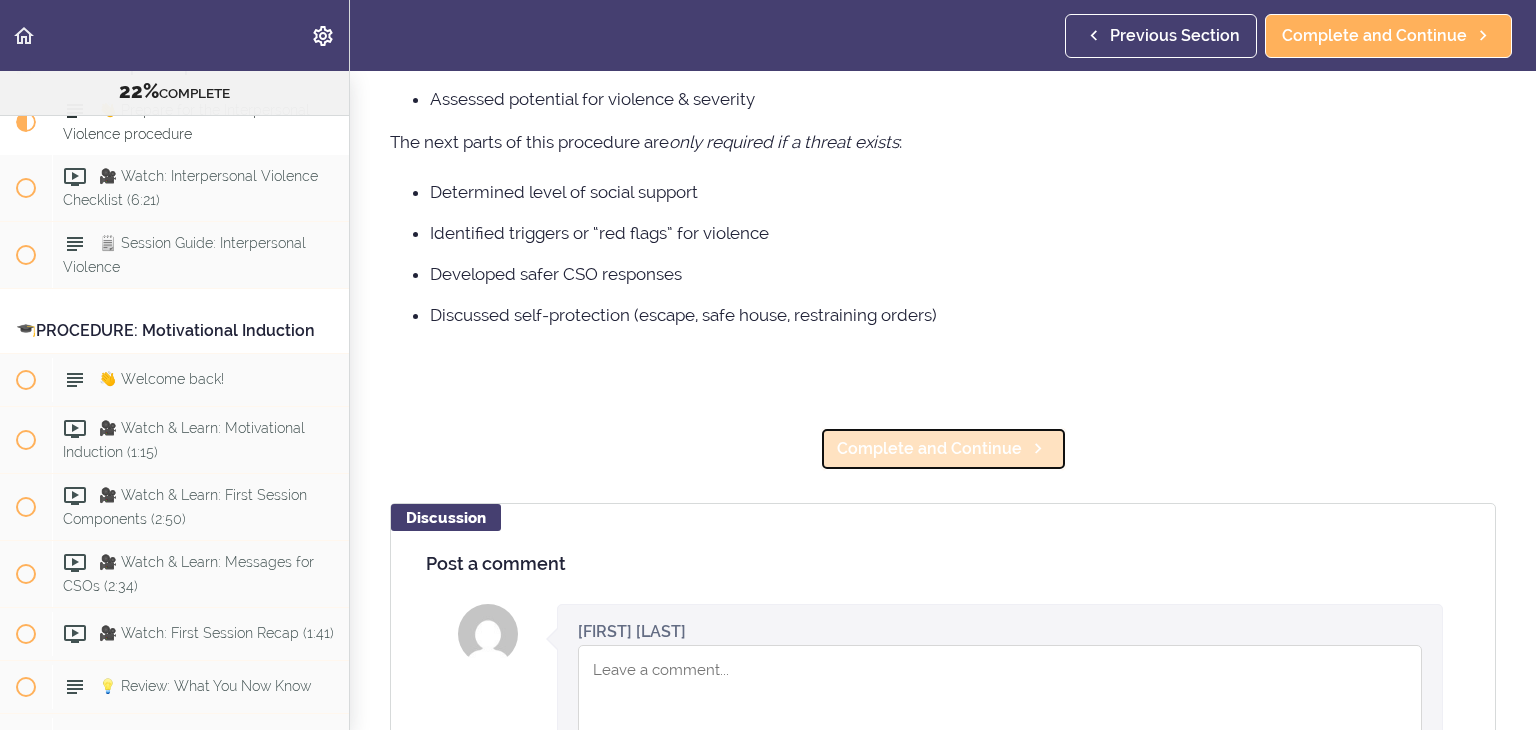 click on "Complete and Continue" at bounding box center [929, 449] 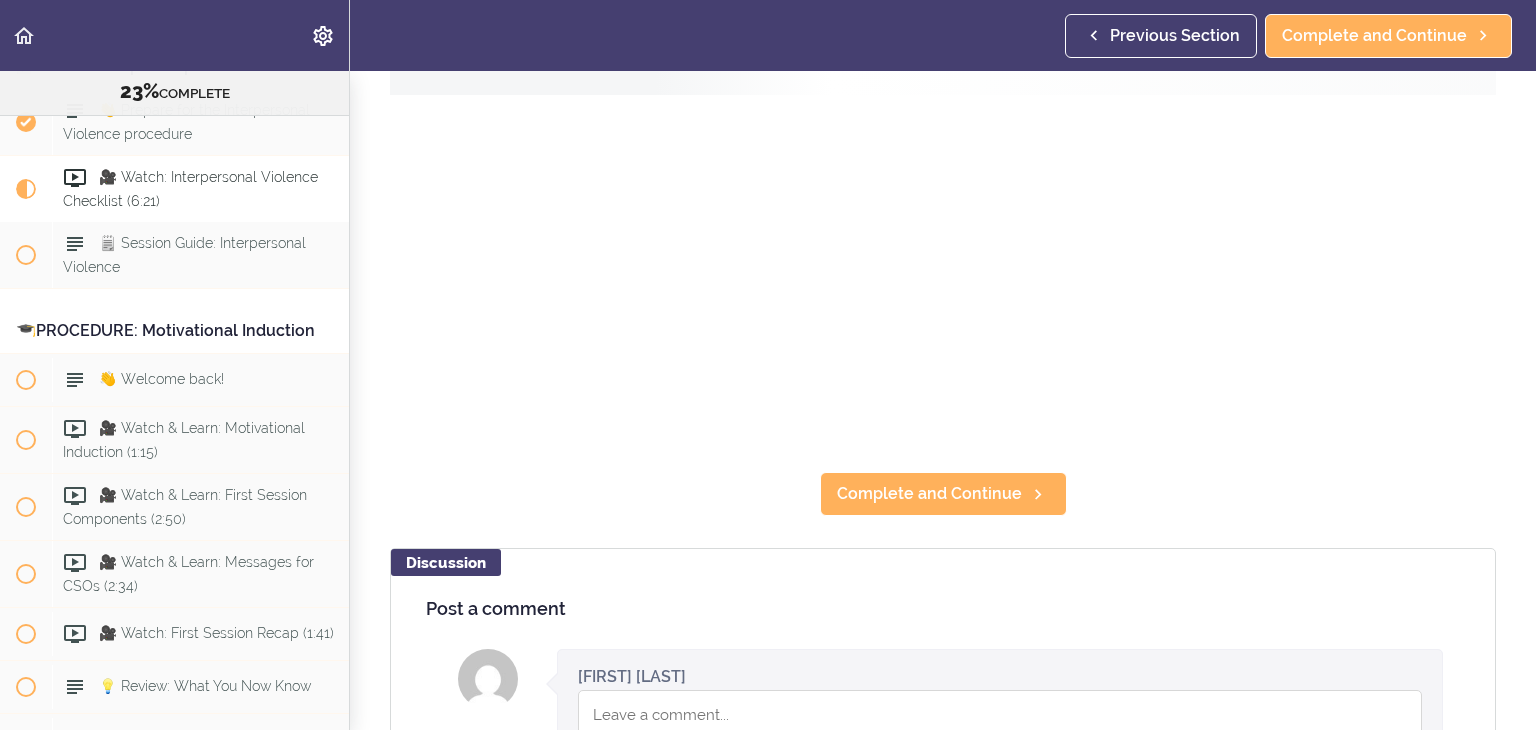 scroll, scrollTop: 0, scrollLeft: 0, axis: both 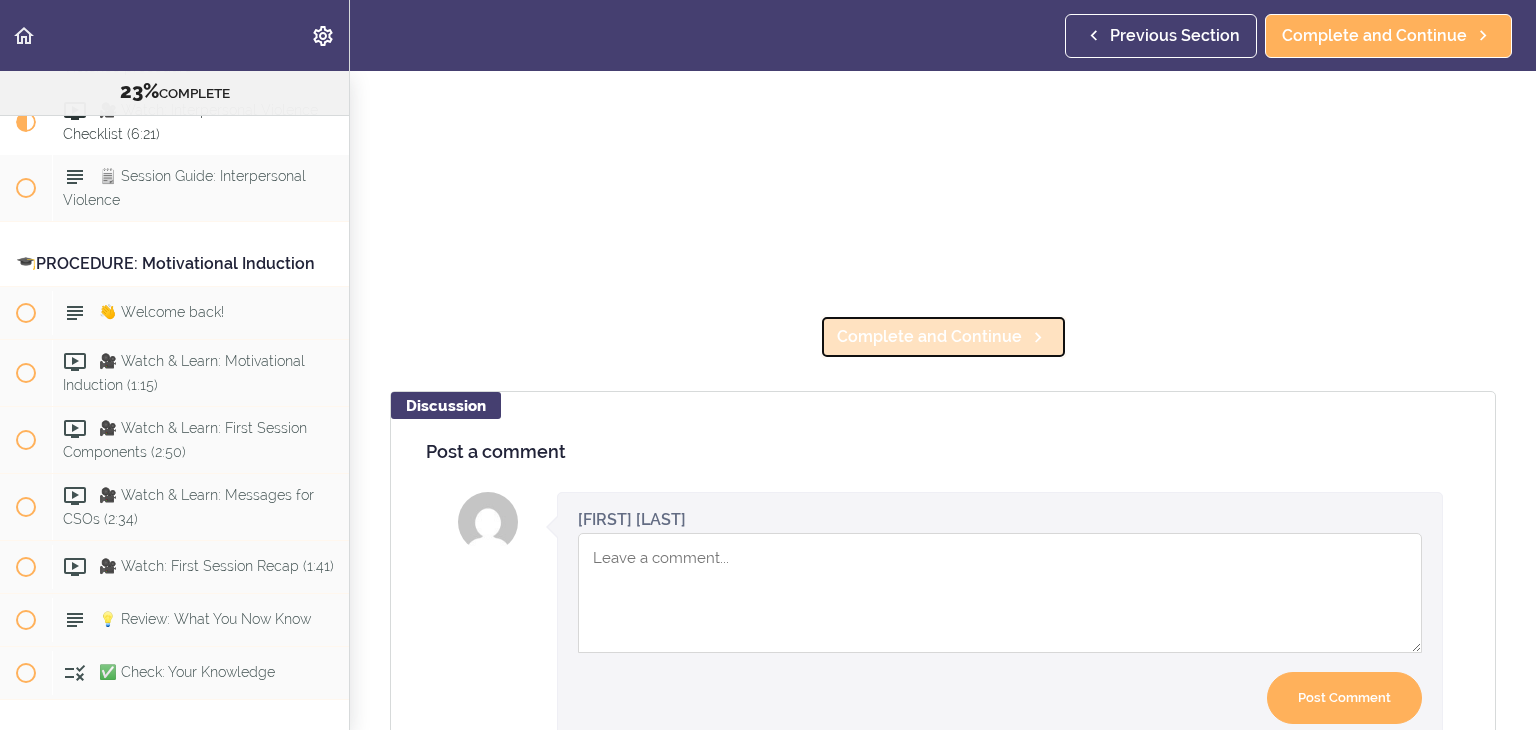 click on "Complete and Continue" at bounding box center [929, 337] 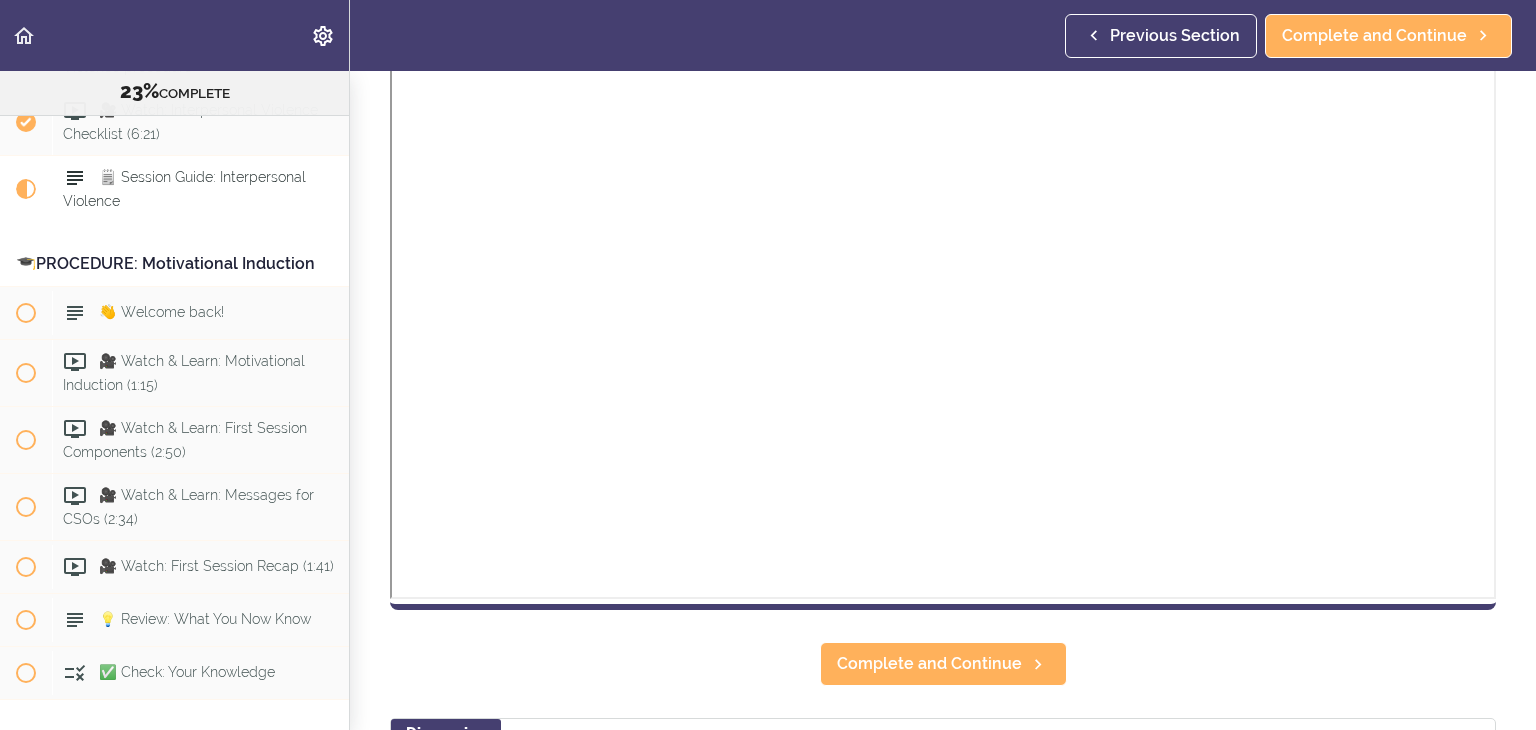scroll, scrollTop: 0, scrollLeft: 0, axis: both 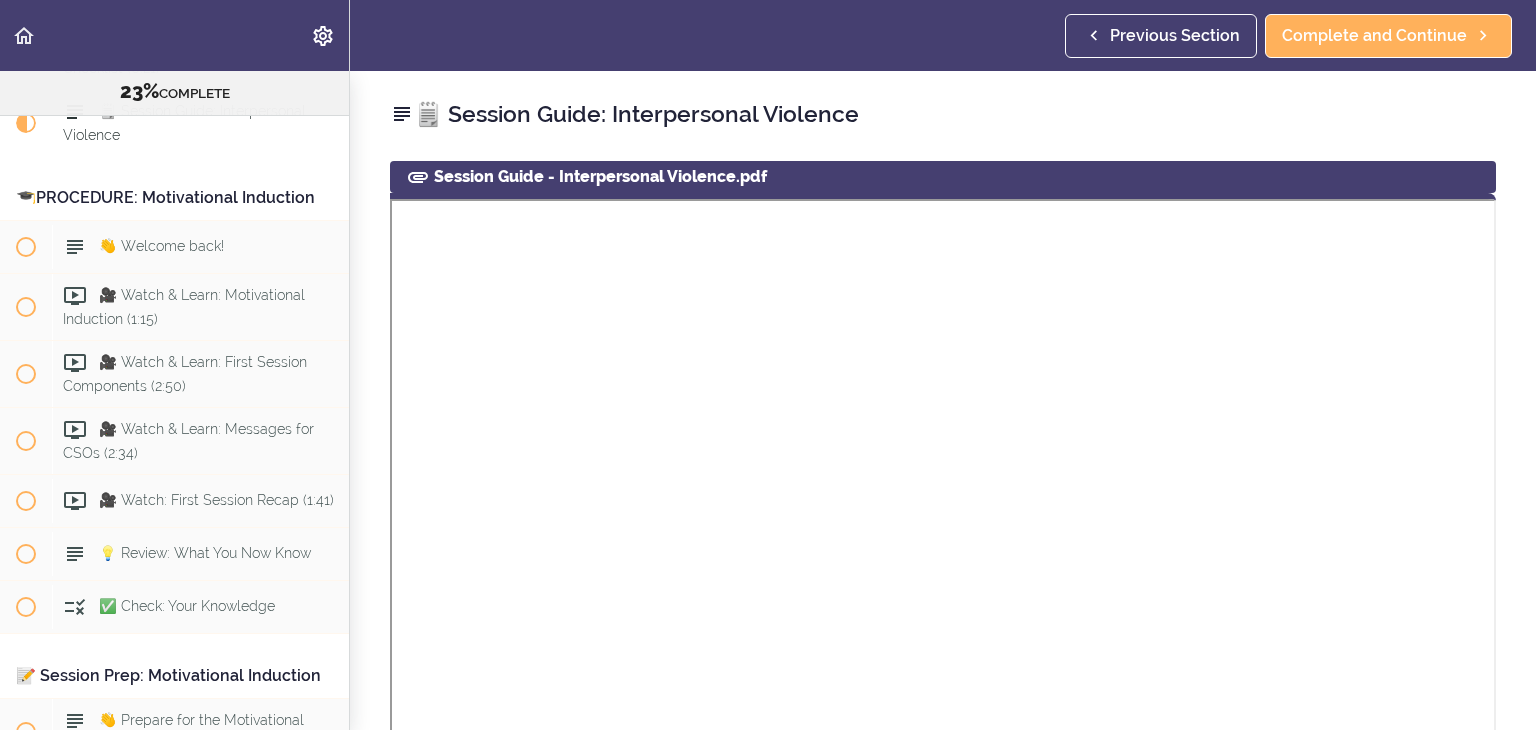 click on "Session Guide - Interpersonal Violence.pdf" at bounding box center [943, 177] 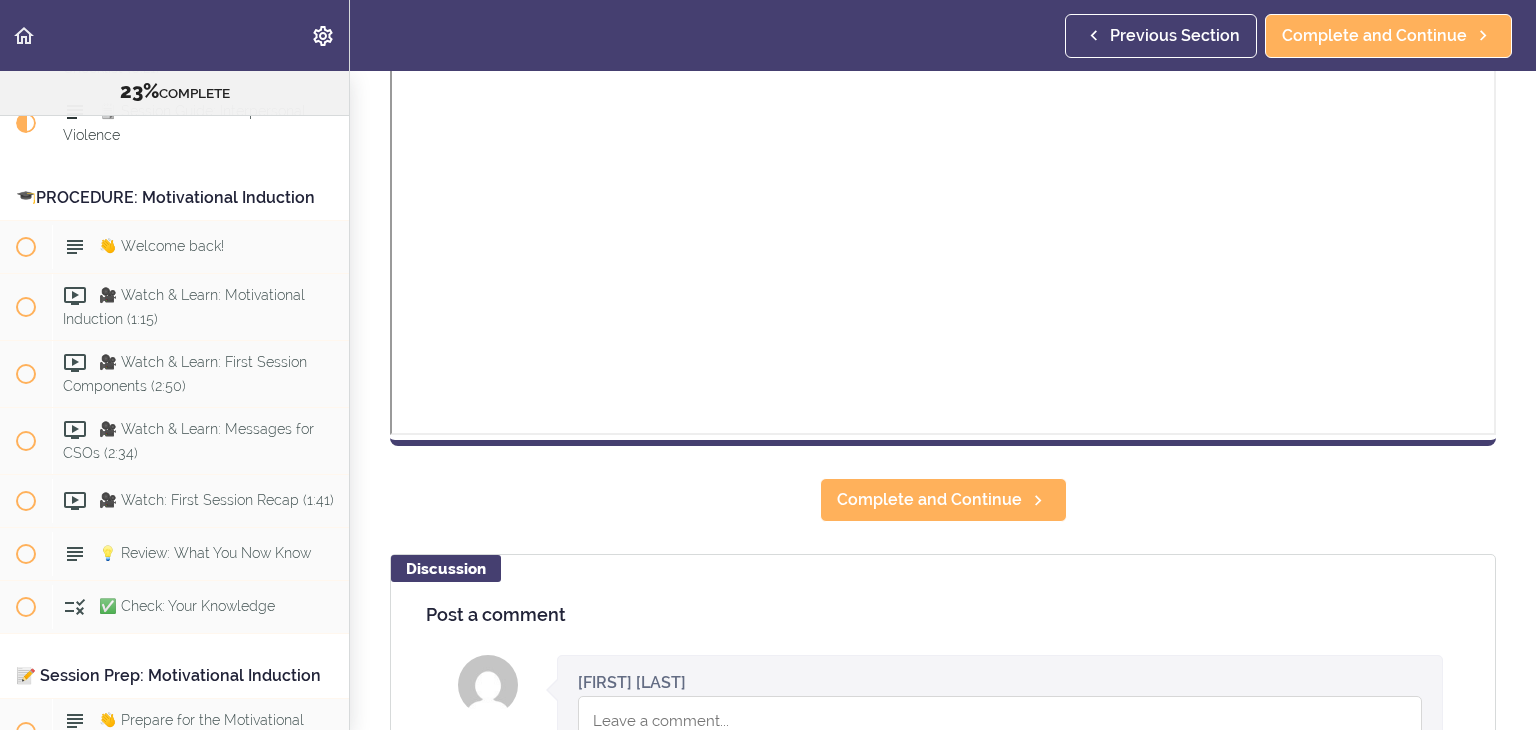 scroll, scrollTop: 1015, scrollLeft: 0, axis: vertical 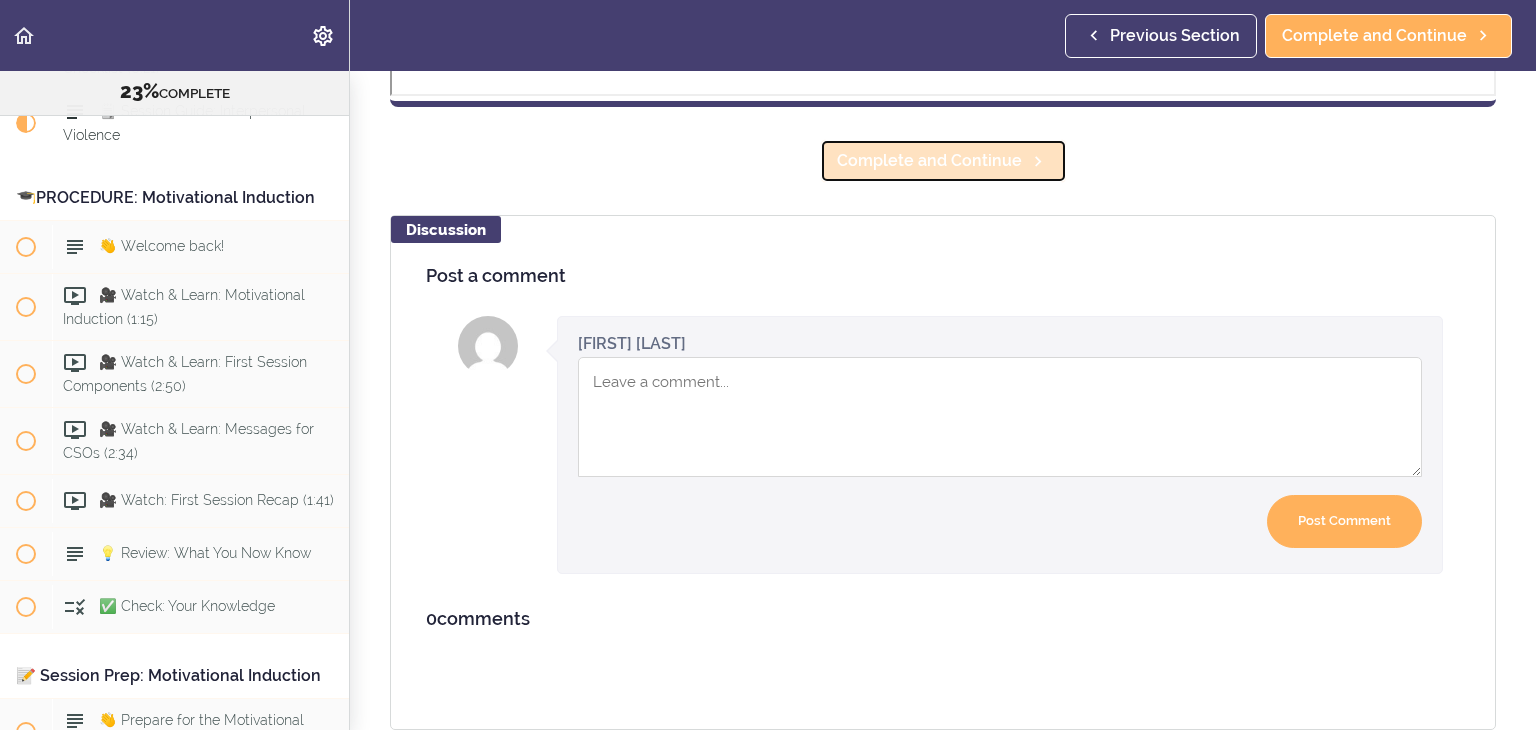 click on "Complete and Continue" at bounding box center (929, 161) 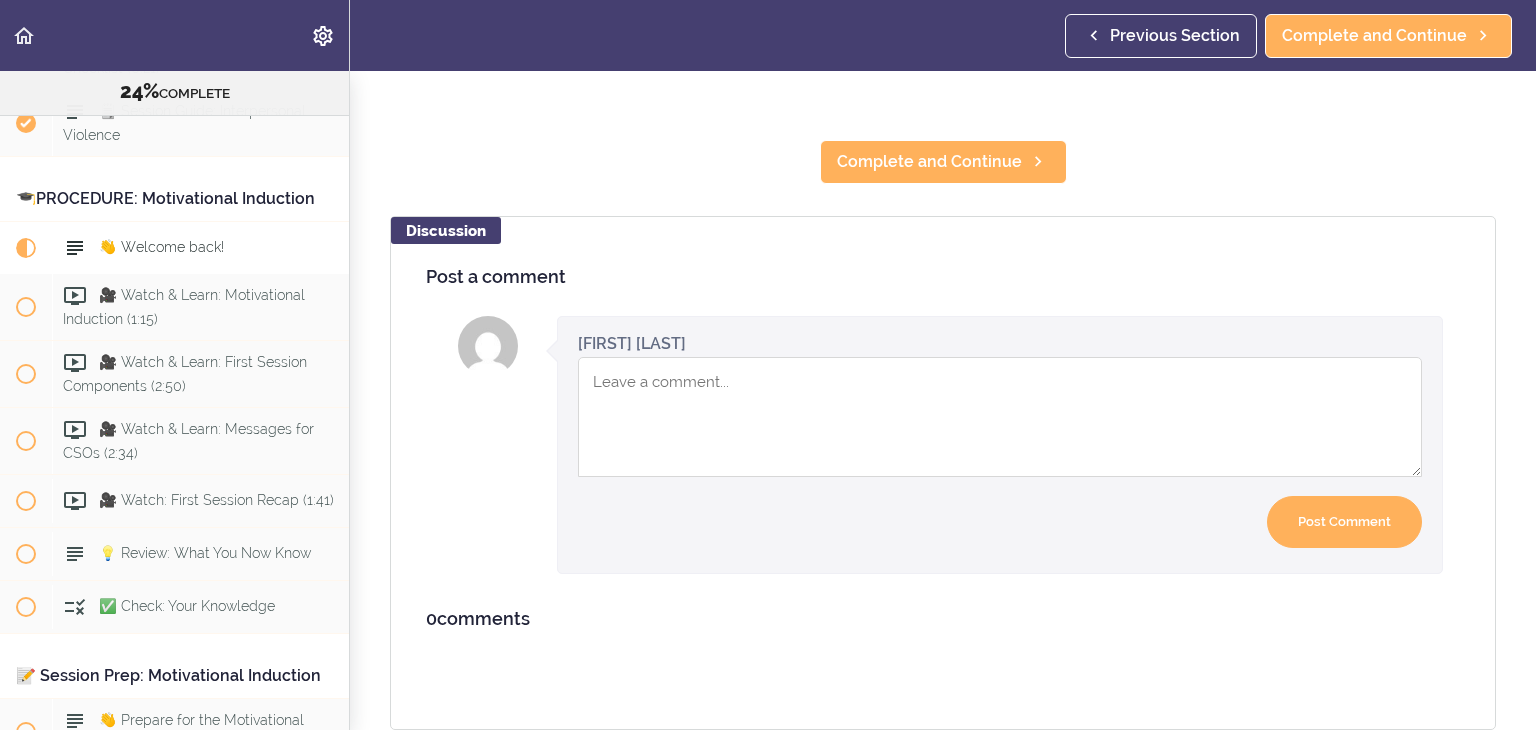 scroll, scrollTop: 74, scrollLeft: 0, axis: vertical 